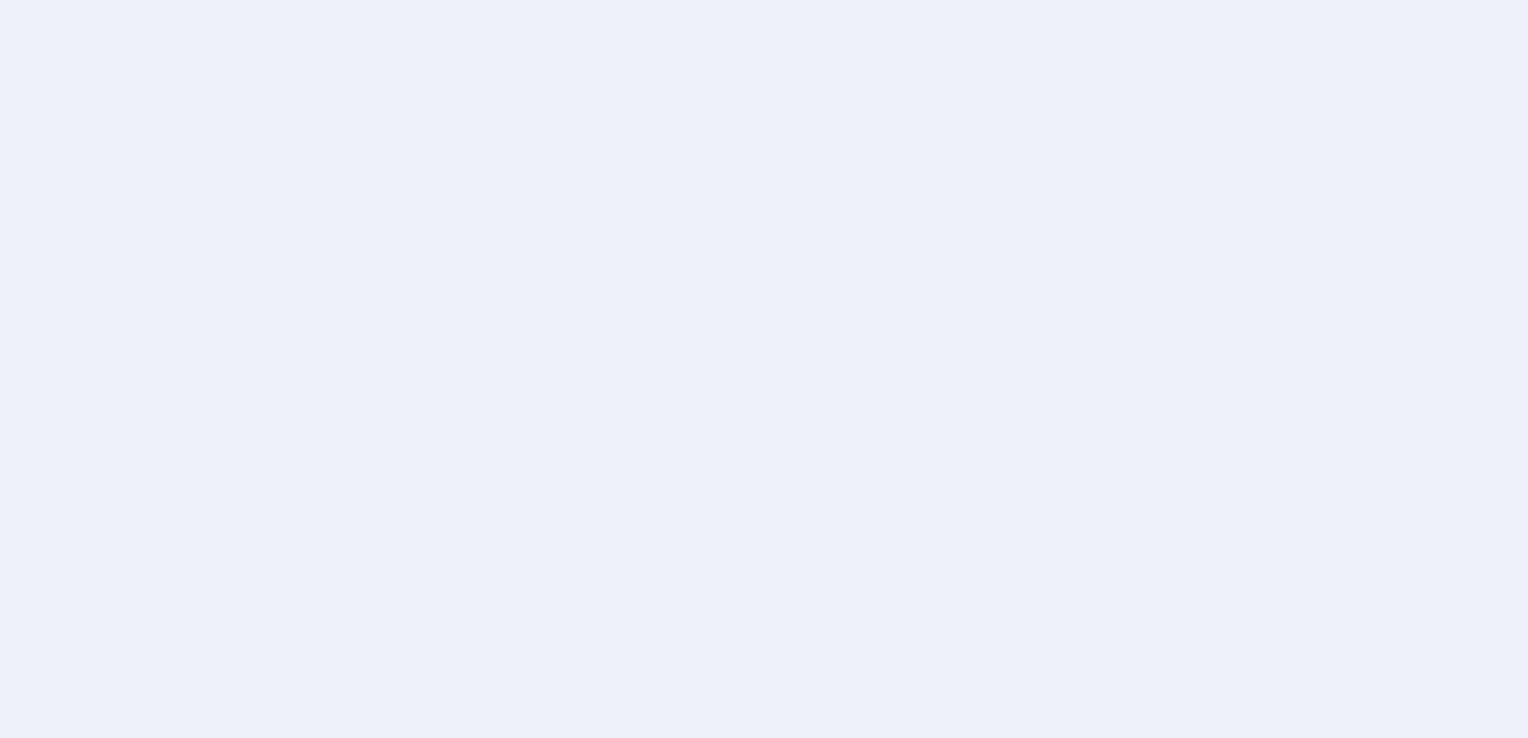 scroll, scrollTop: 0, scrollLeft: 0, axis: both 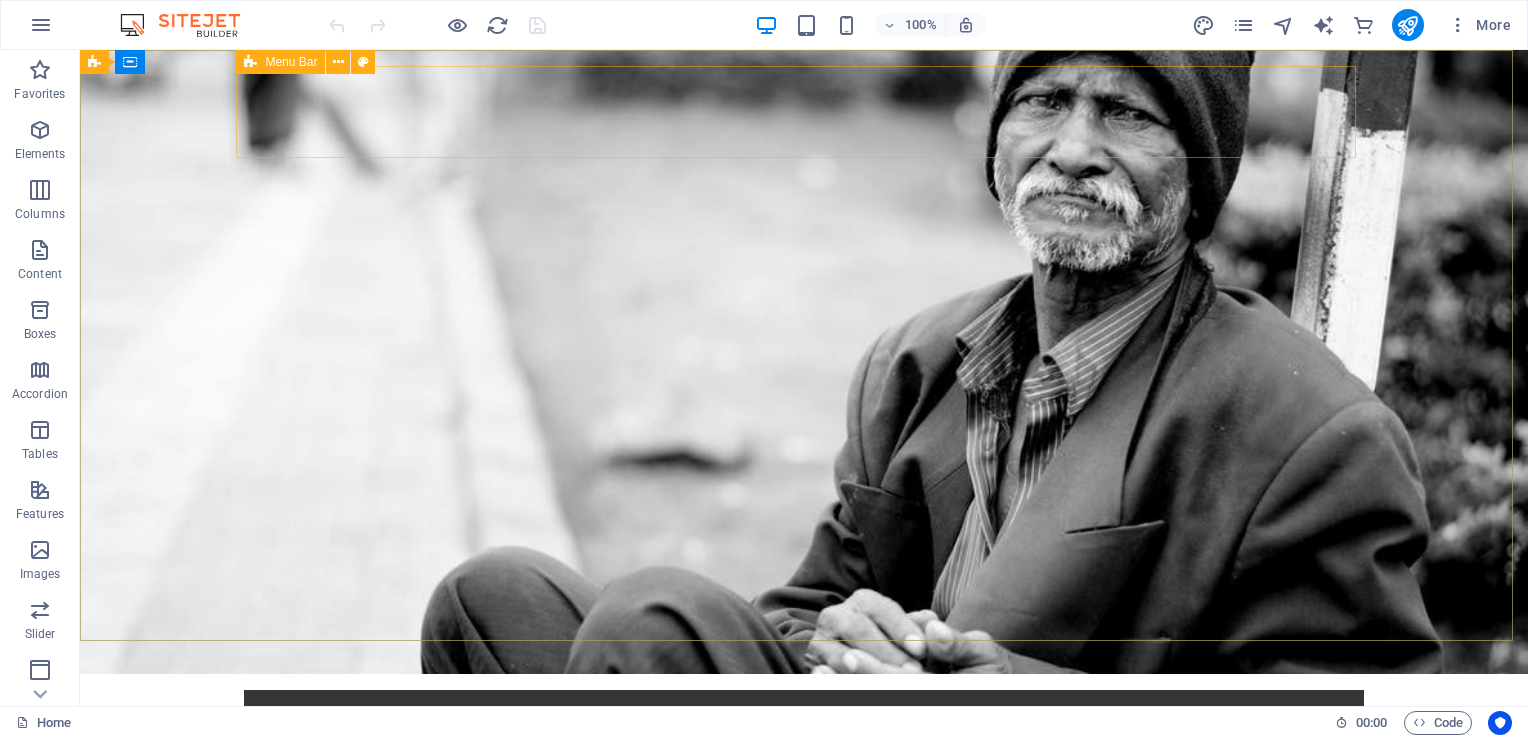 click on "Menu Bar" at bounding box center (291, 62) 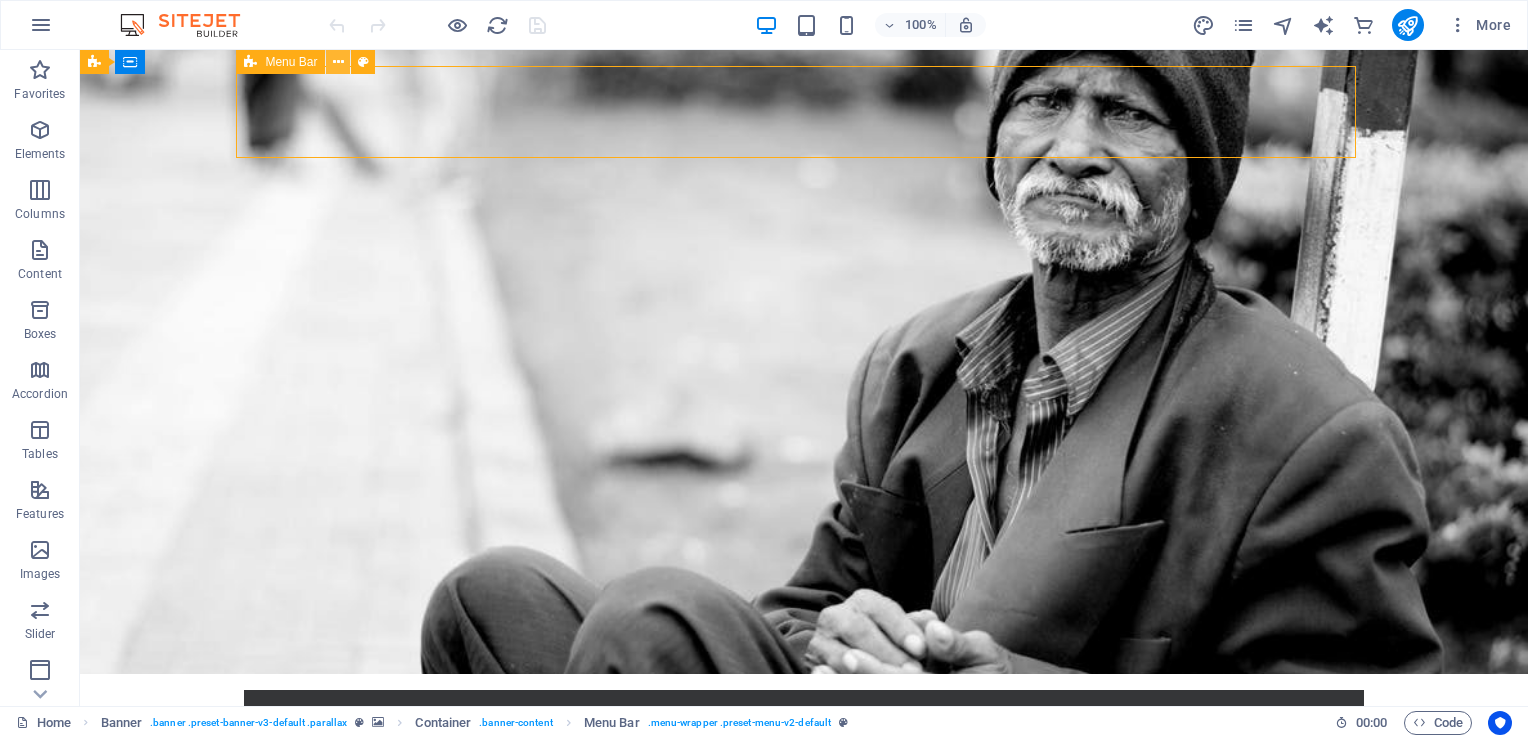 click at bounding box center (338, 62) 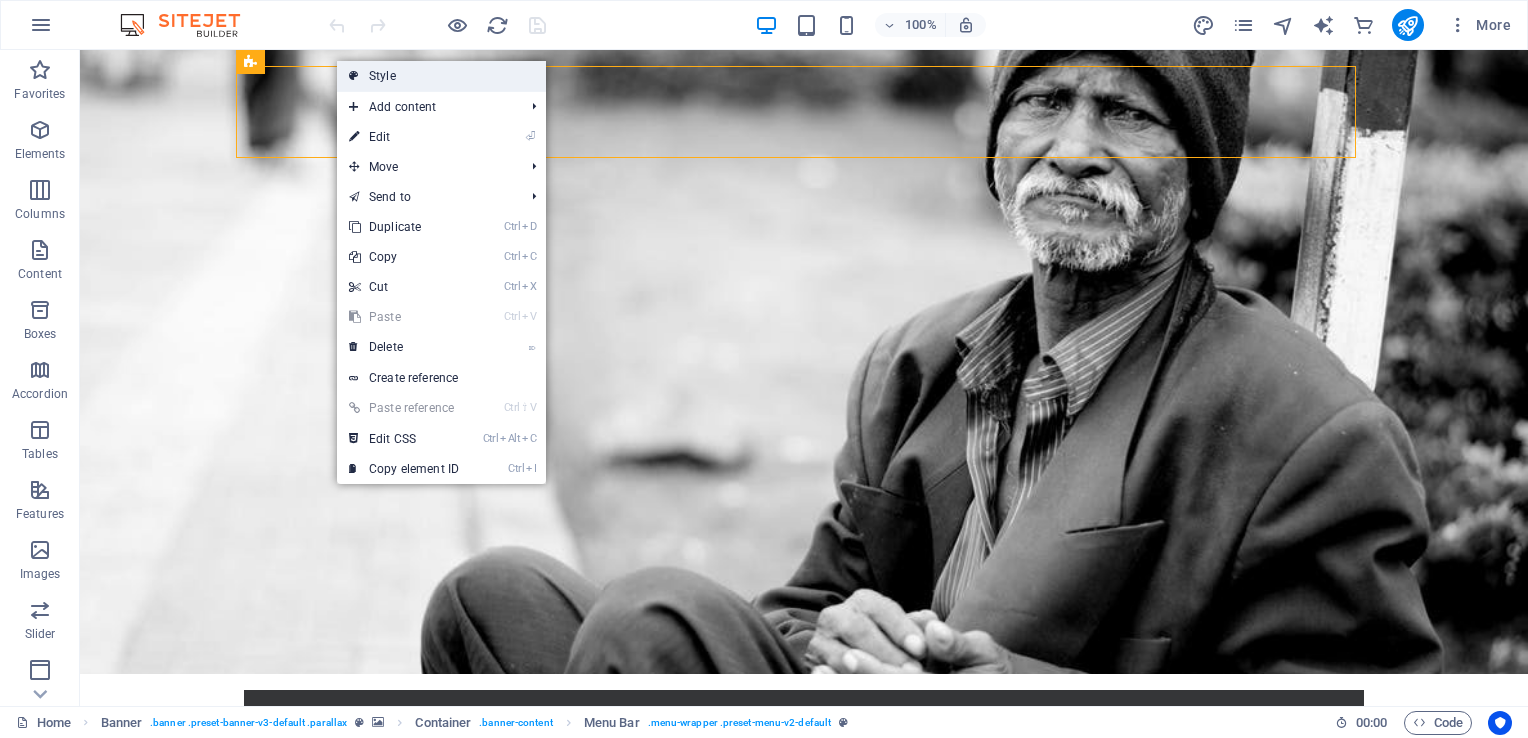click on "Style" at bounding box center (441, 76) 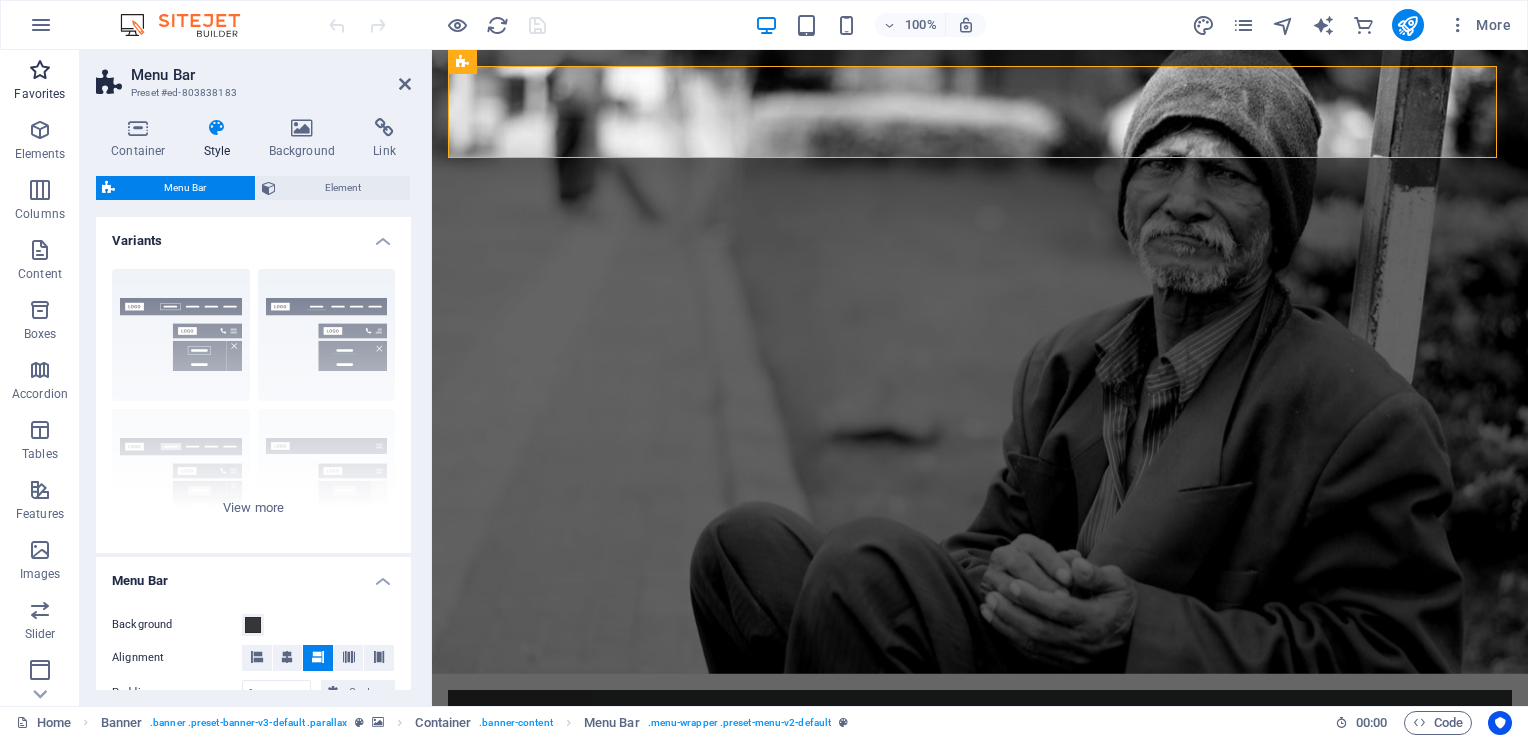 click on "Favorites" at bounding box center (40, 82) 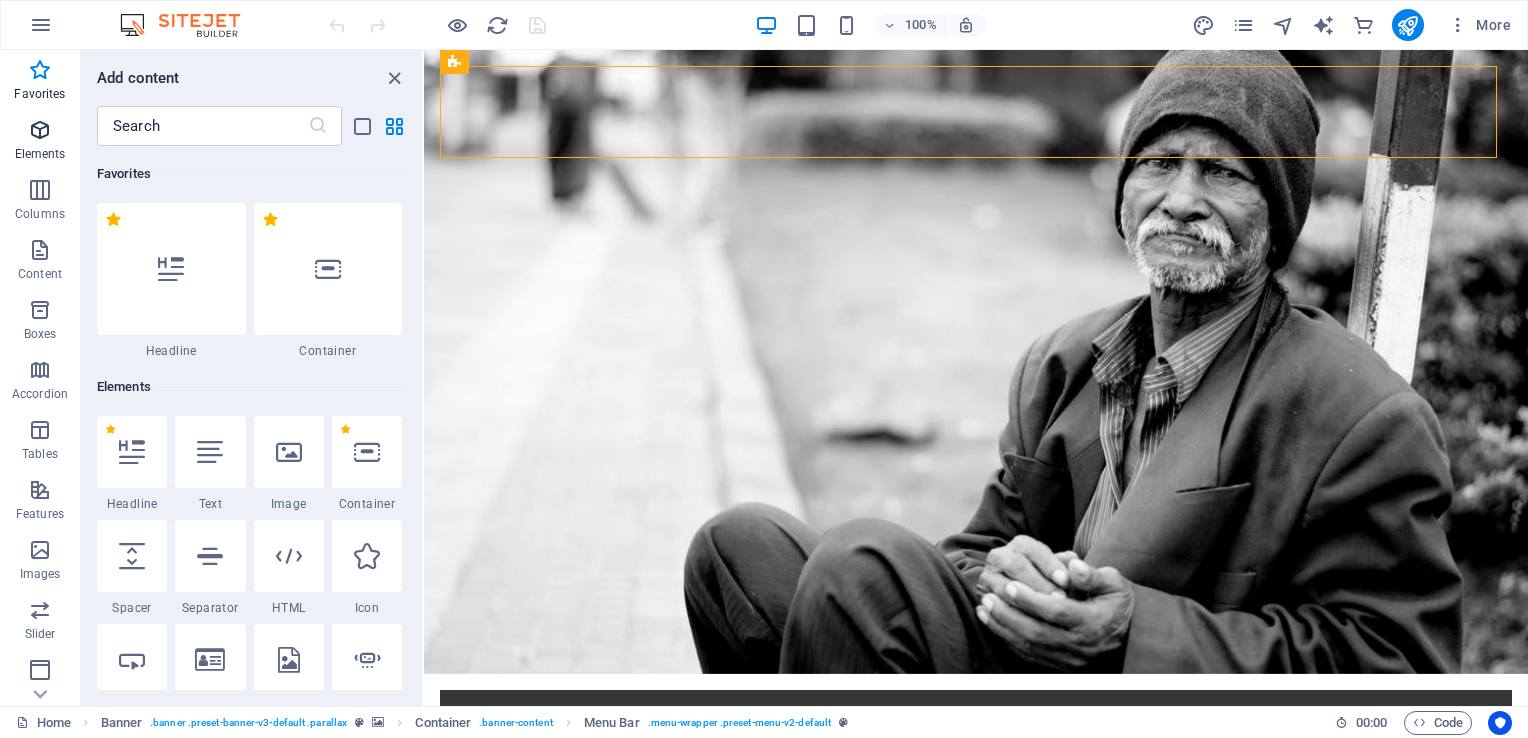 click on "Elements" at bounding box center (40, 154) 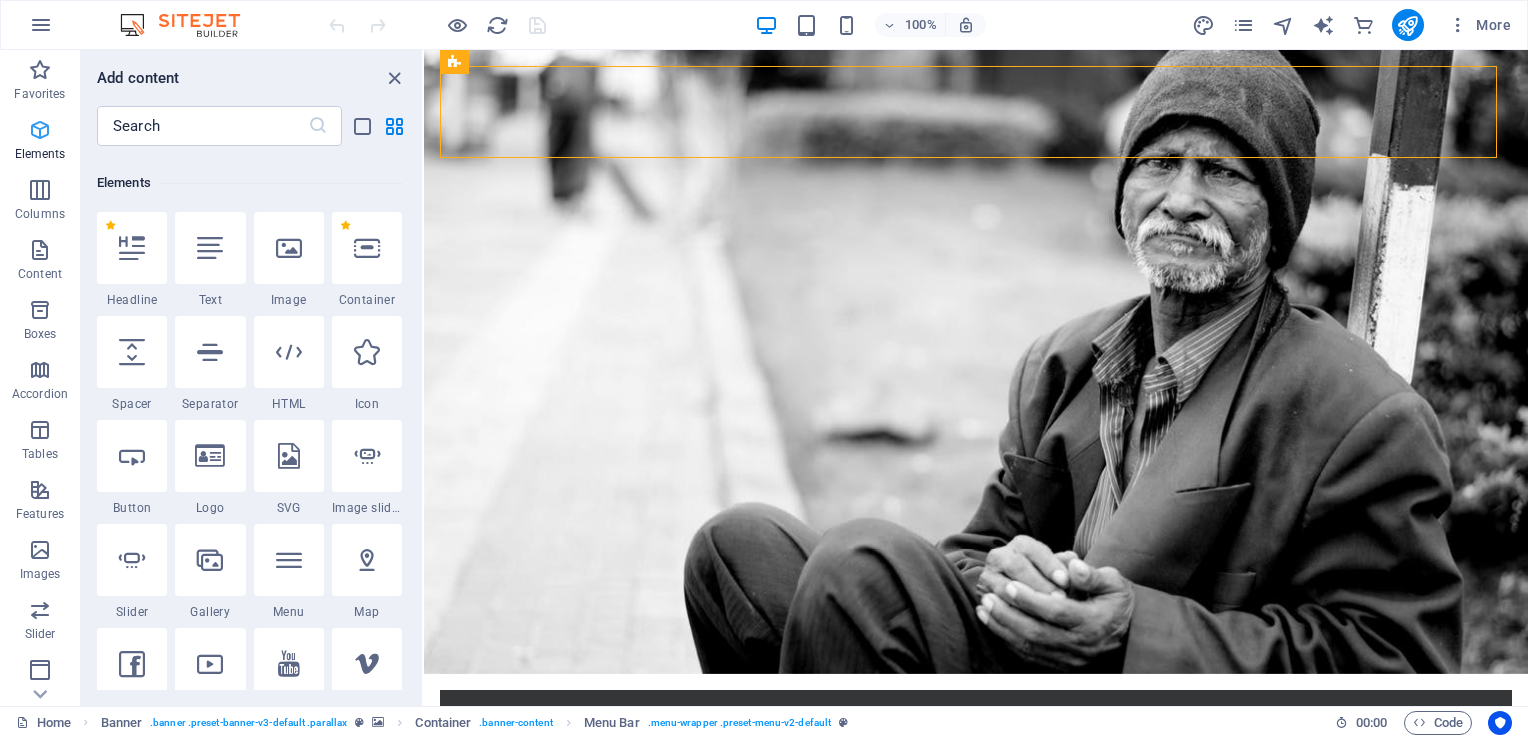 scroll, scrollTop: 212, scrollLeft: 0, axis: vertical 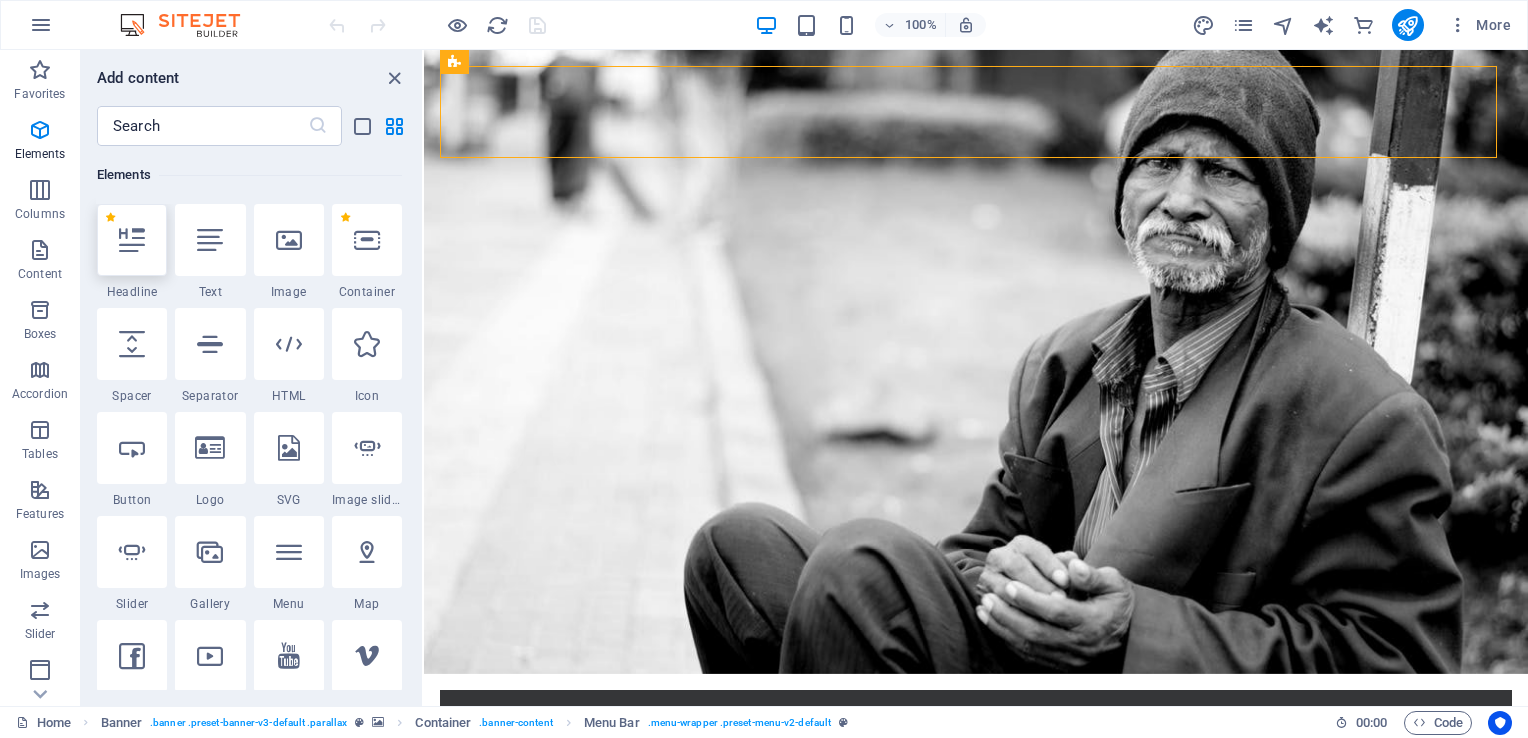 click at bounding box center (132, 240) 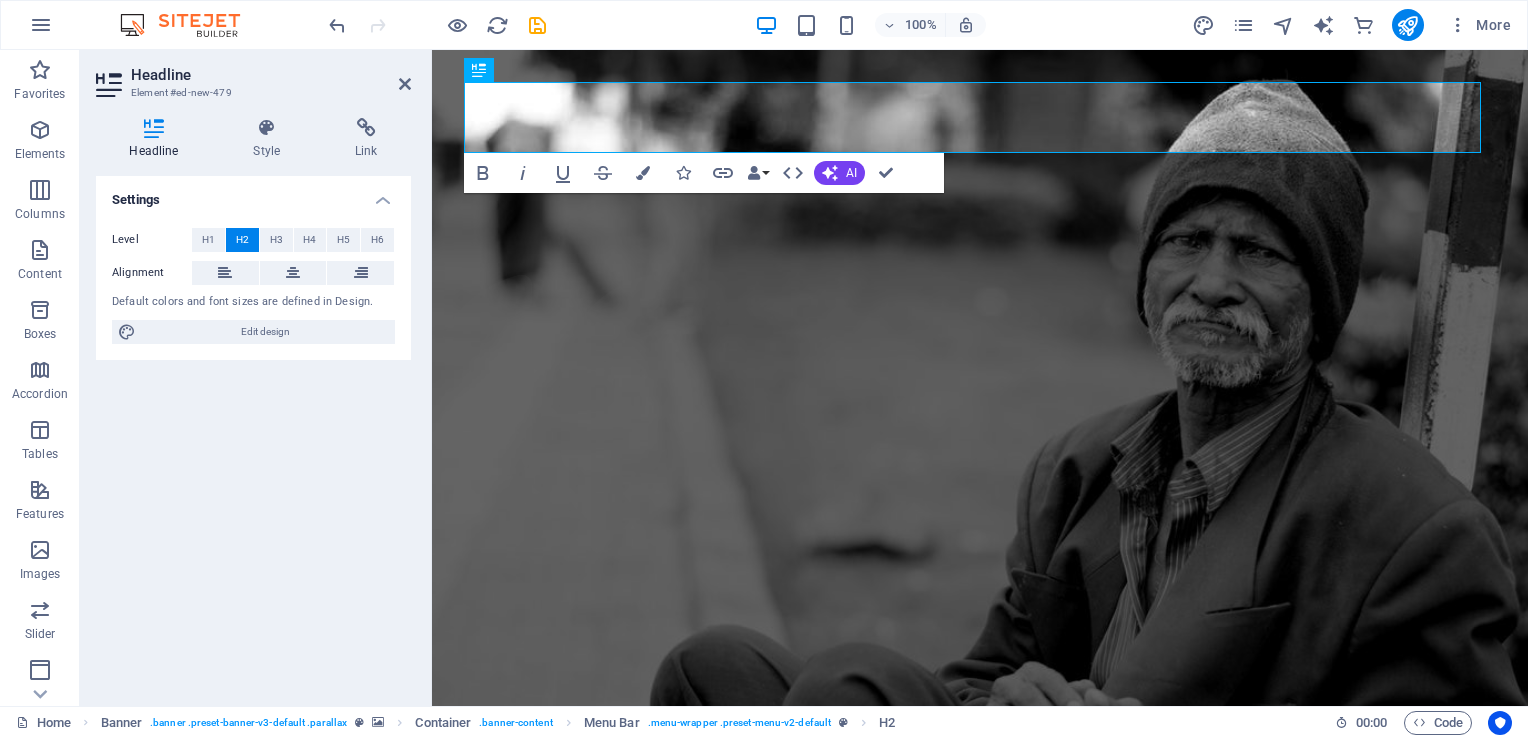 click on "Settings Level H1 H2 H3 H4 H5 H6 Alignment Default colors and font sizes are defined in Design. Edit design" at bounding box center (253, 433) 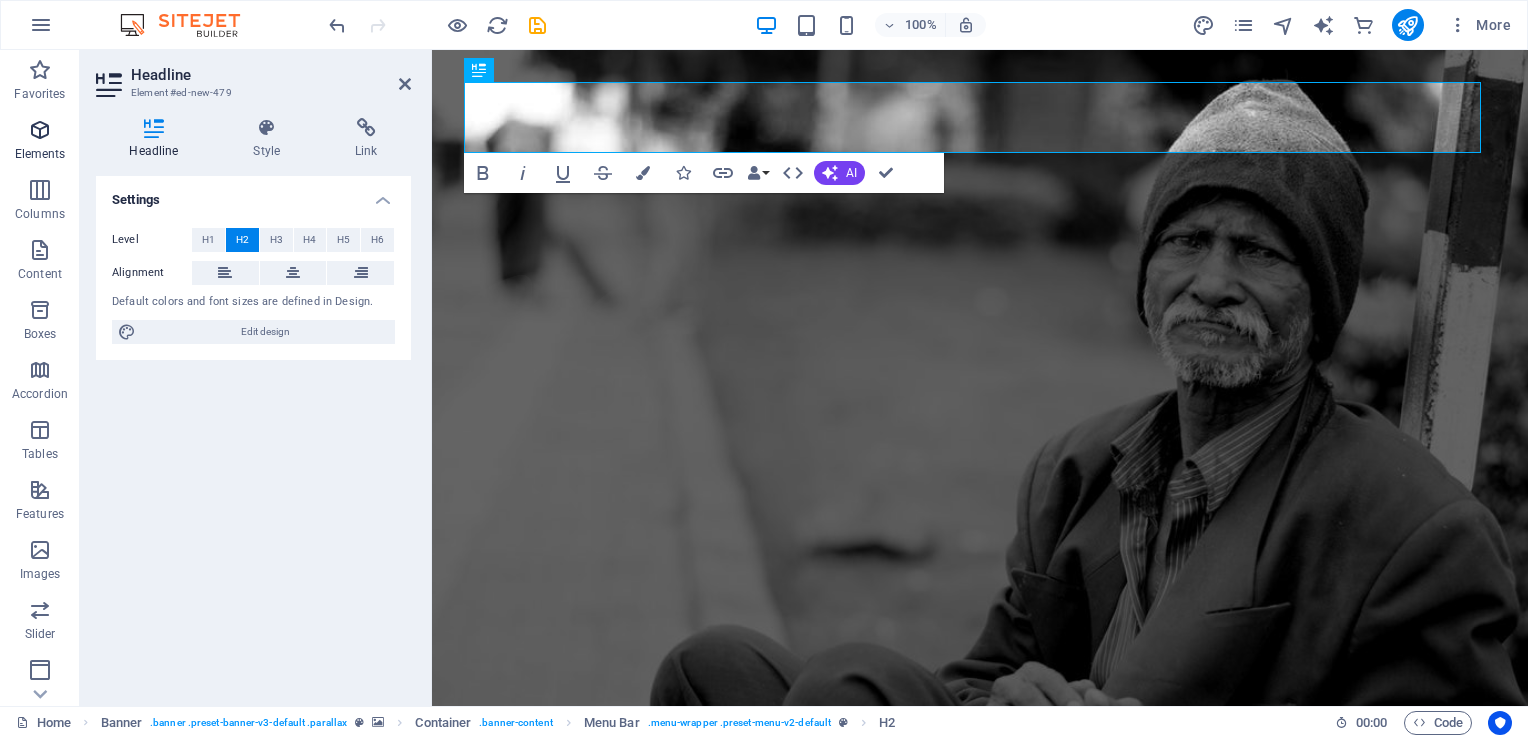 click on "Elements" at bounding box center (40, 142) 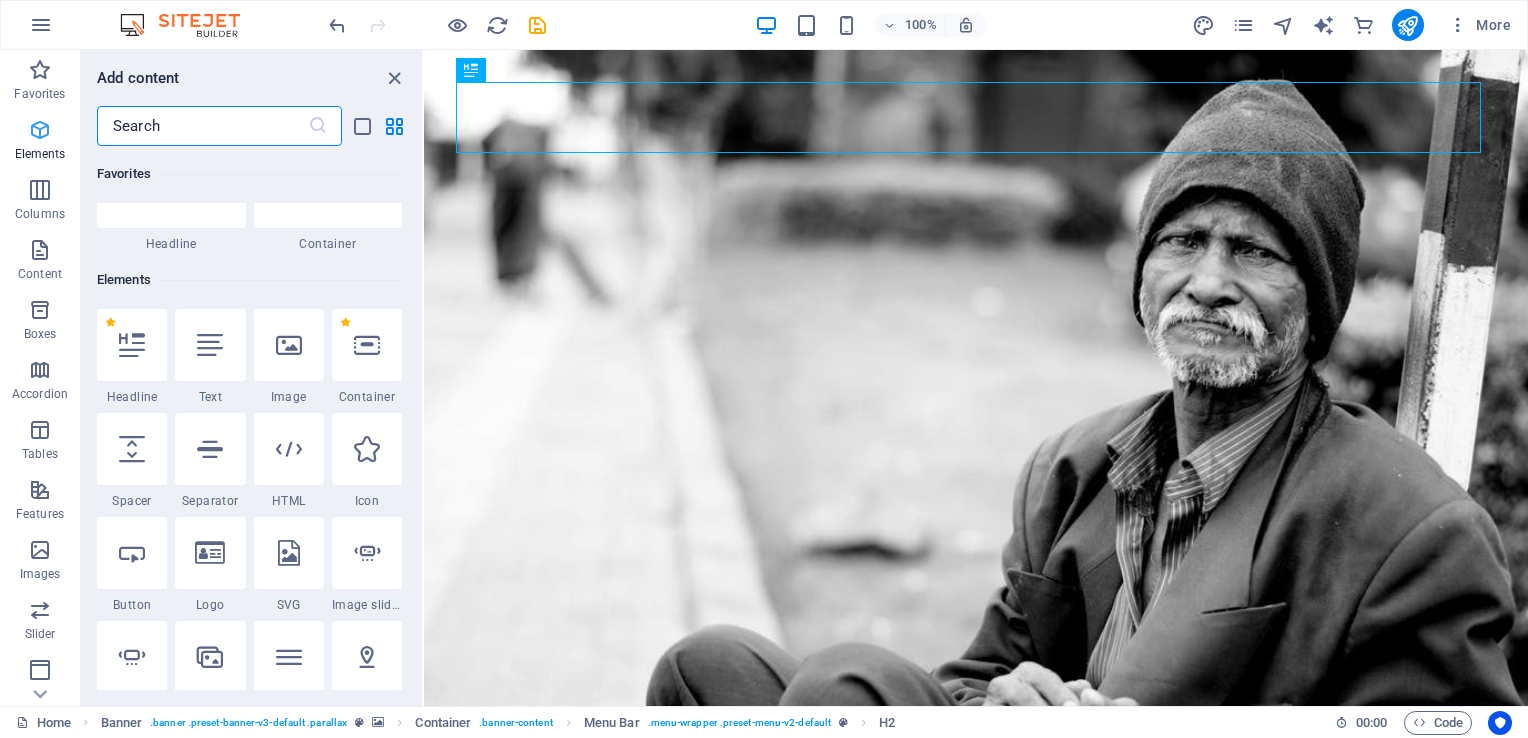 scroll, scrollTop: 212, scrollLeft: 0, axis: vertical 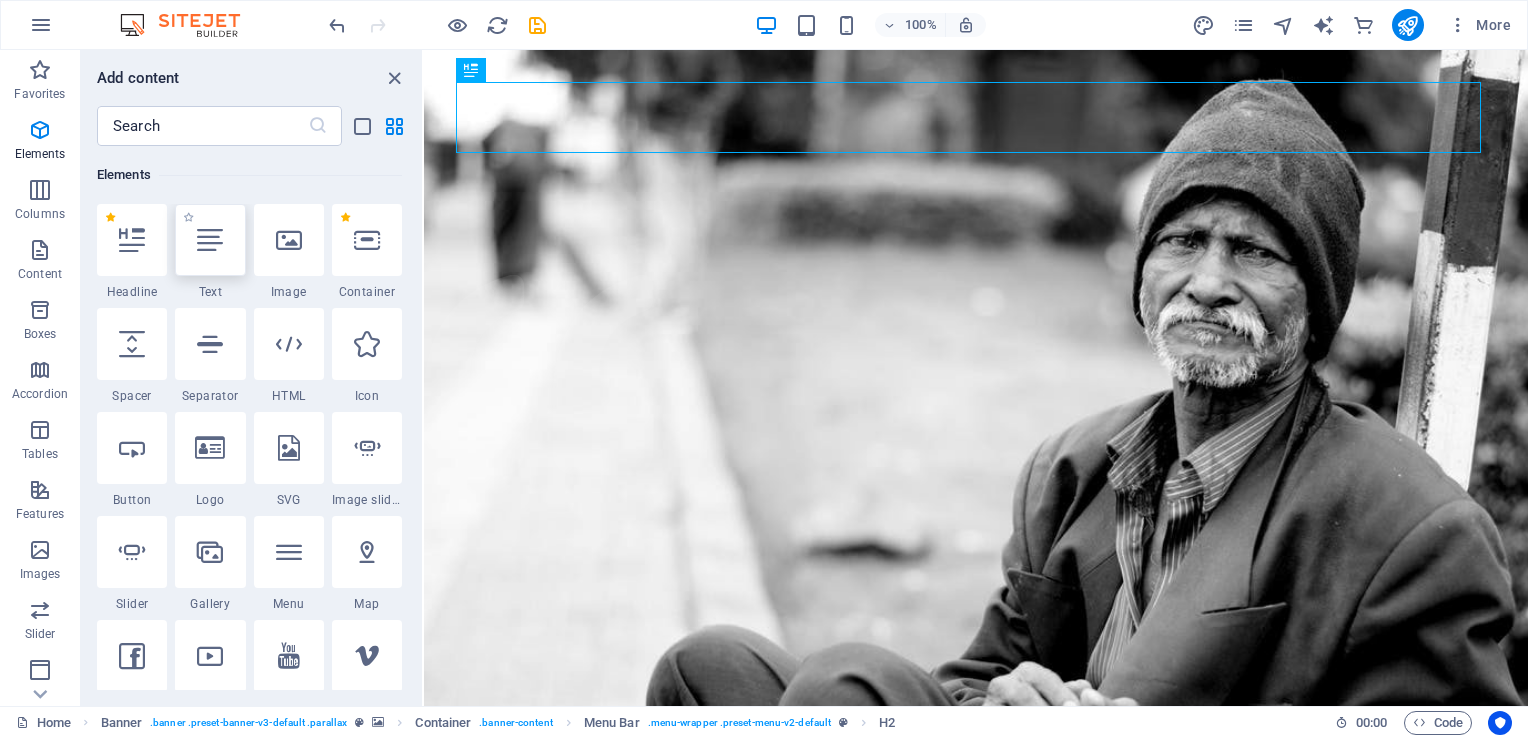 click at bounding box center (210, 240) 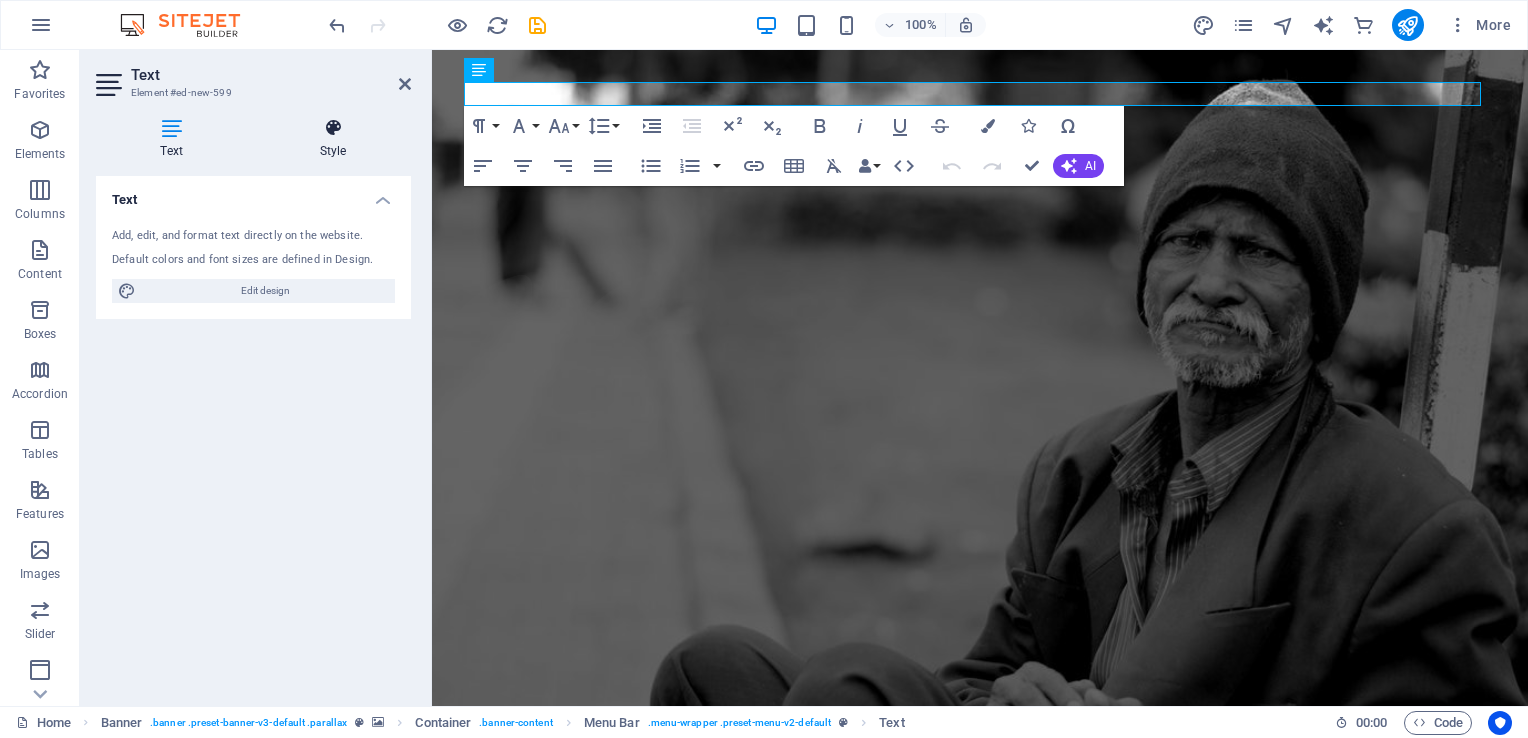 click at bounding box center [333, 128] 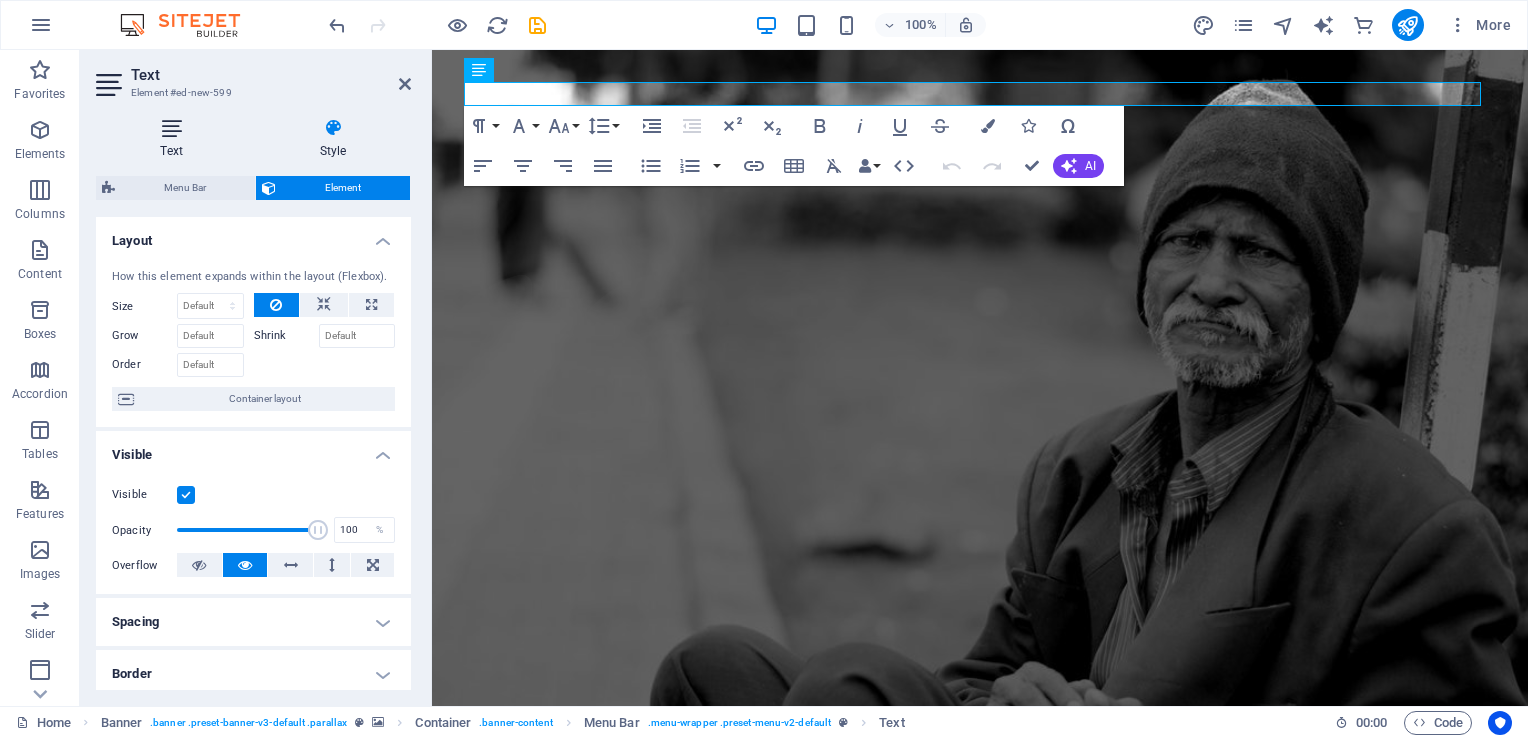 click at bounding box center (171, 128) 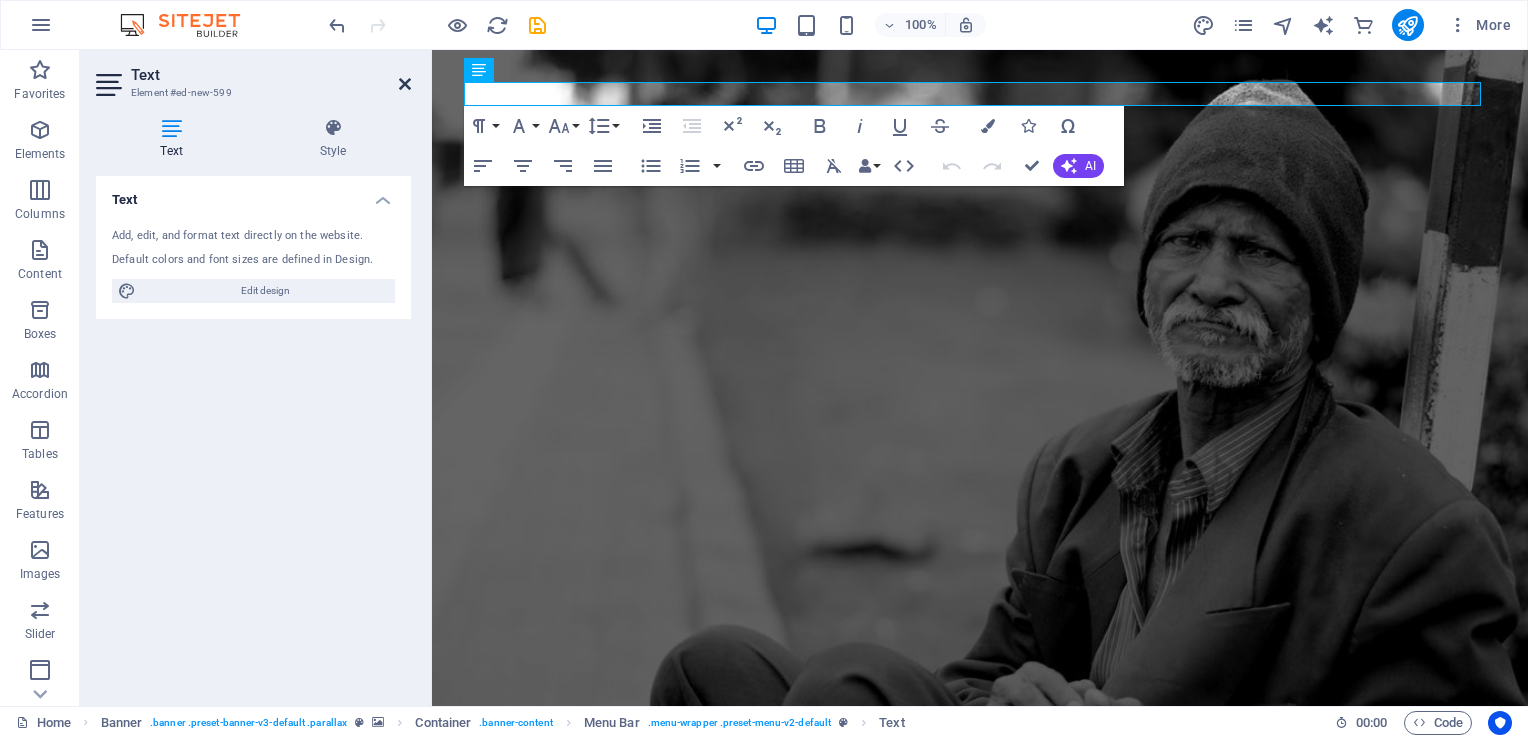 click at bounding box center (405, 84) 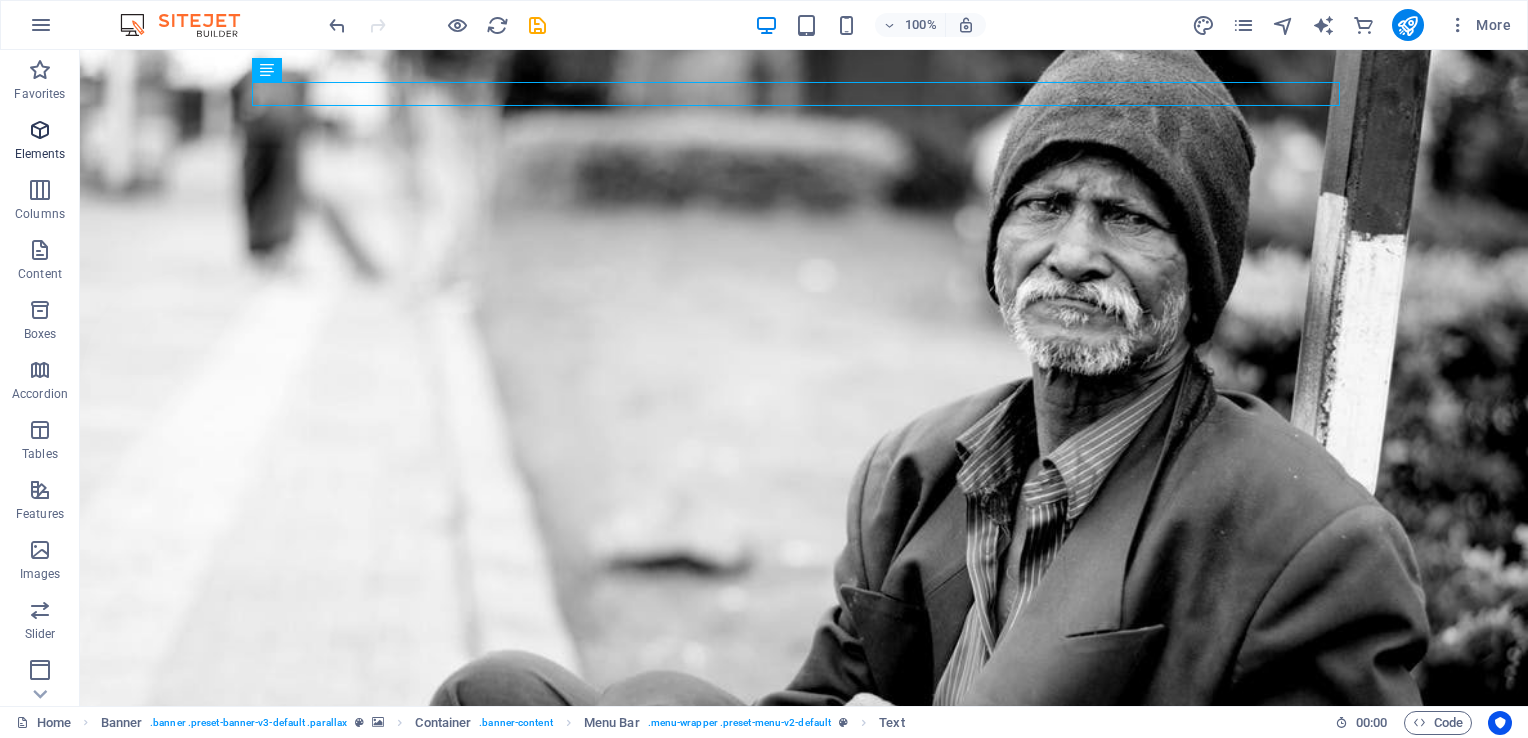click at bounding box center (40, 130) 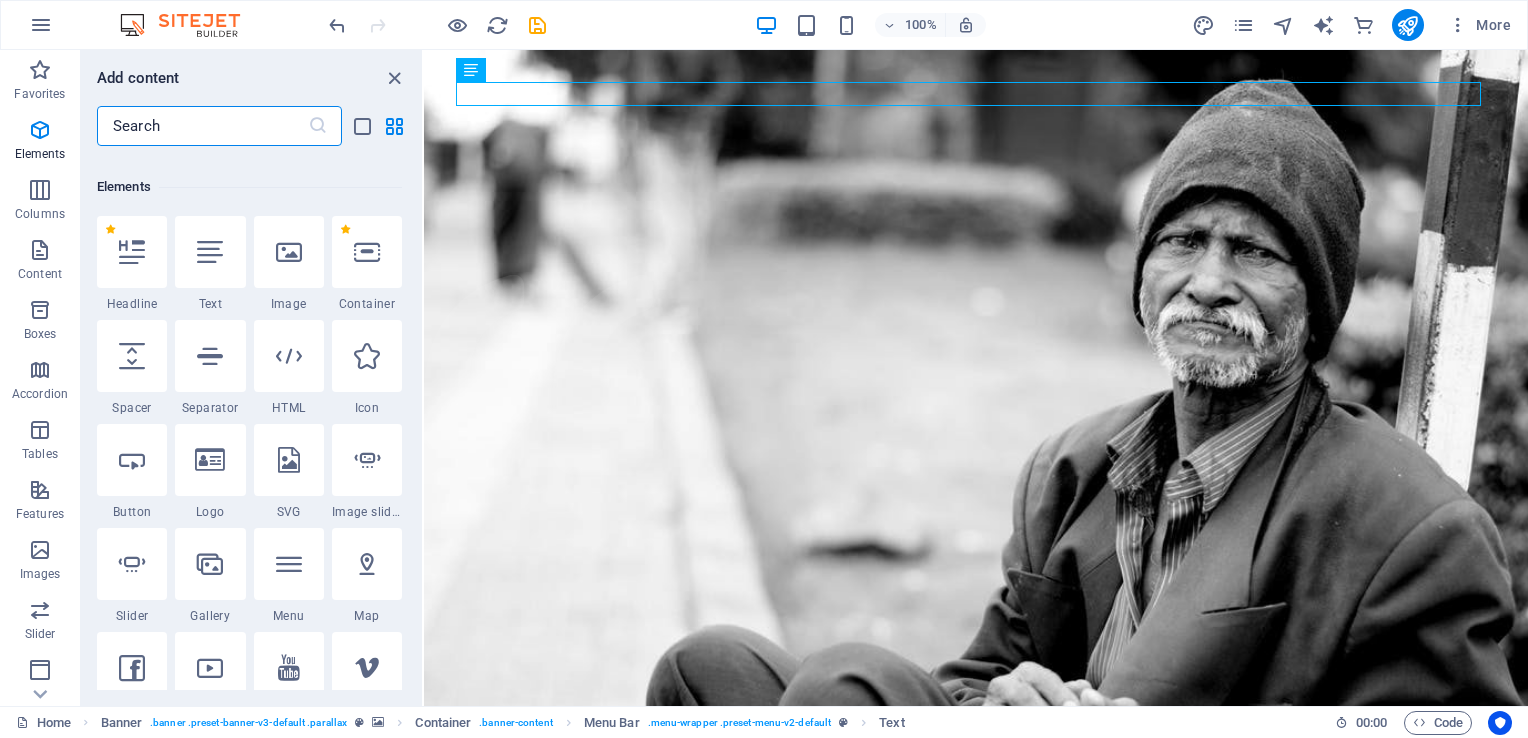 scroll, scrollTop: 212, scrollLeft: 0, axis: vertical 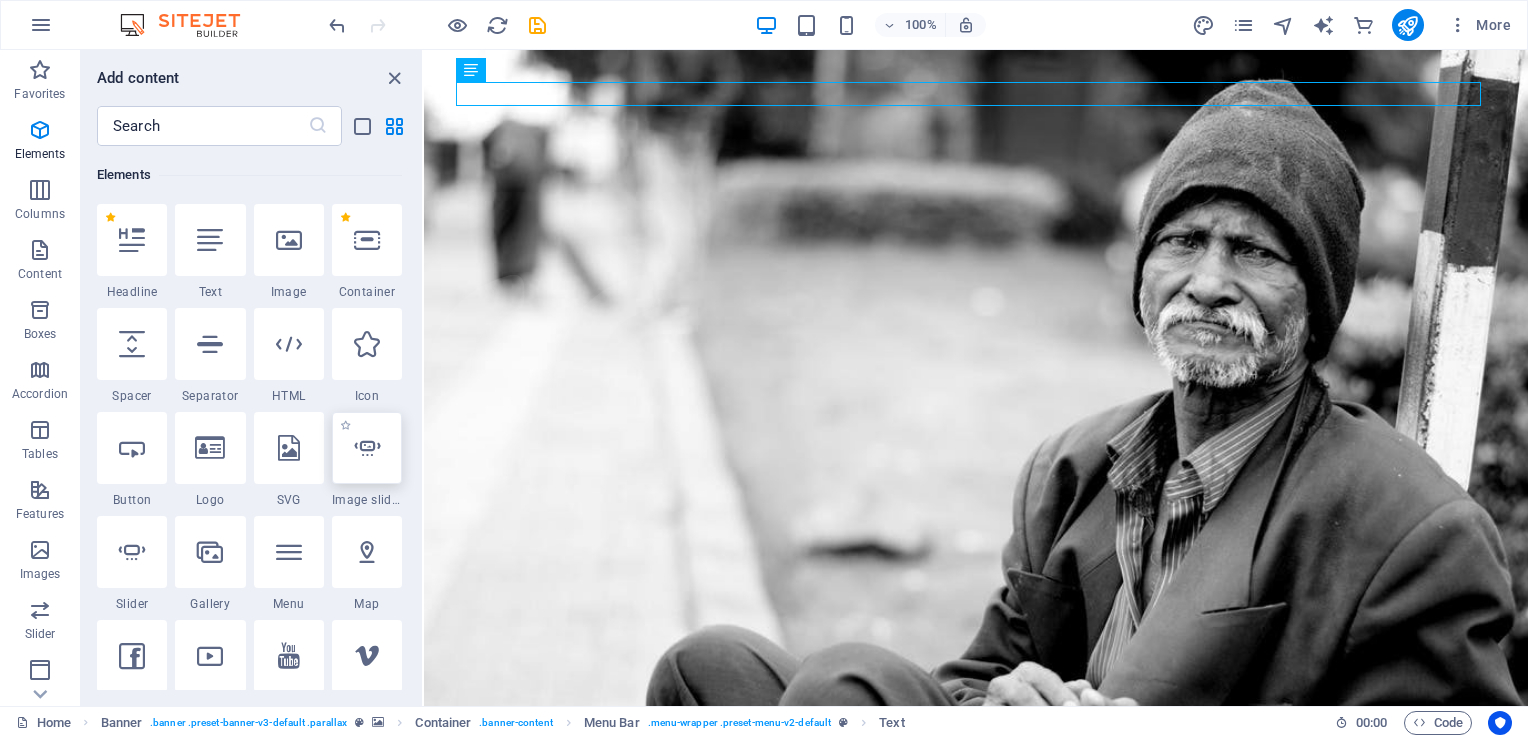 click at bounding box center [367, 448] 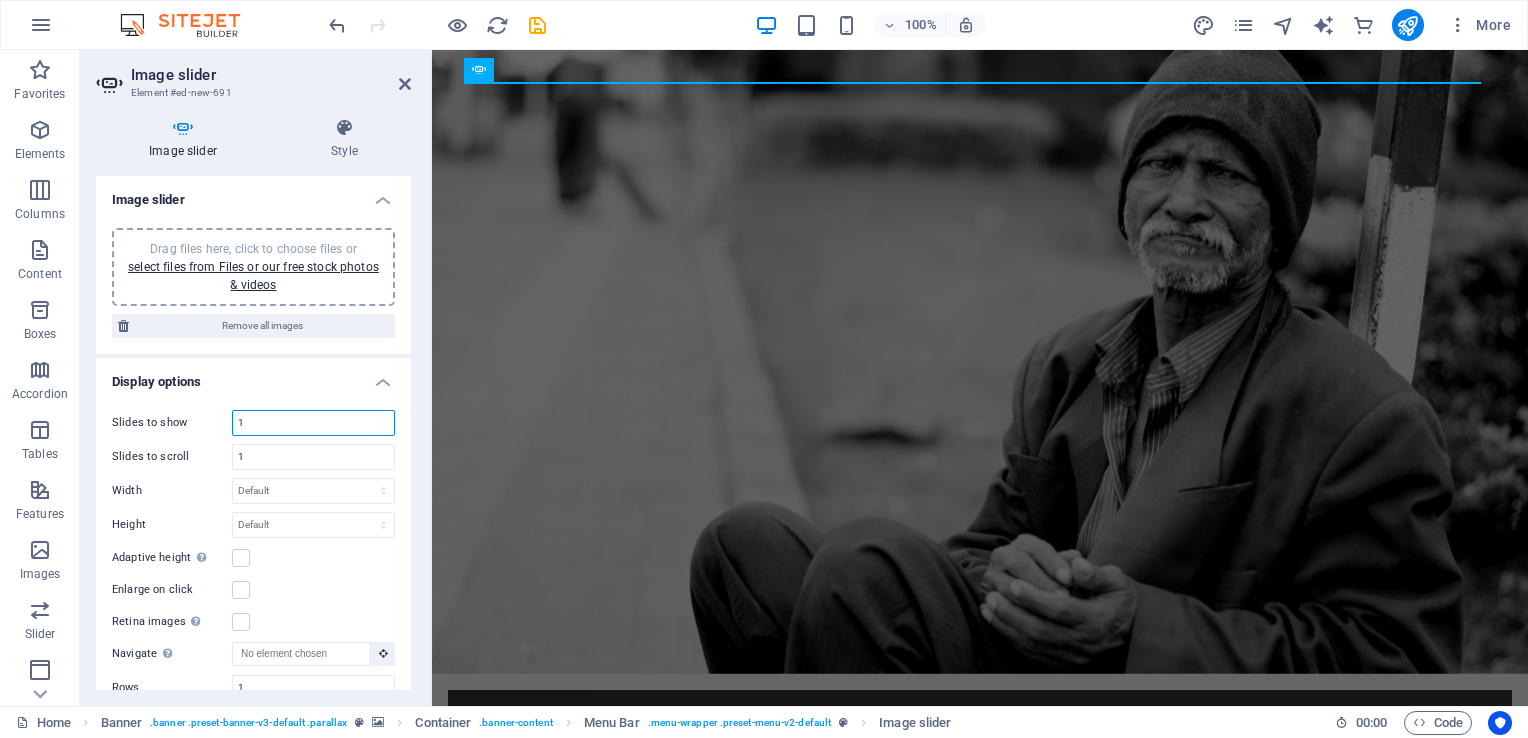 click on "1" at bounding box center [313, 423] 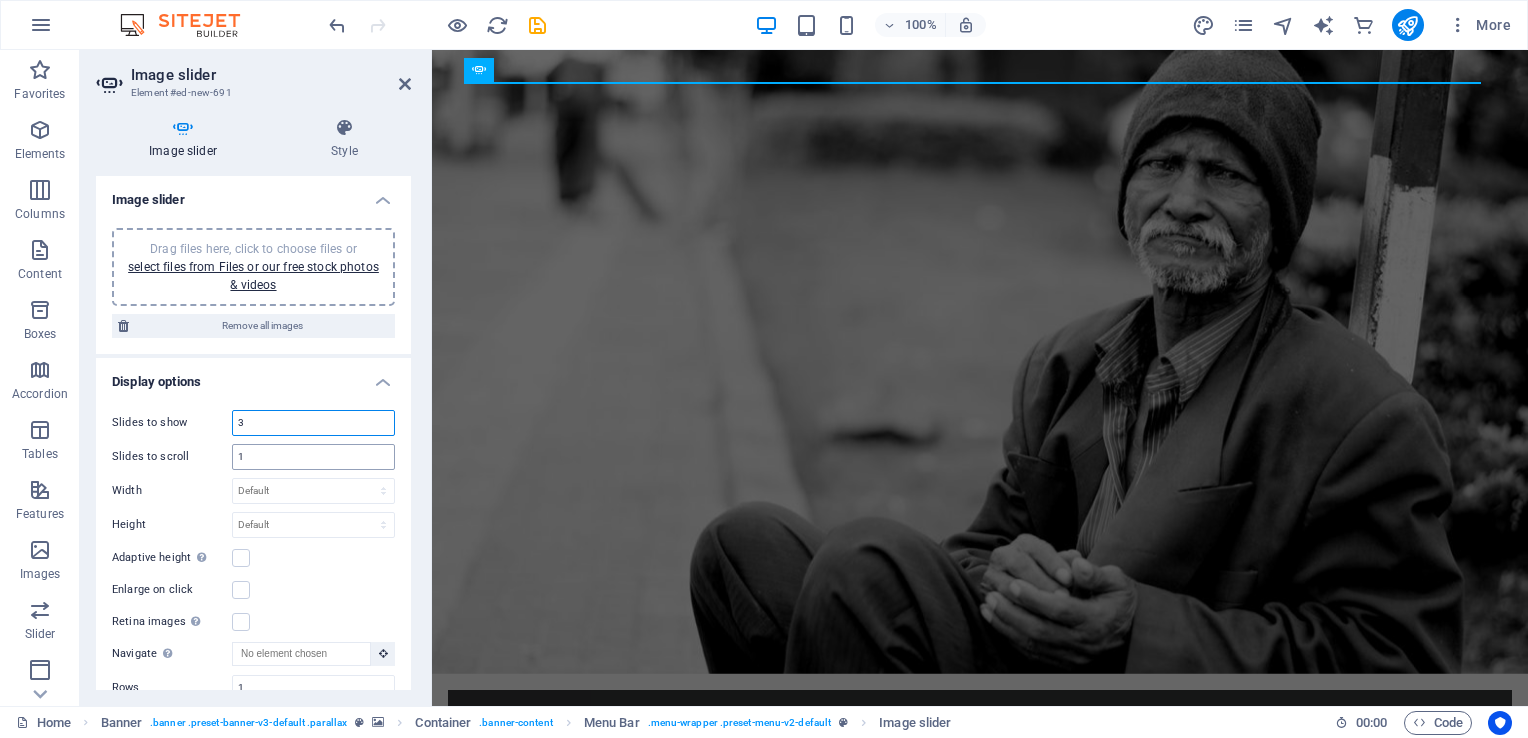 type on "3" 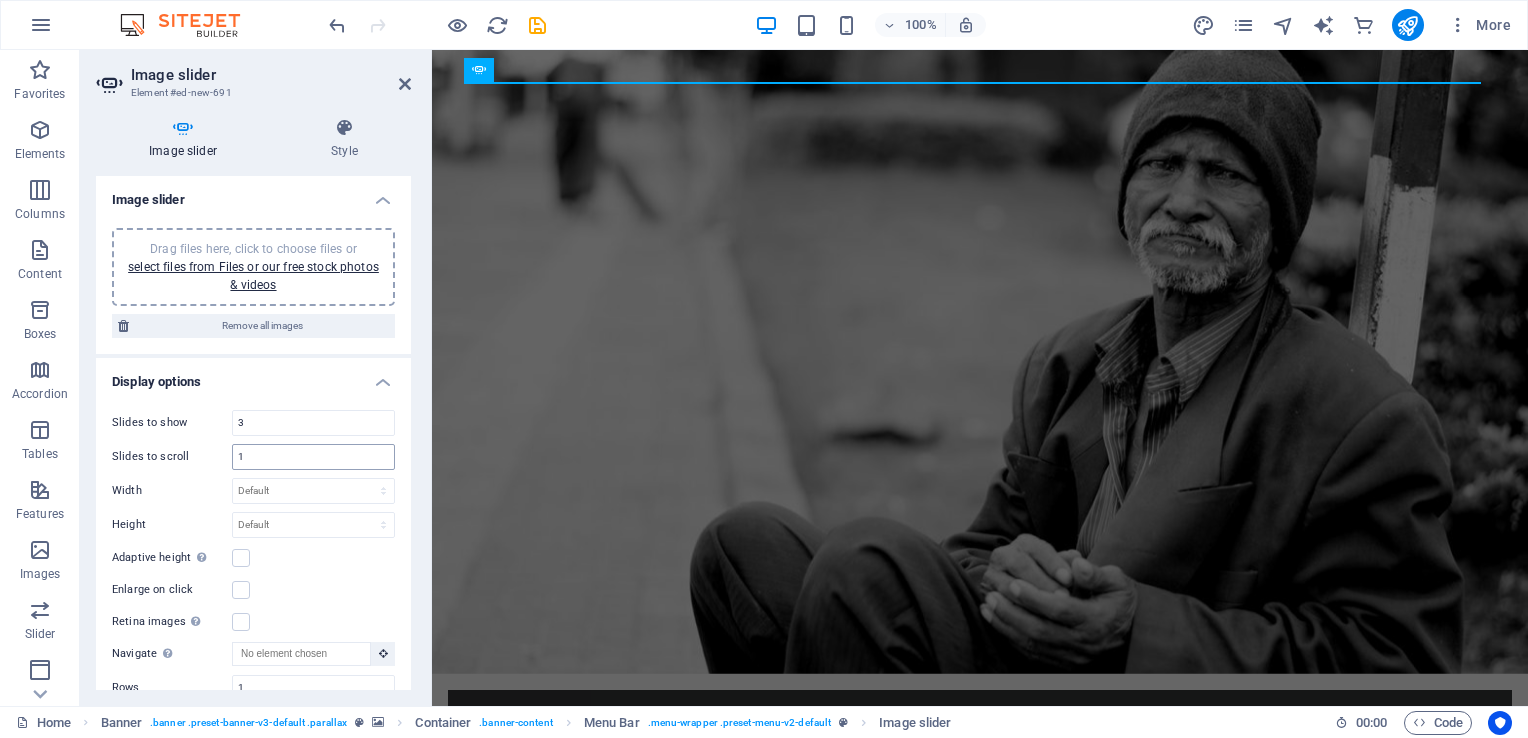 click on "1" at bounding box center [313, 457] 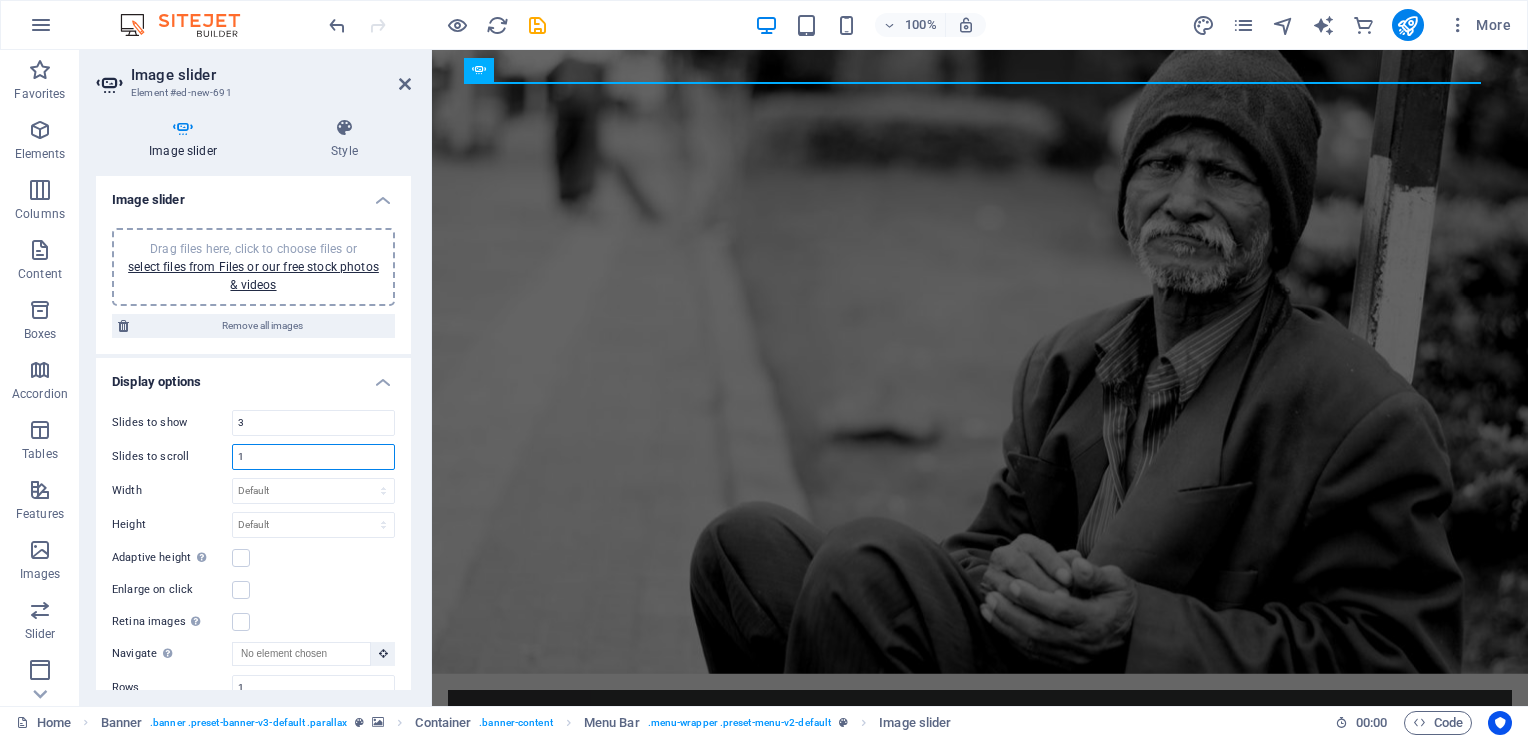 click on "1" at bounding box center [313, 457] 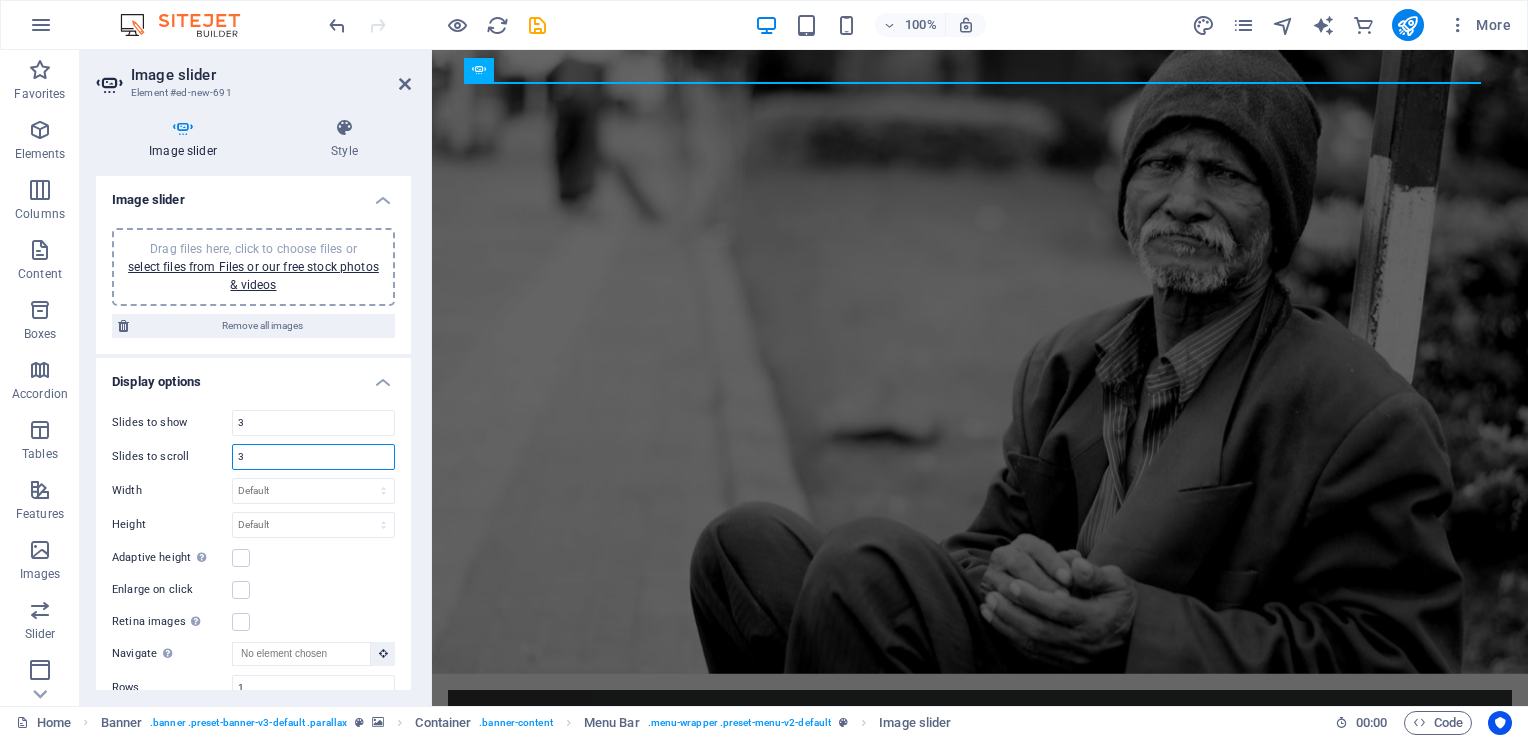 type on "3" 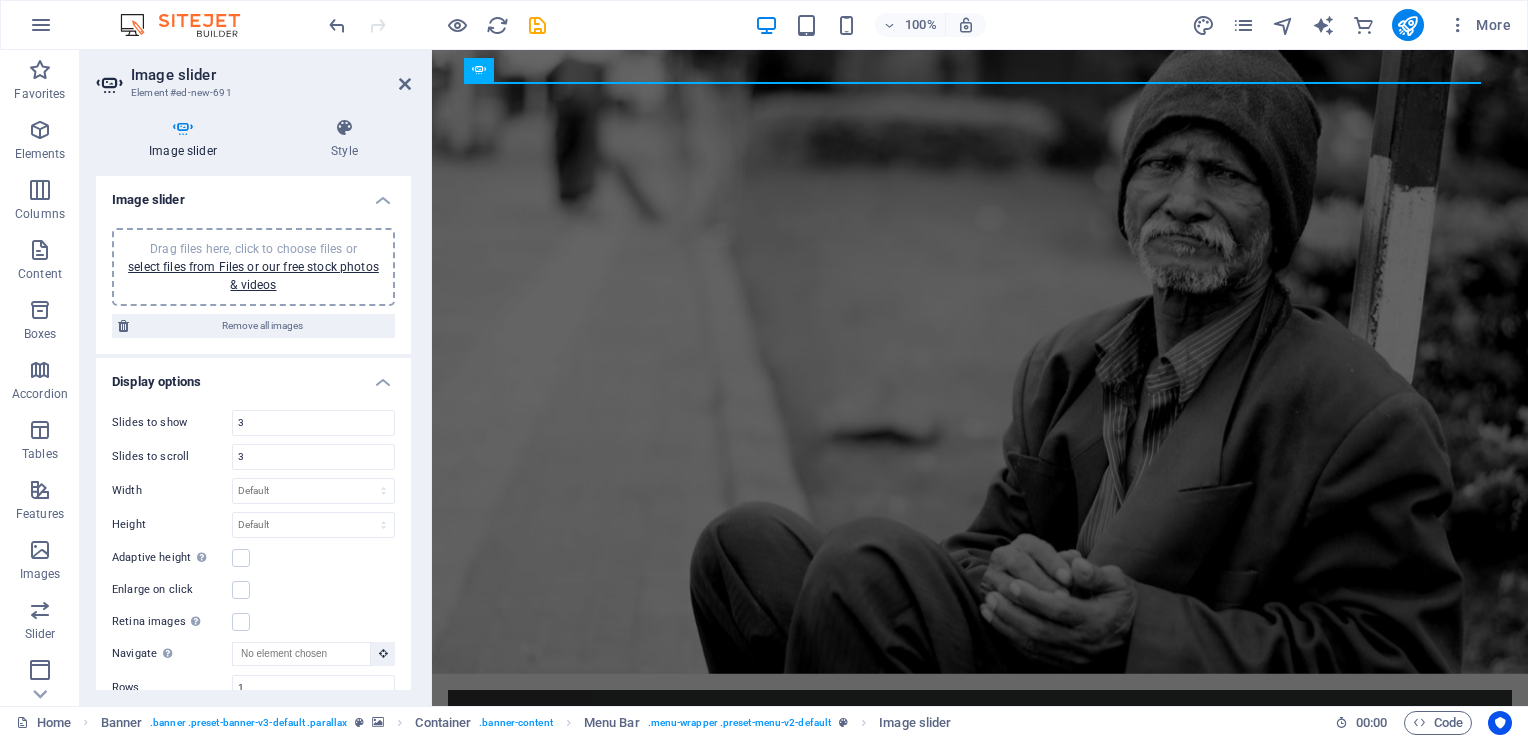 drag, startPoint x: 405, startPoint y: 429, endPoint x: 407, endPoint y: 499, distance: 70.028564 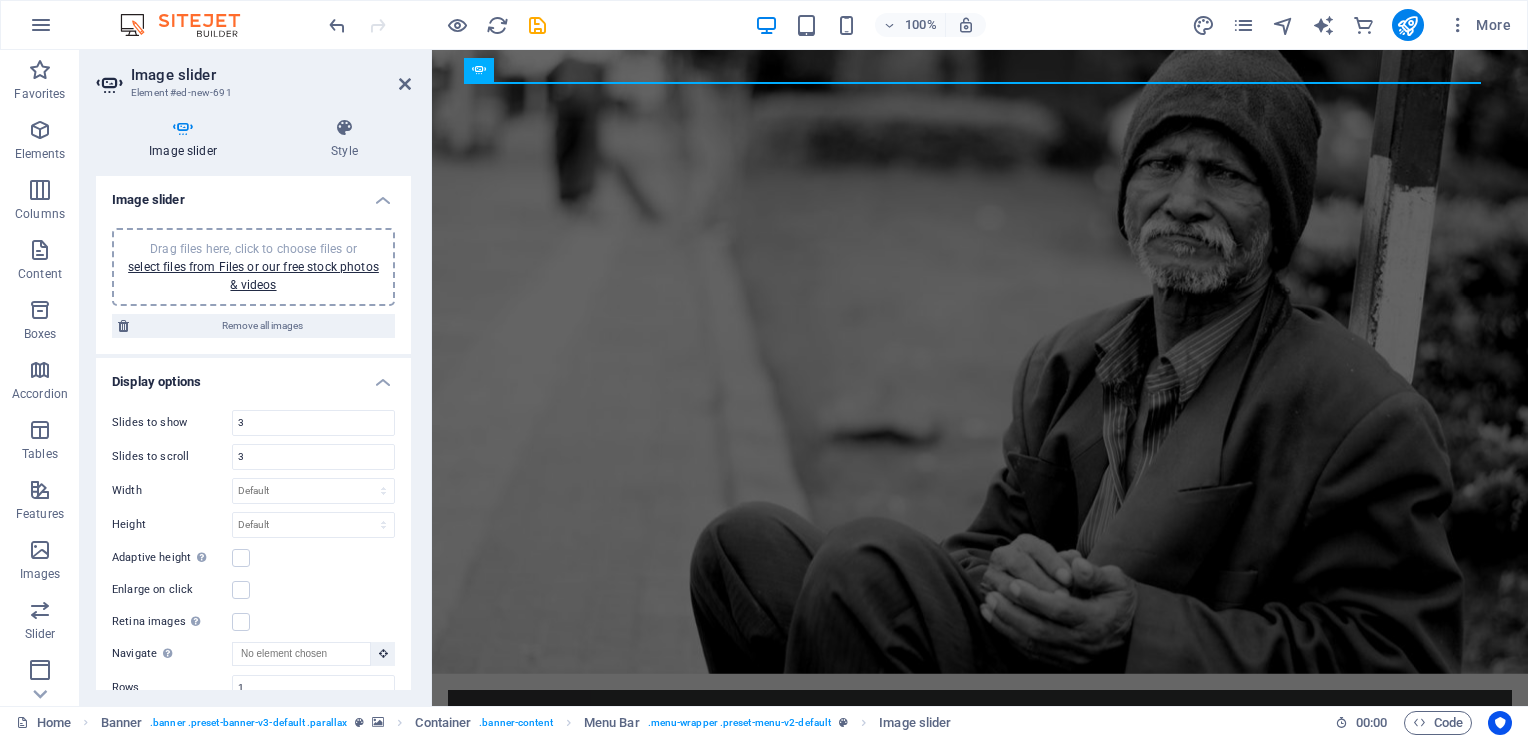click on "Image slider Drag files here, click to choose files or select files from Files or our free stock photos & videos Remove all images Display options Slides to show 3 Slides to scroll 3 Width Default px % rem em vw vh Height Default px rem em vw vh Adaptive height Automatically adjust the height for single slide horizontal sliders Enlarge on click Retina images Automatically load retina image and smartphone optimized sizes. Navigate Select another slider to be navigated by this one
Rows 1 Slides per row 1 Variable width Automatically adjust the width of the visible slide. Center mode Enables centered view with partial previous/next slide. Use with odd numbered "Slides to show" counts. Center padding Not visible while "Variable width" is activated 0 px % Animation Animation Slide Fade Direction Horizontal Vertical Speed 800 s ms Automatic Pause 5 s ms Pause on hover Loop Lazyload Off On demand Progressive Arrows Dots" at bounding box center [253, 433] 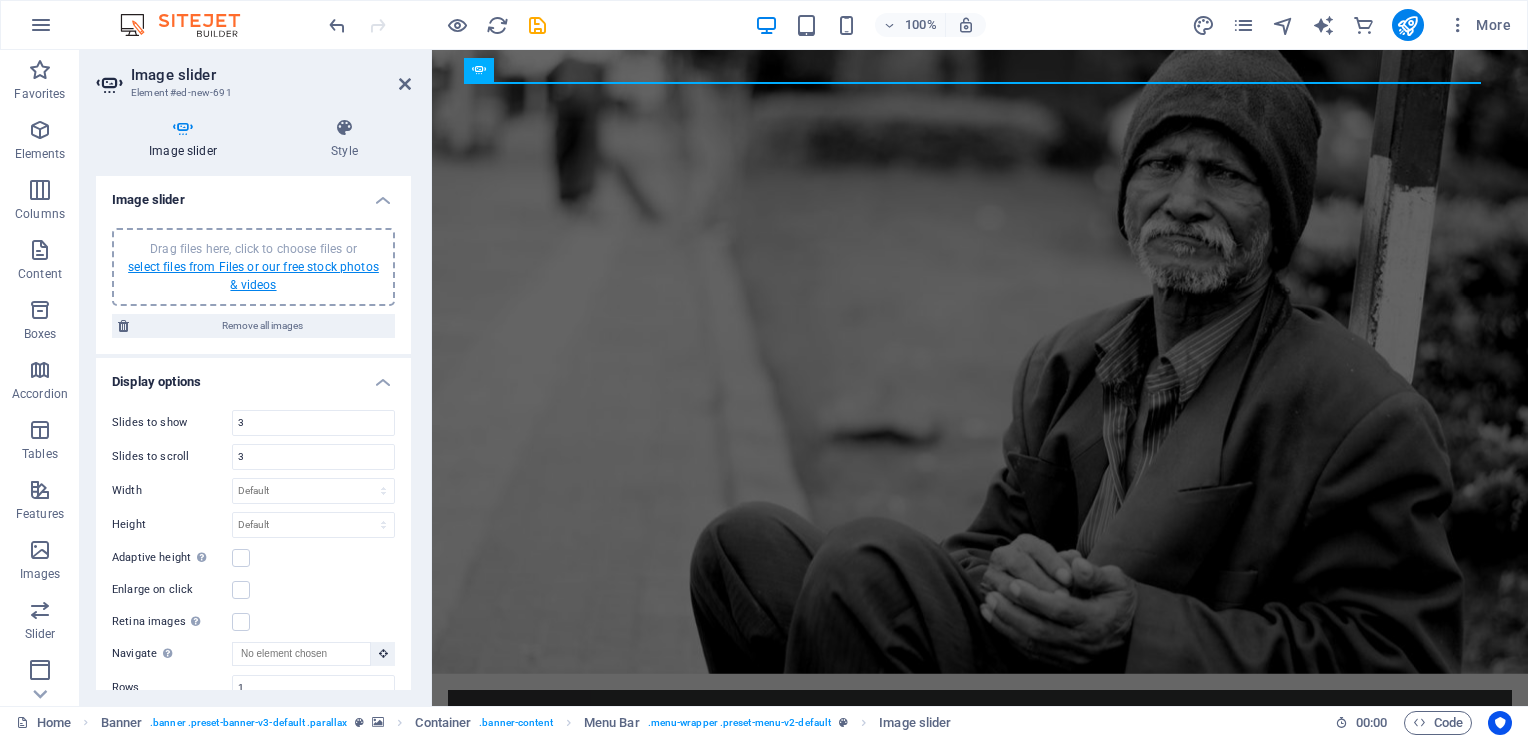 click on "select files from Files or our free stock photos & videos" at bounding box center (253, 276) 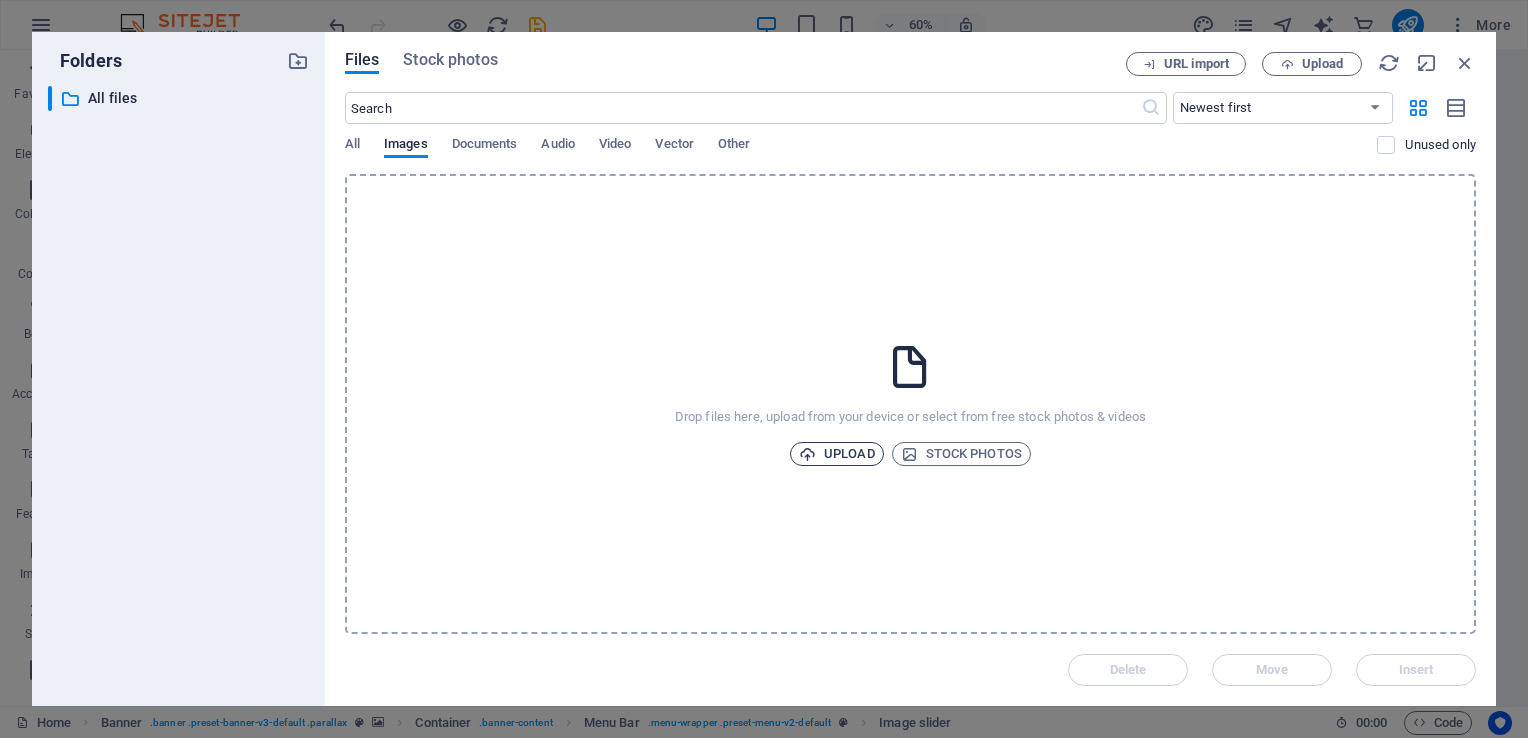 click on "Upload" at bounding box center [837, 454] 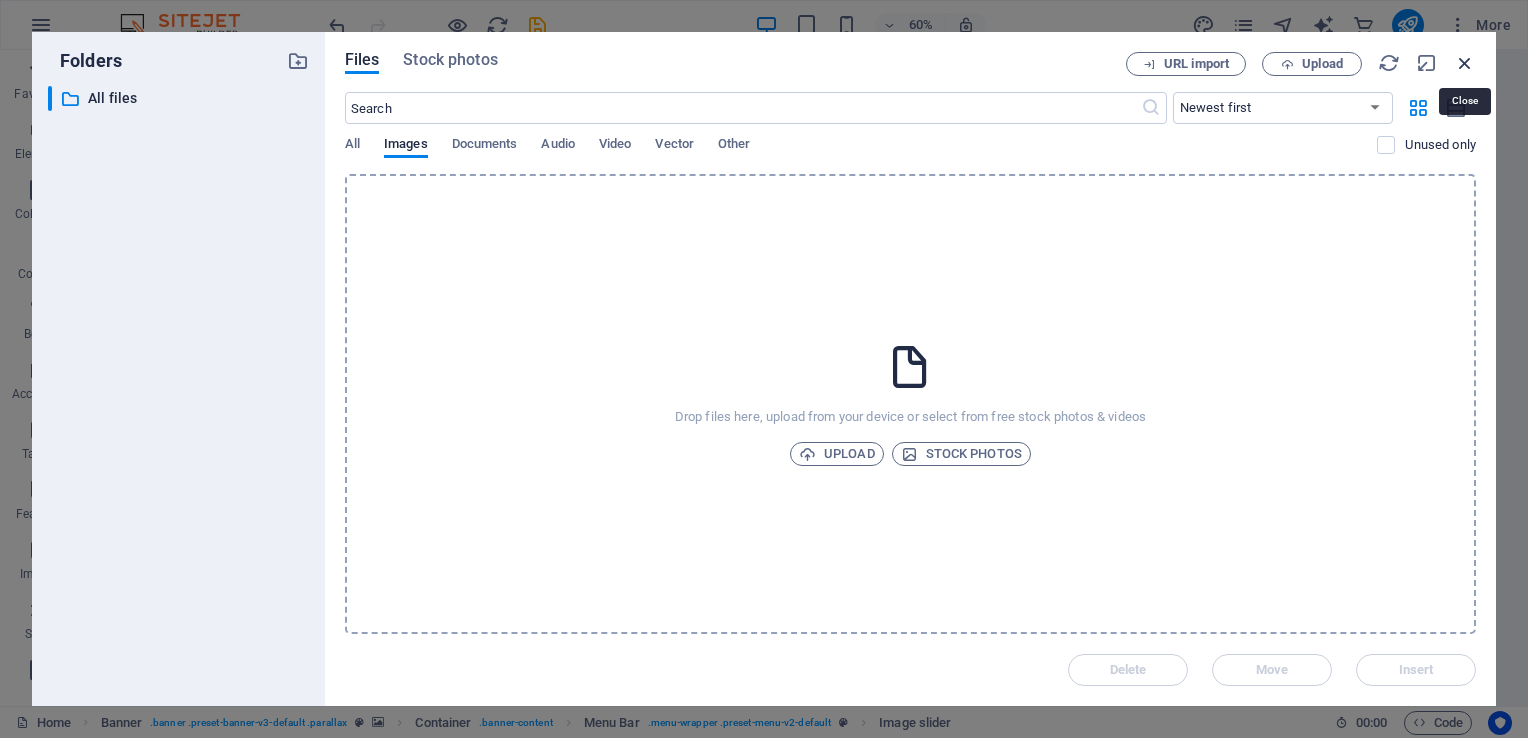 click at bounding box center [1465, 63] 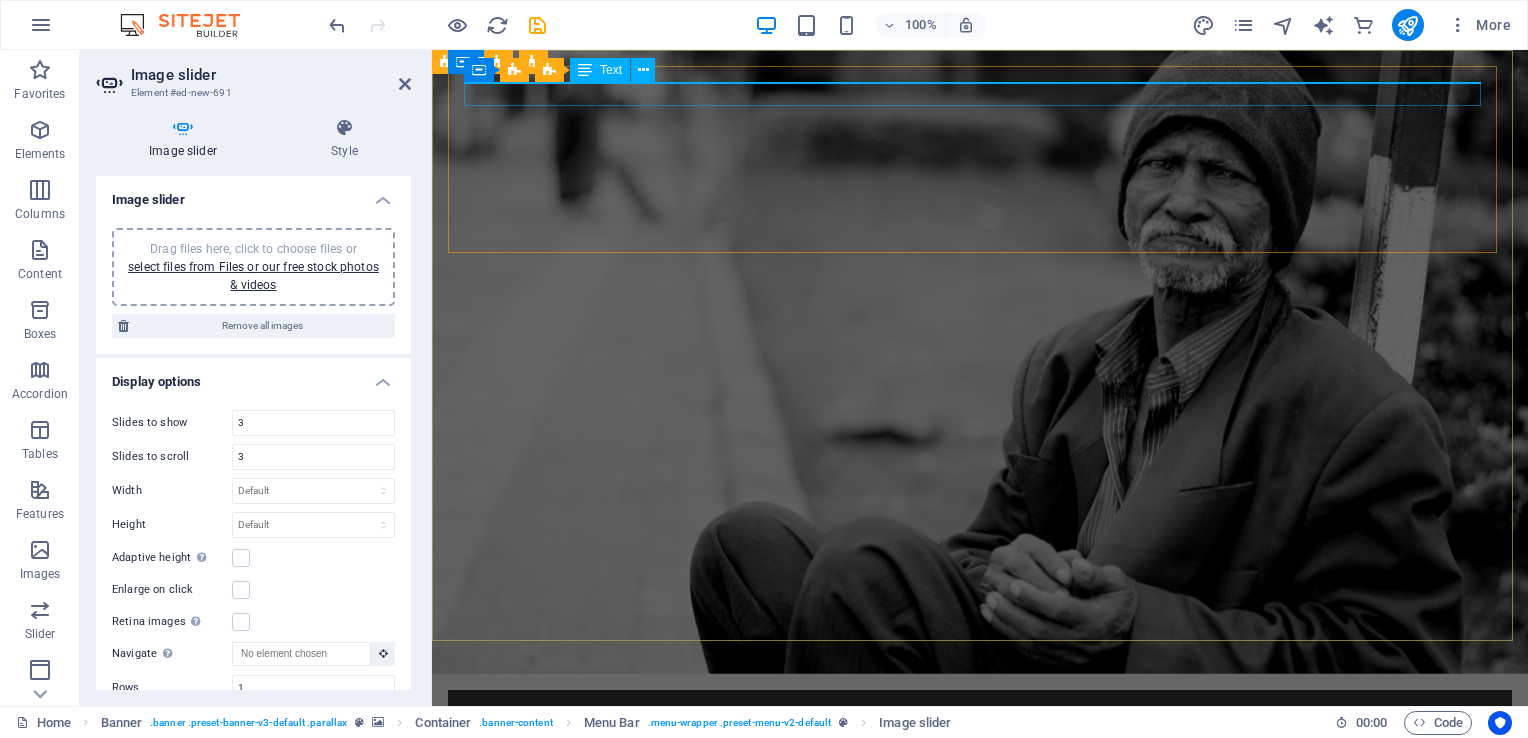 click on "New text element" at bounding box center [980, 718] 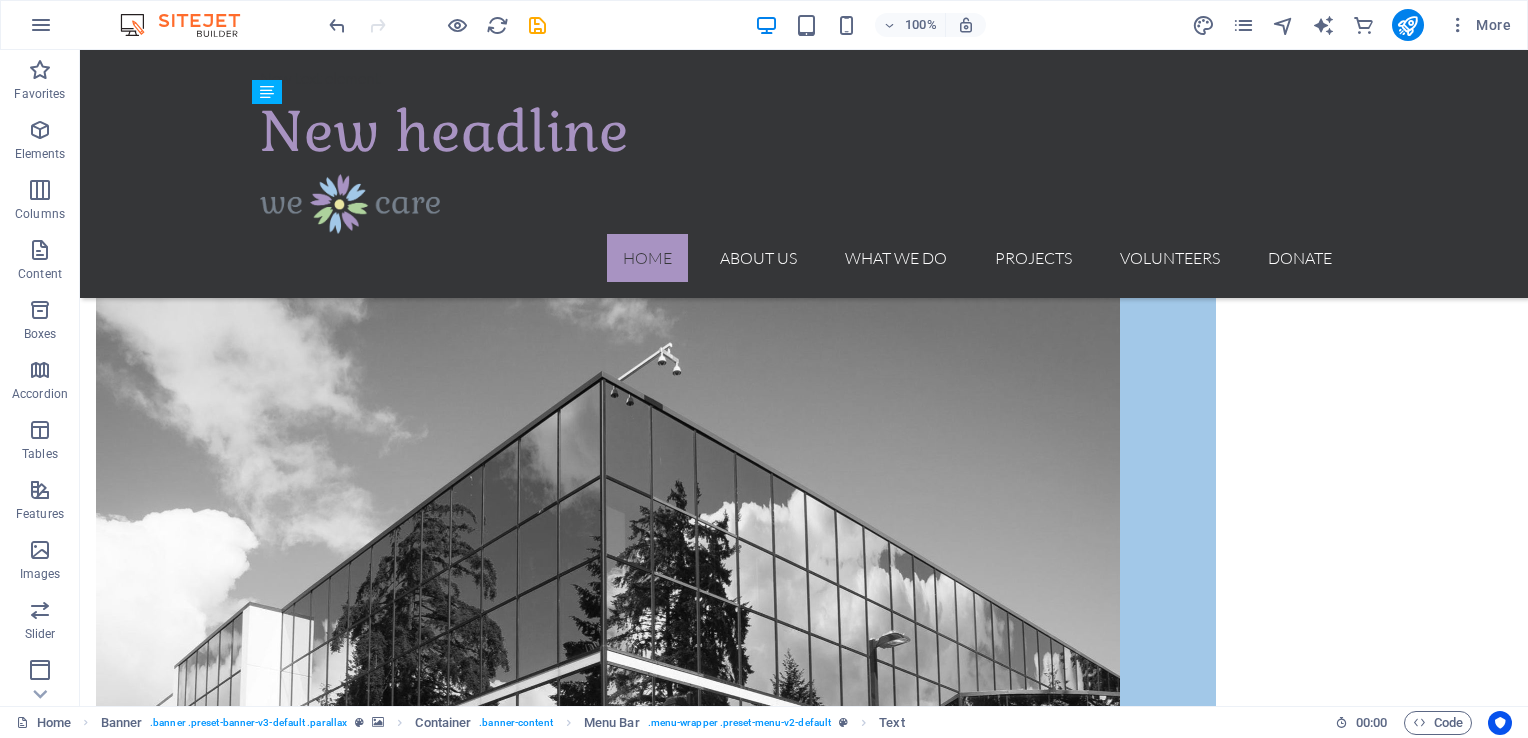 scroll, scrollTop: 1999, scrollLeft: 0, axis: vertical 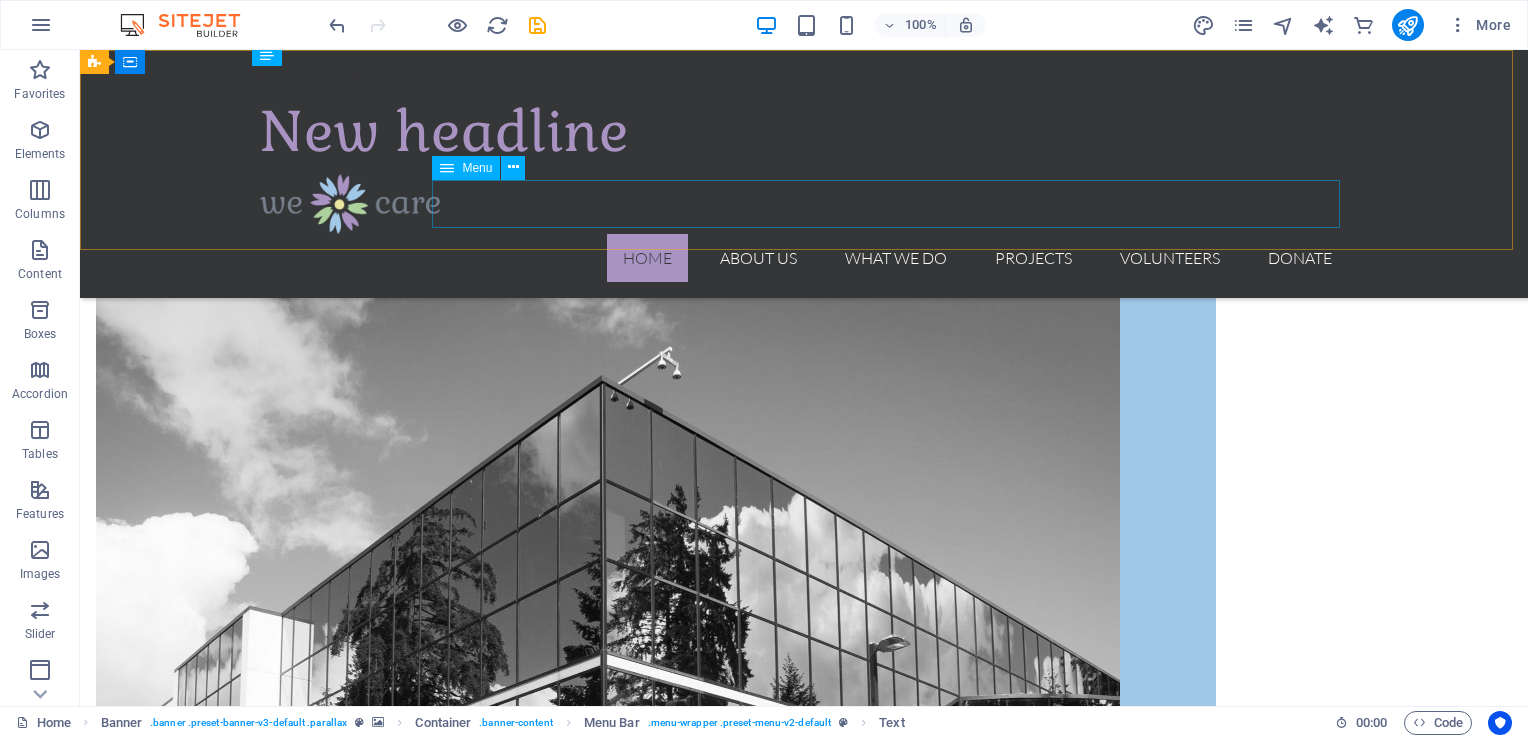 click on "Home About us What we do Projects Volunteers Donate" at bounding box center (804, 258) 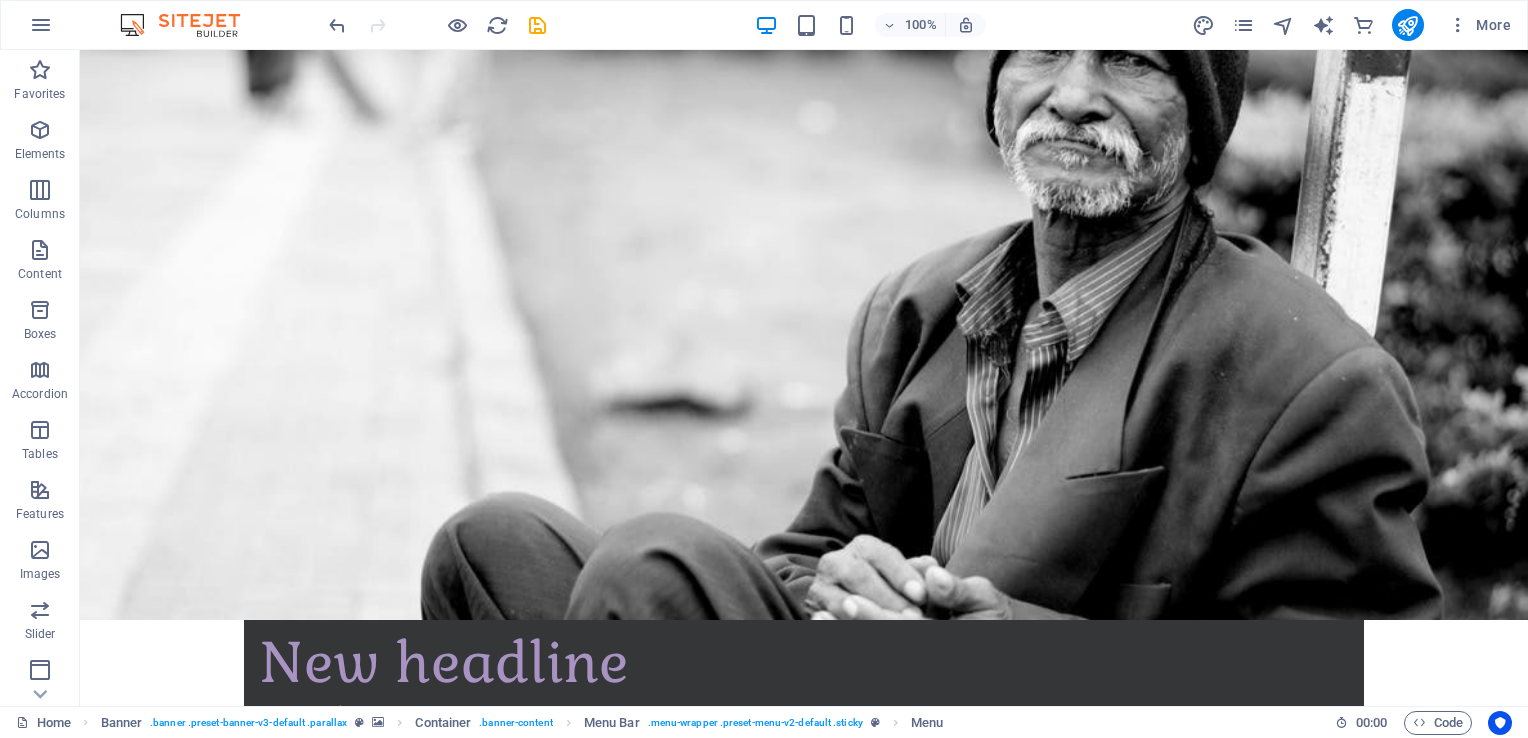 scroll, scrollTop: 0, scrollLeft: 0, axis: both 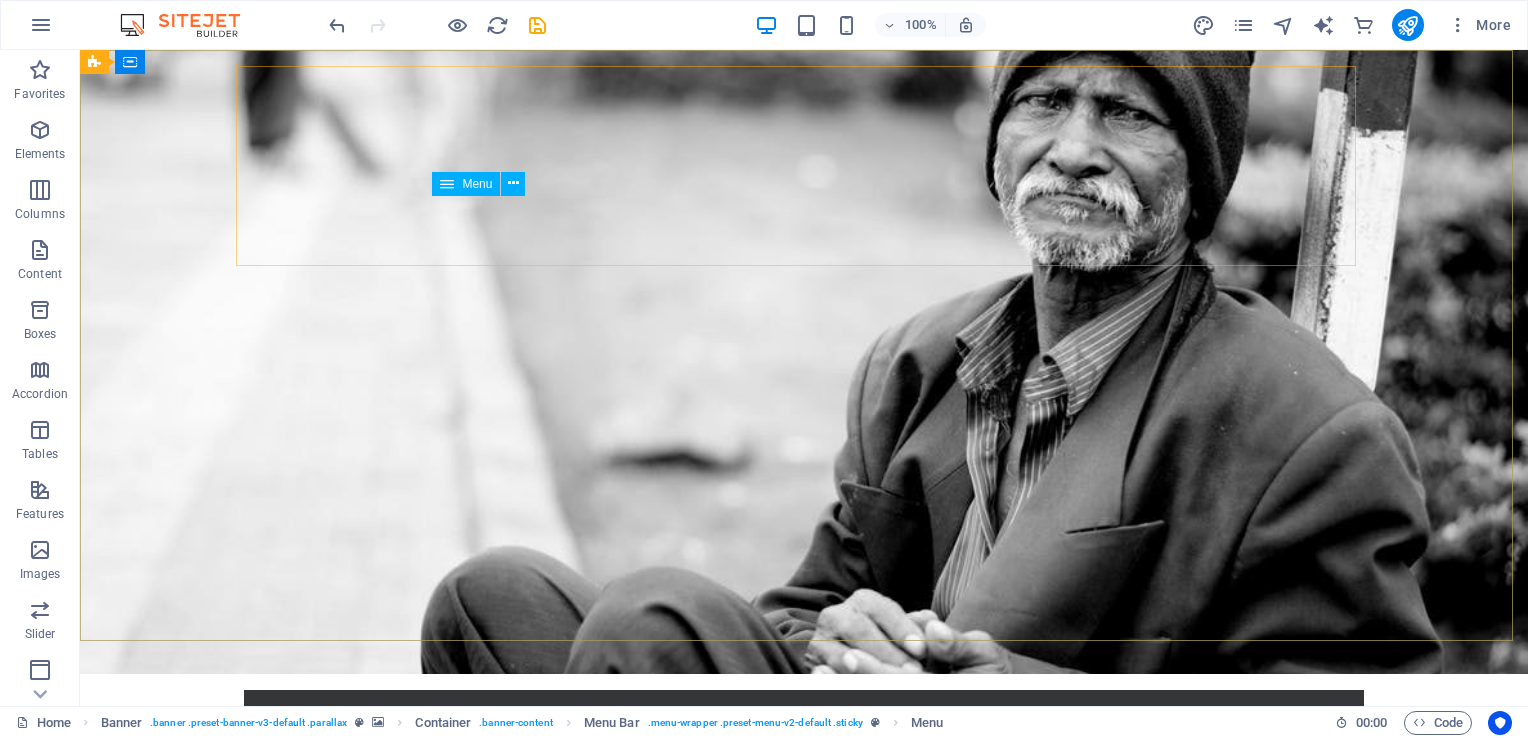 click at bounding box center (447, 184) 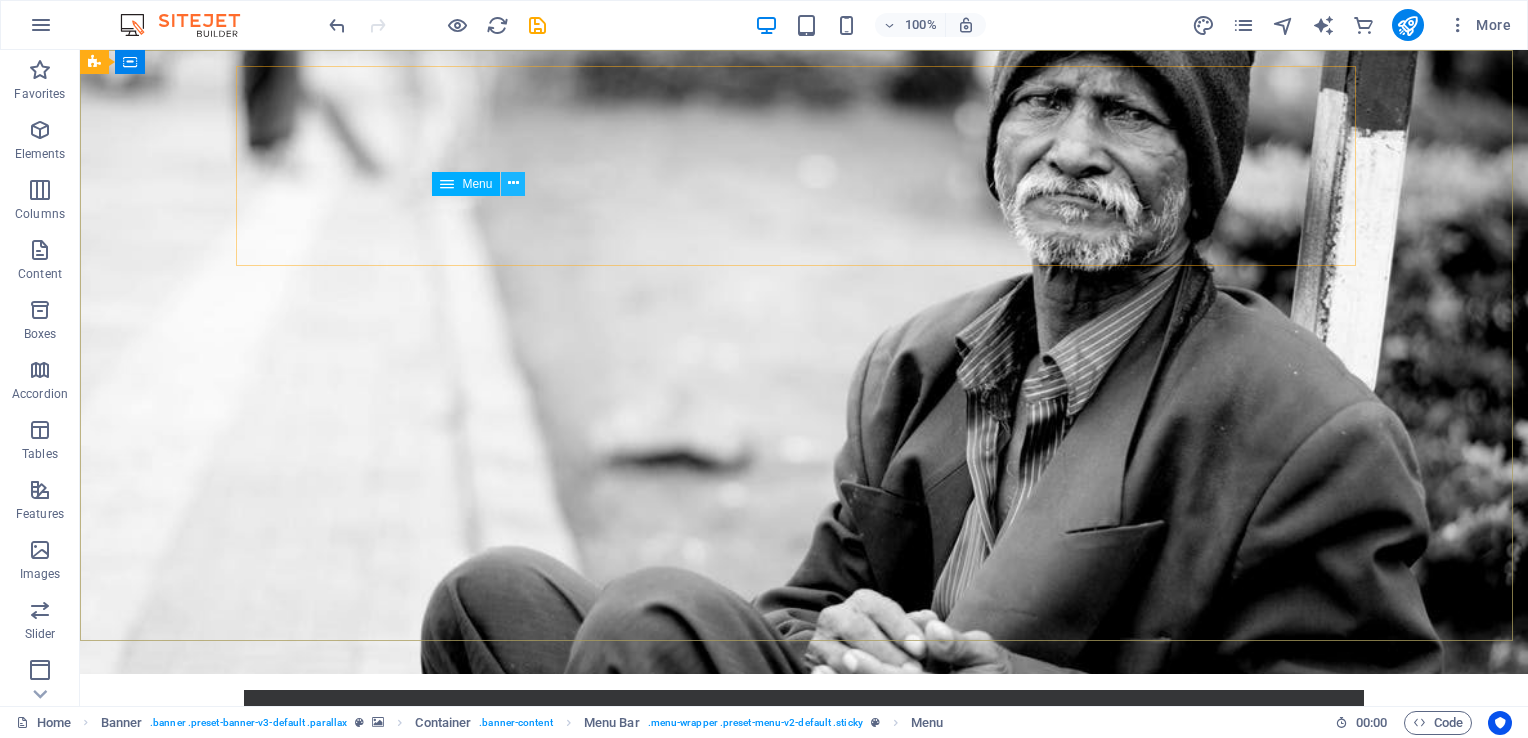 click at bounding box center (513, 184) 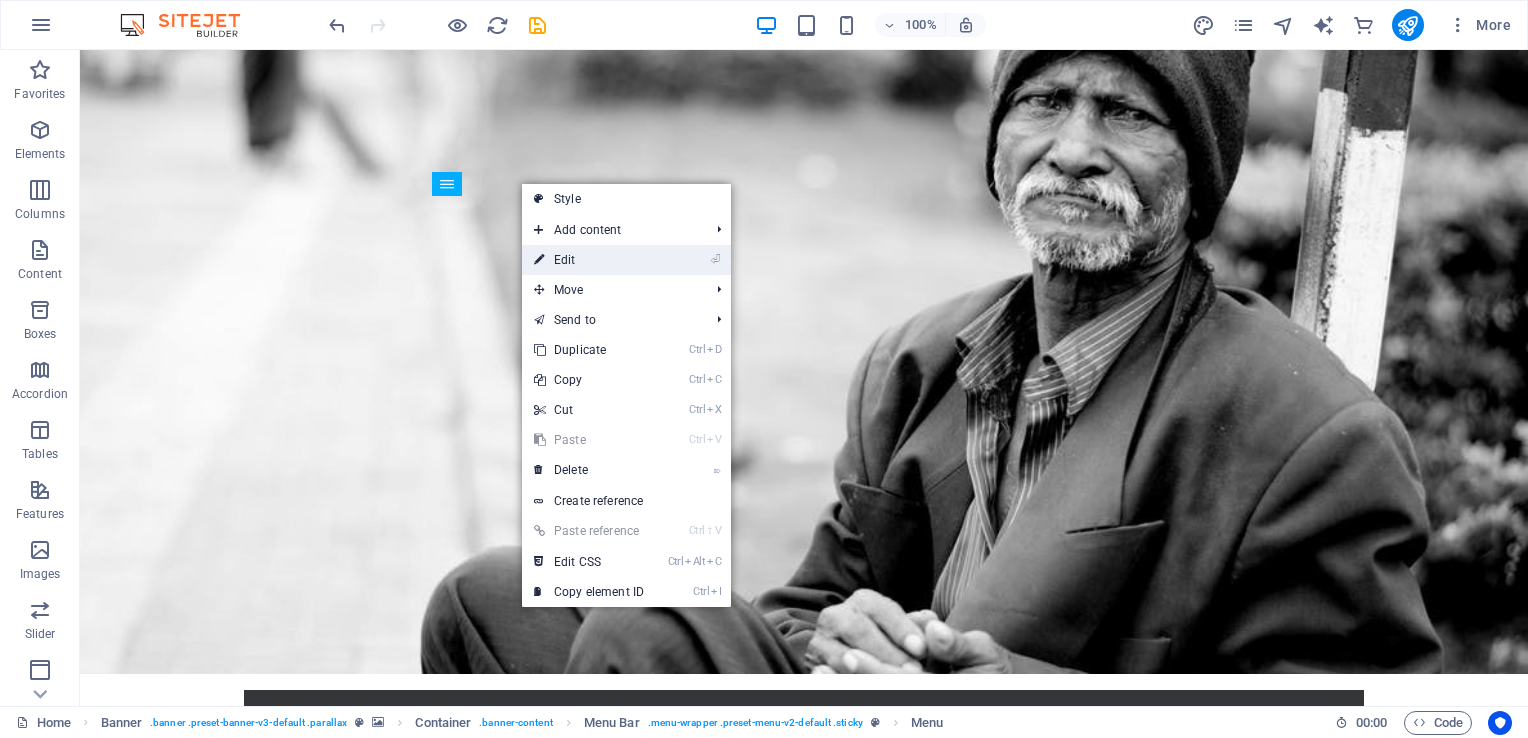 click on "⏎  Edit" at bounding box center [589, 260] 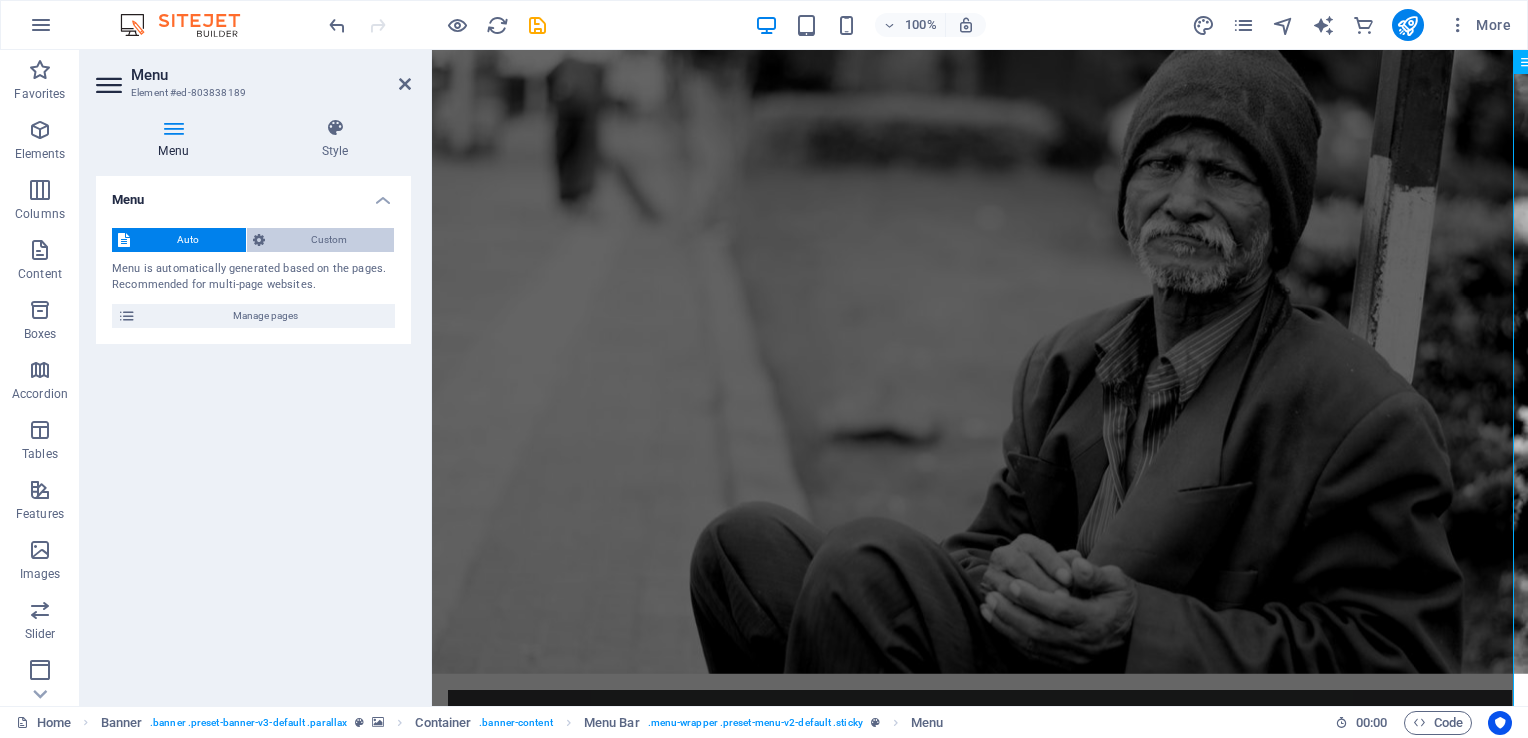 click on "Custom" at bounding box center (330, 240) 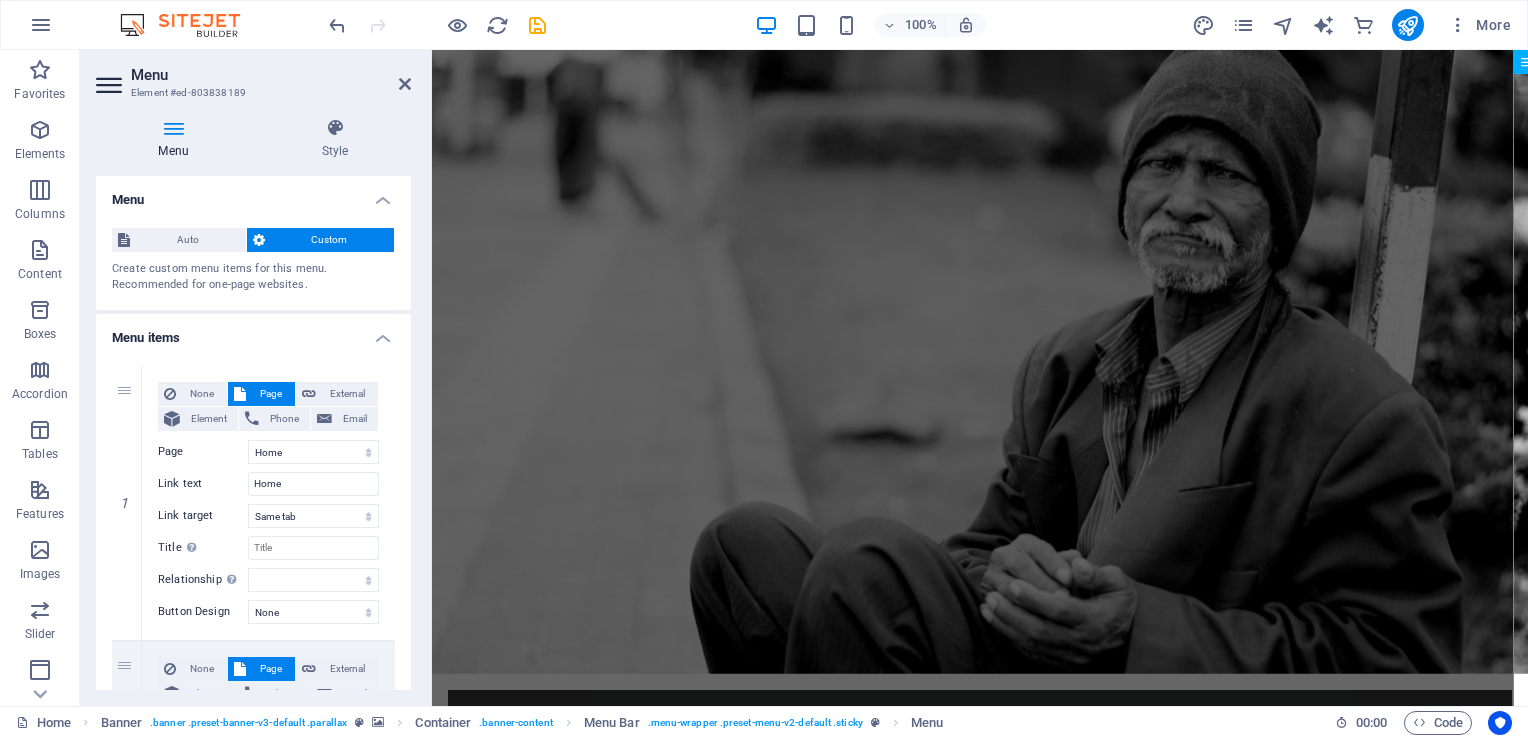 drag, startPoint x: 406, startPoint y: 296, endPoint x: 406, endPoint y: 313, distance: 17 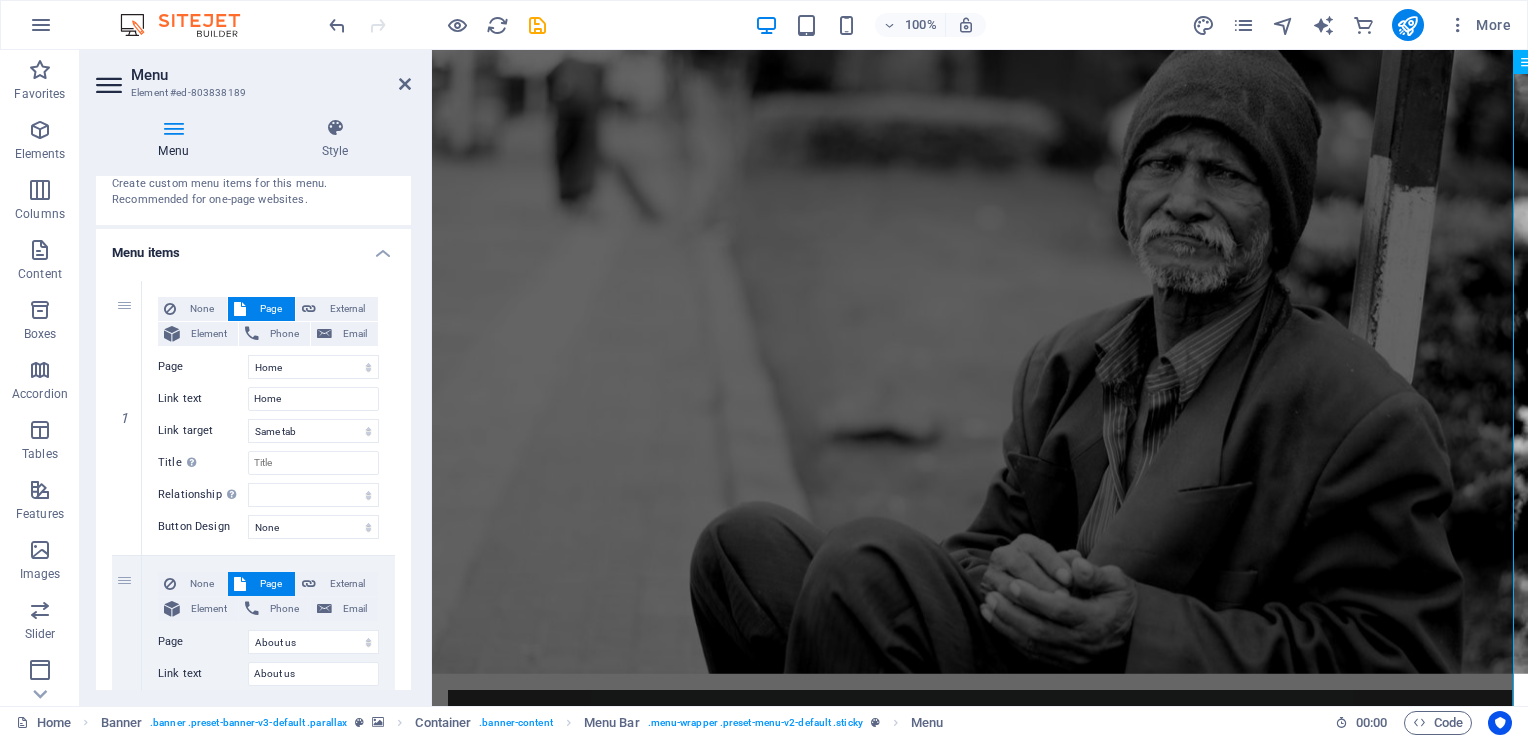 scroll, scrollTop: 0, scrollLeft: 0, axis: both 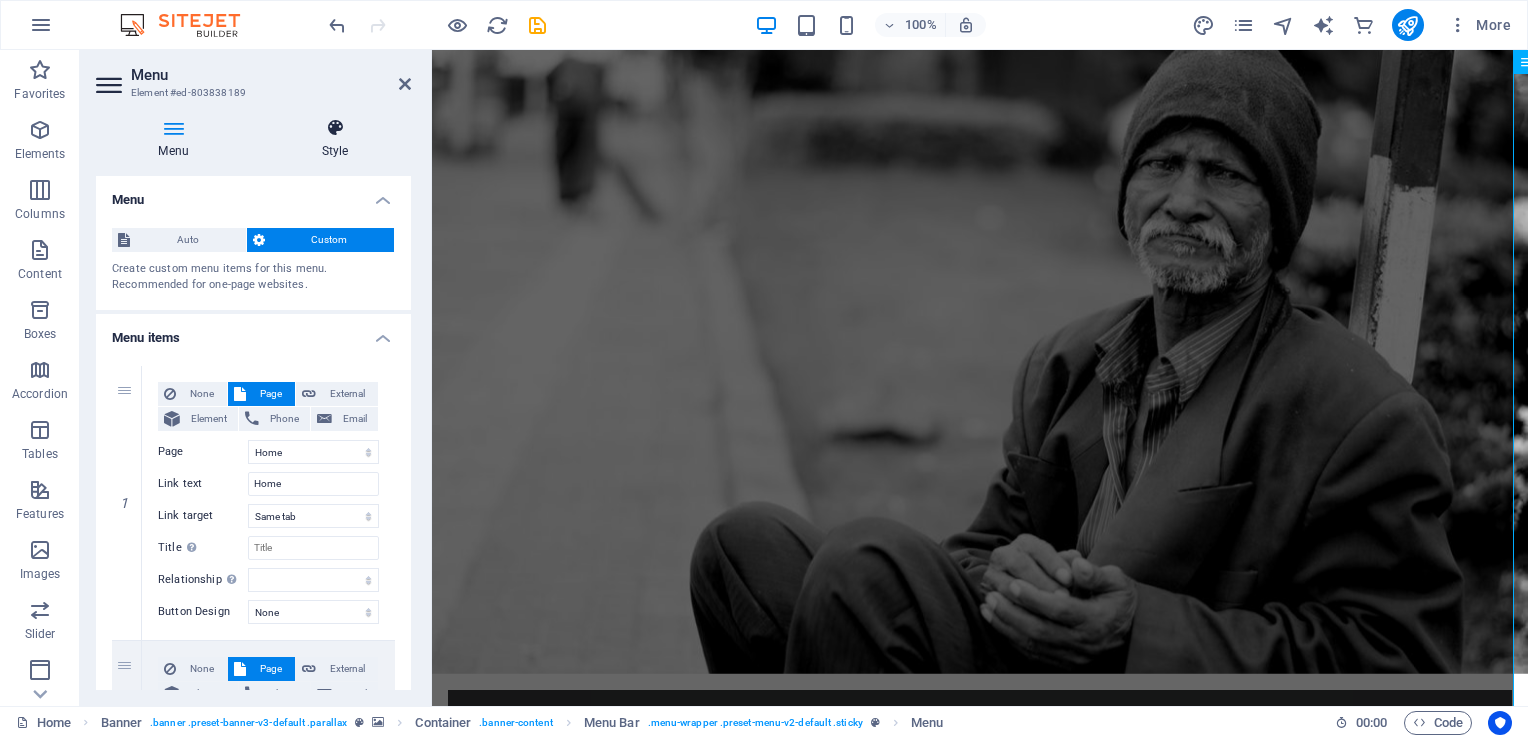 click at bounding box center [335, 128] 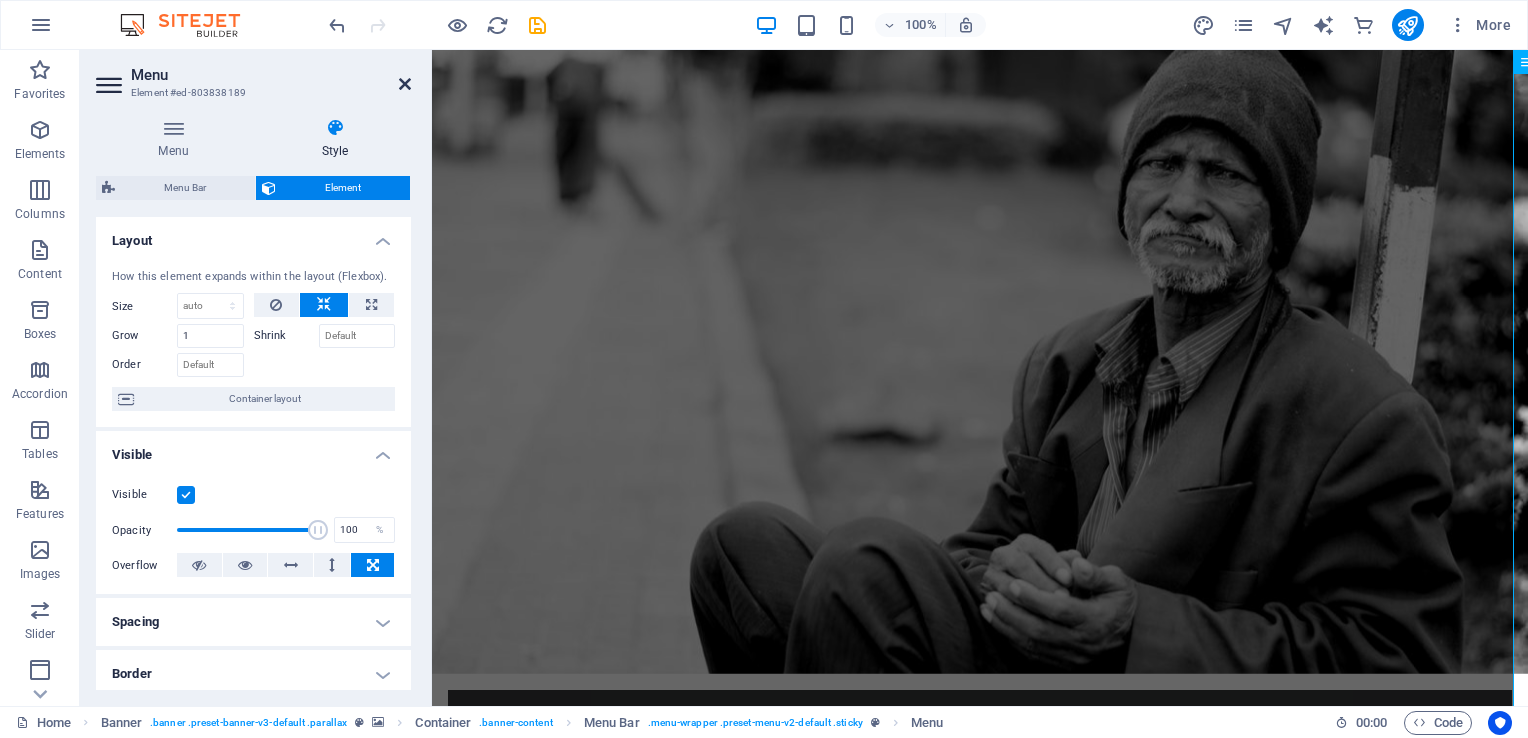 click at bounding box center (405, 84) 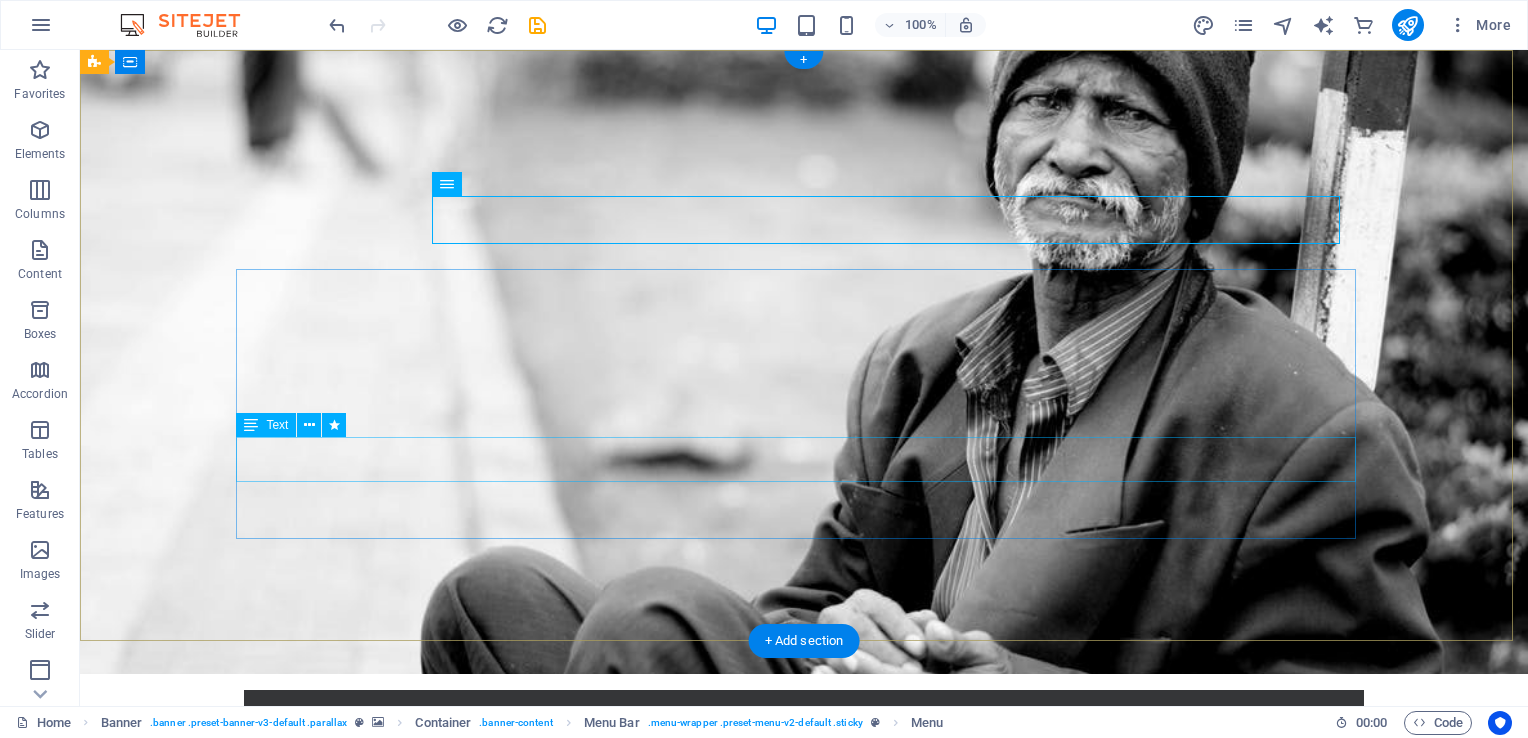 click on "Let's build a better world together!" at bounding box center [804, 1128] 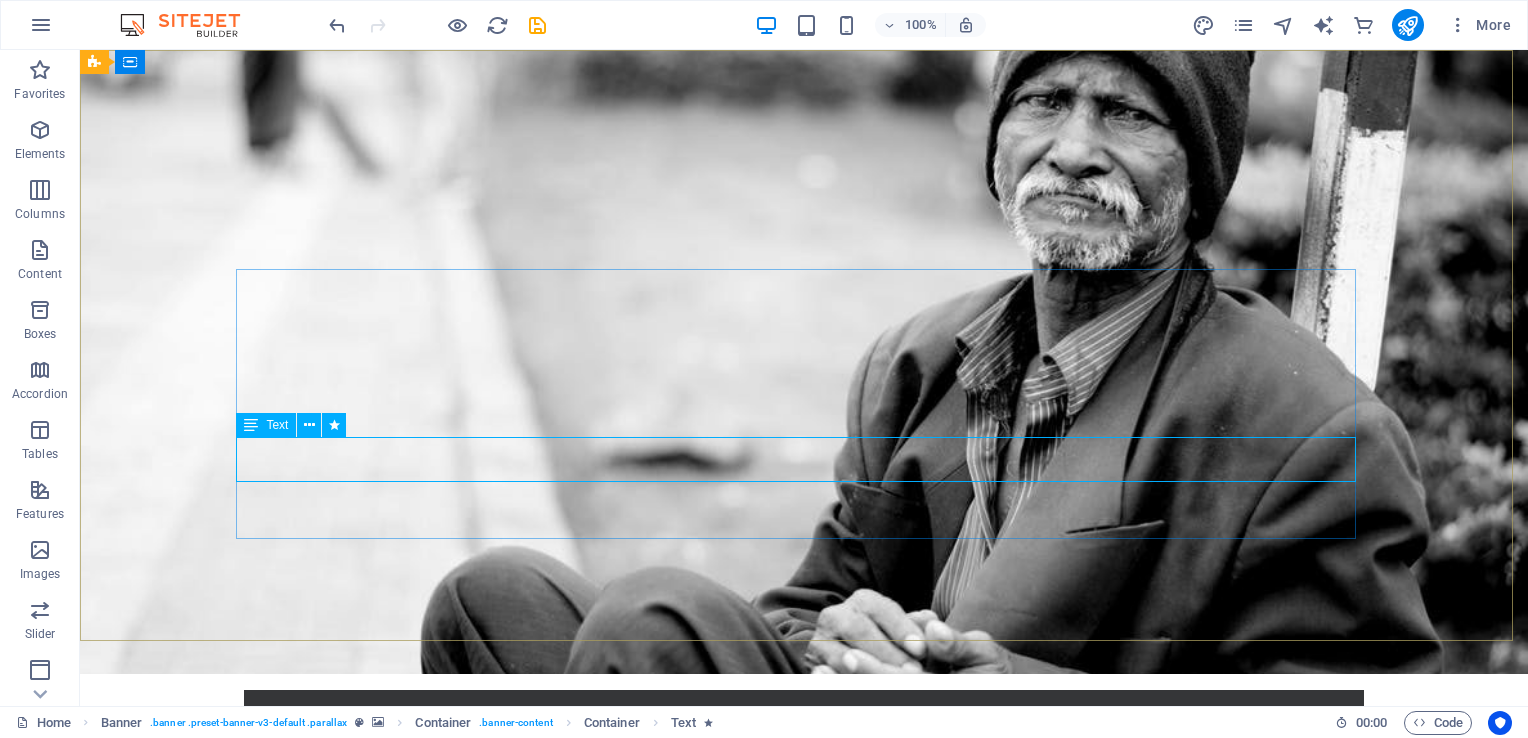 click on "Text" at bounding box center (277, 425) 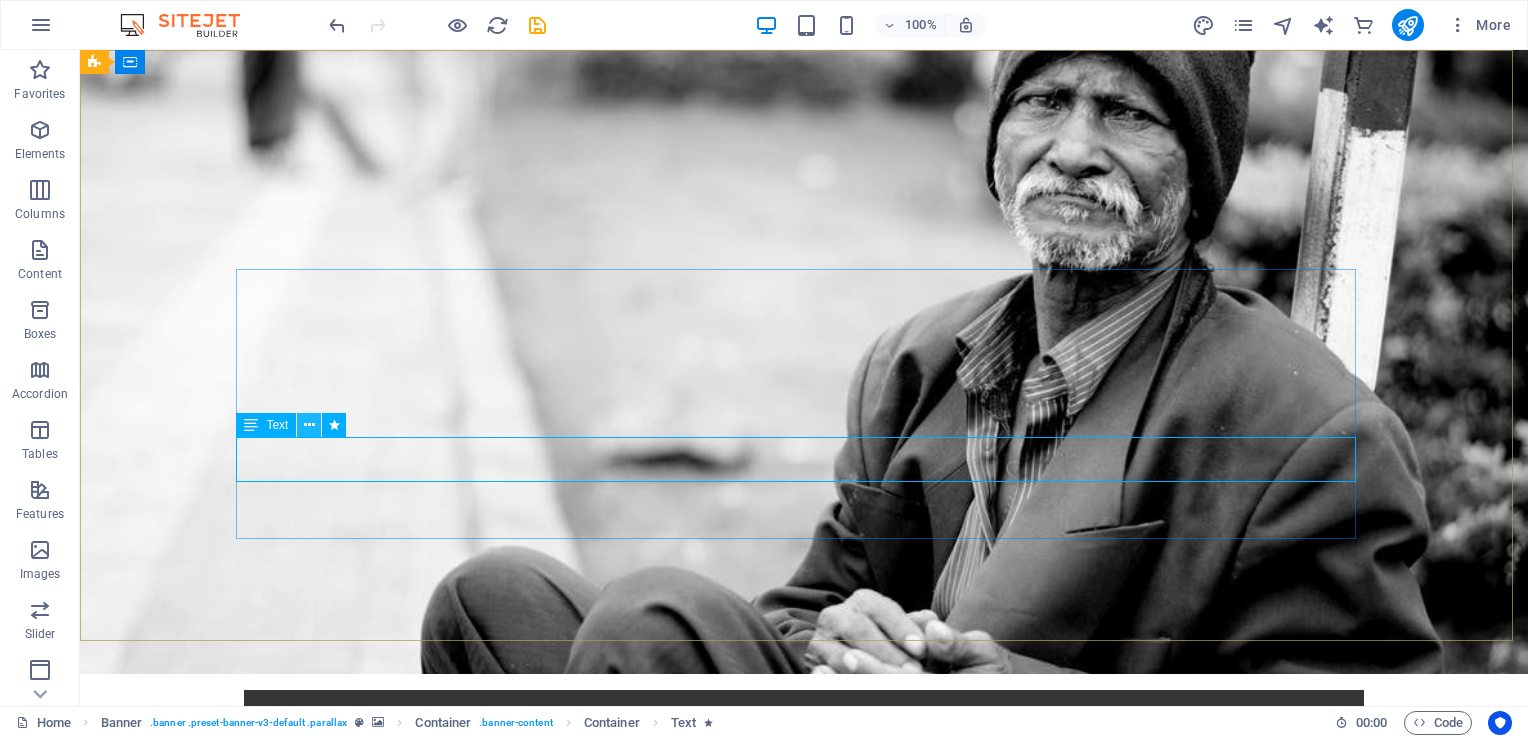 click at bounding box center [309, 425] 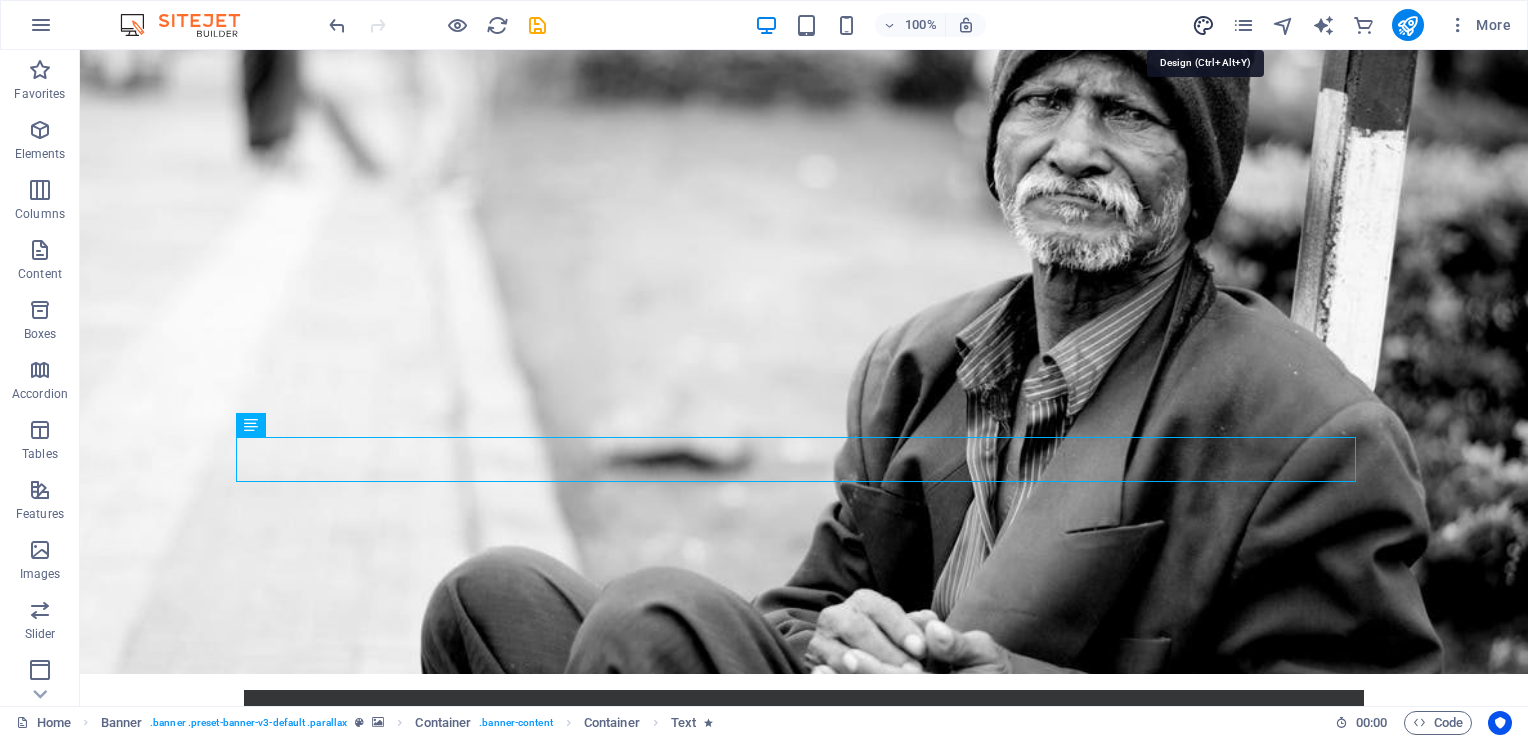 click at bounding box center (1203, 25) 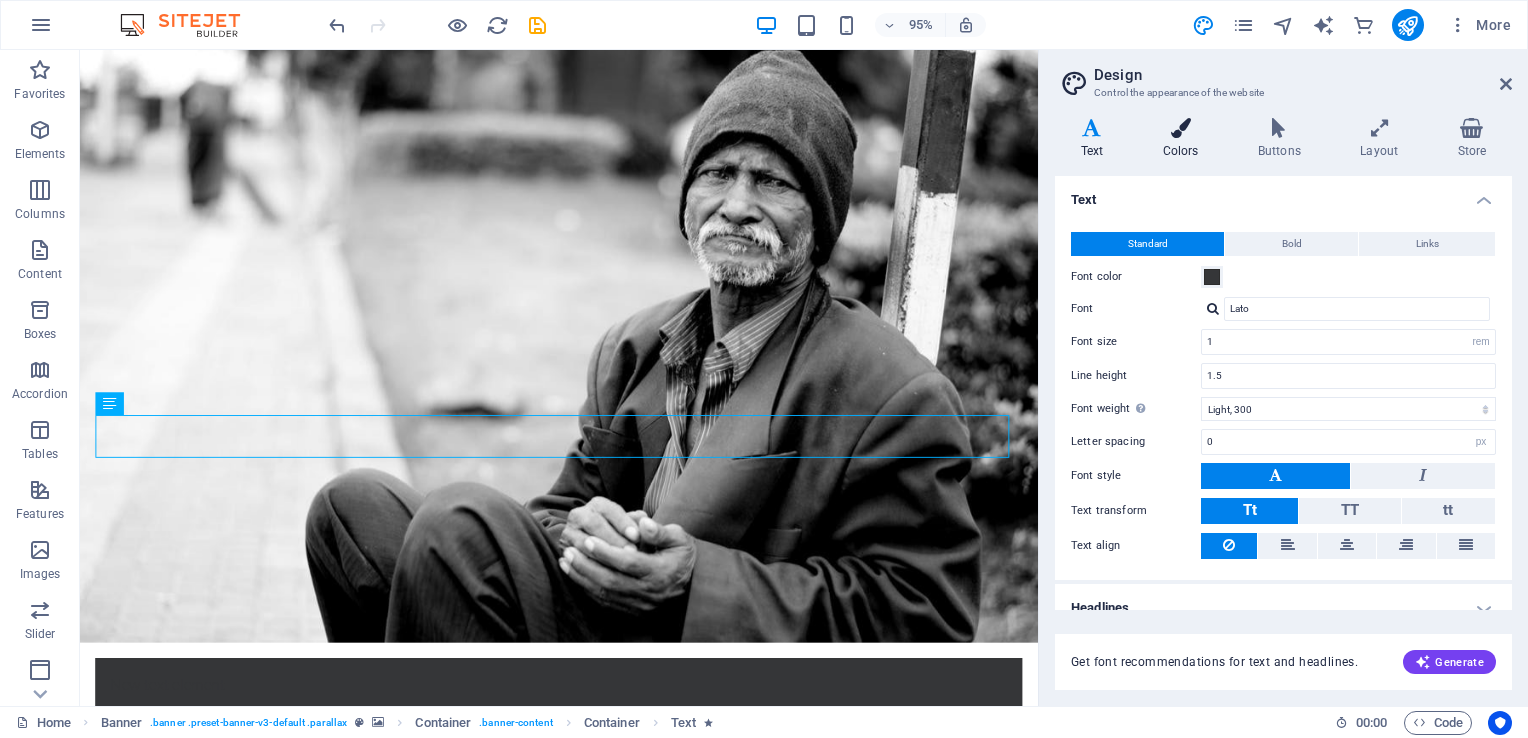 click at bounding box center (1180, 128) 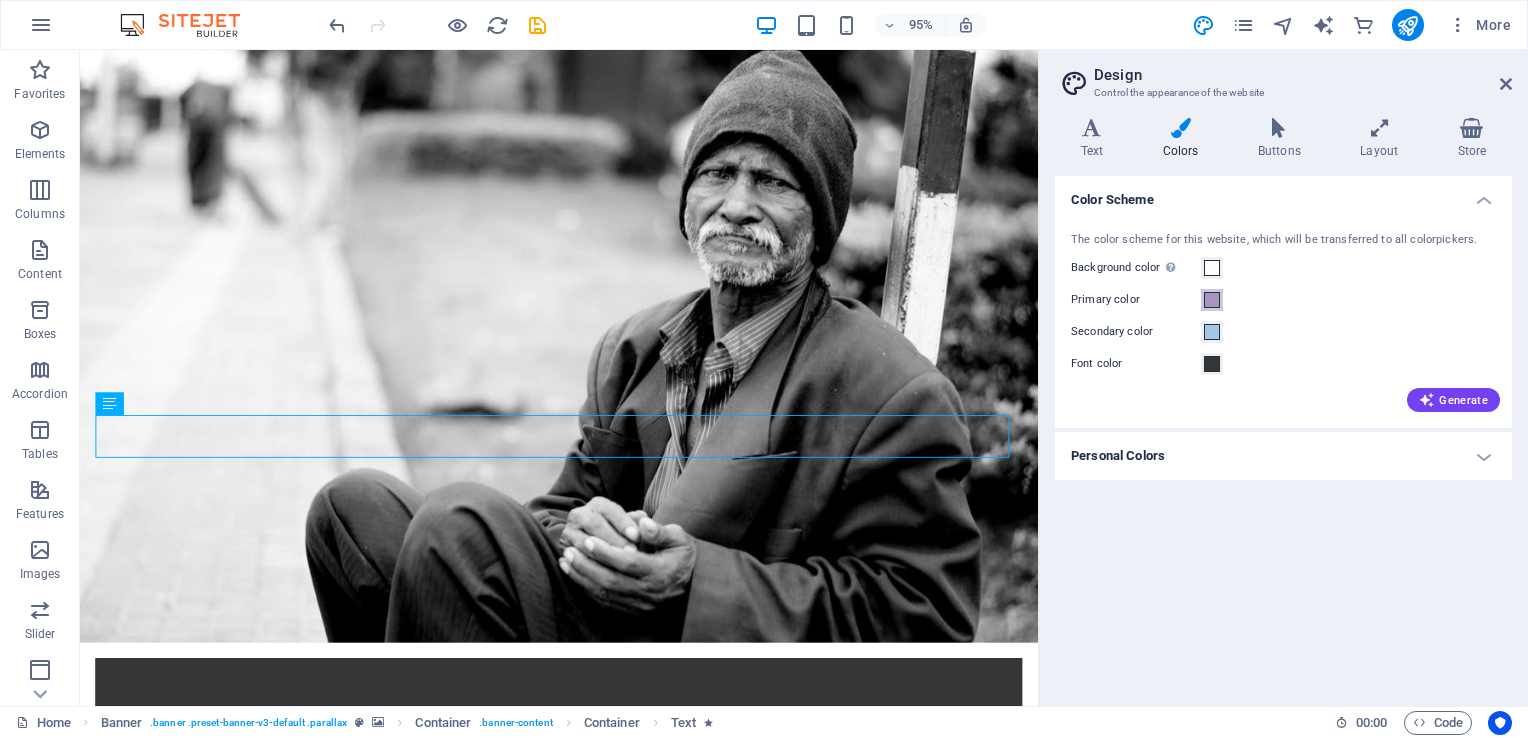 click at bounding box center [1212, 300] 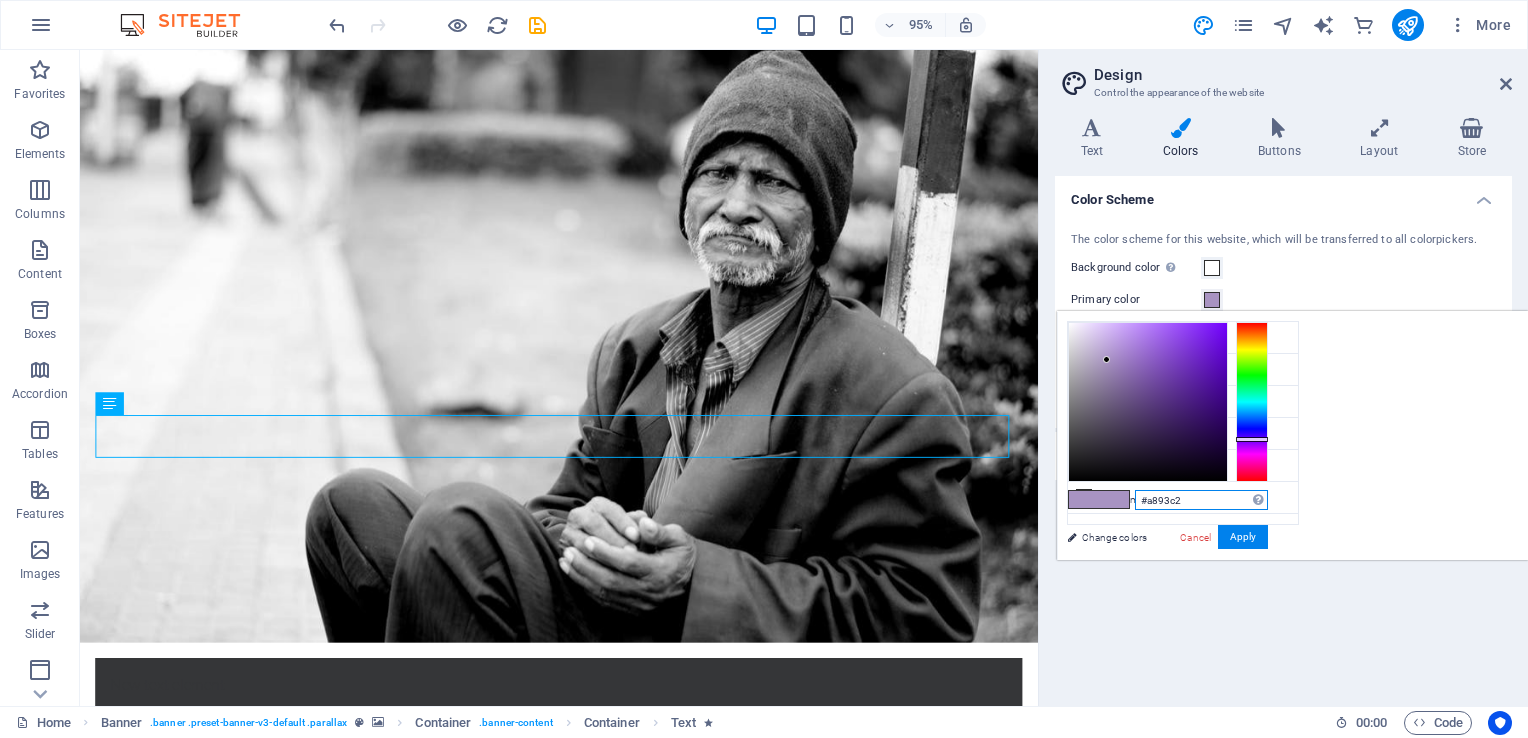click on "#a893c2" at bounding box center (1201, 500) 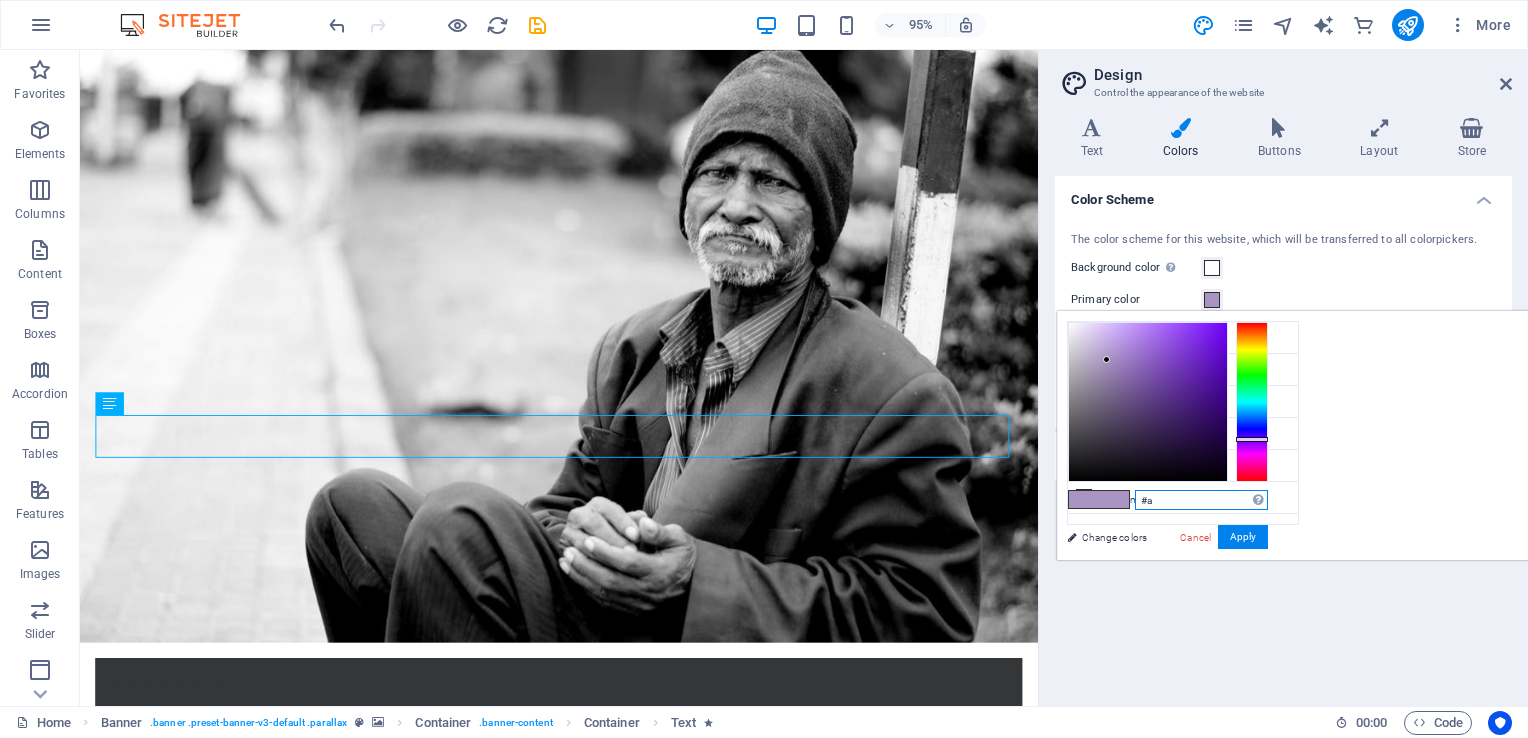 type on "#" 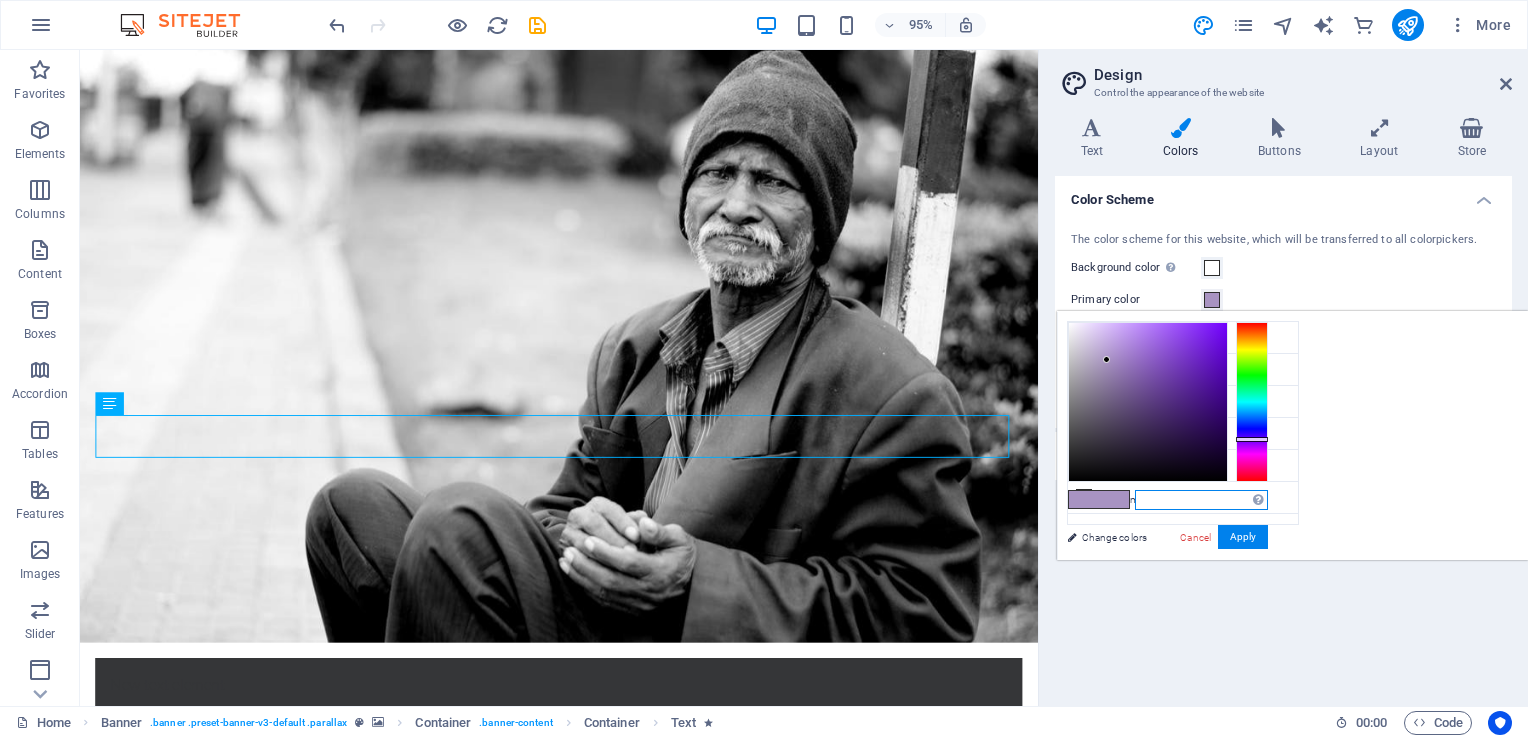 click at bounding box center [1201, 500] 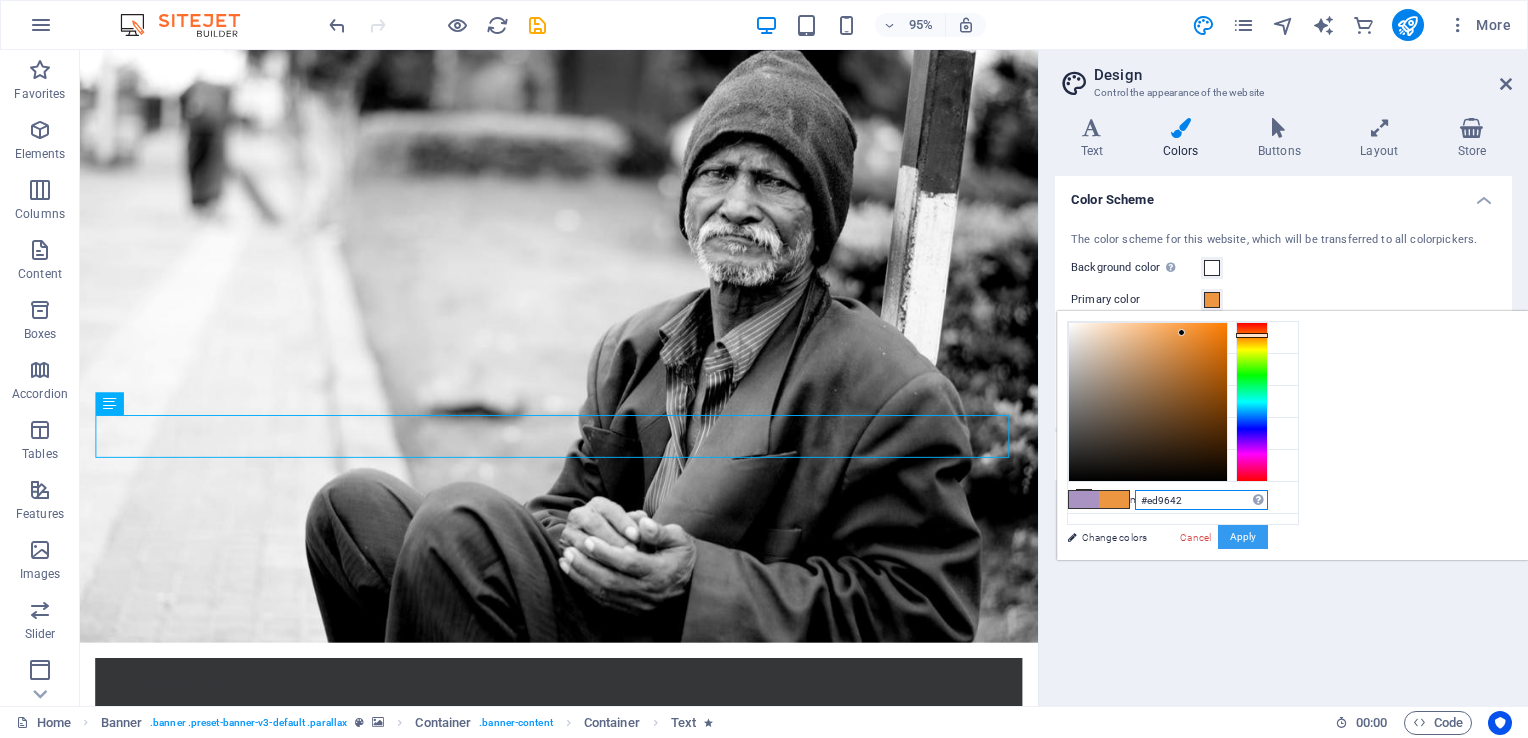 type on "#ed9642" 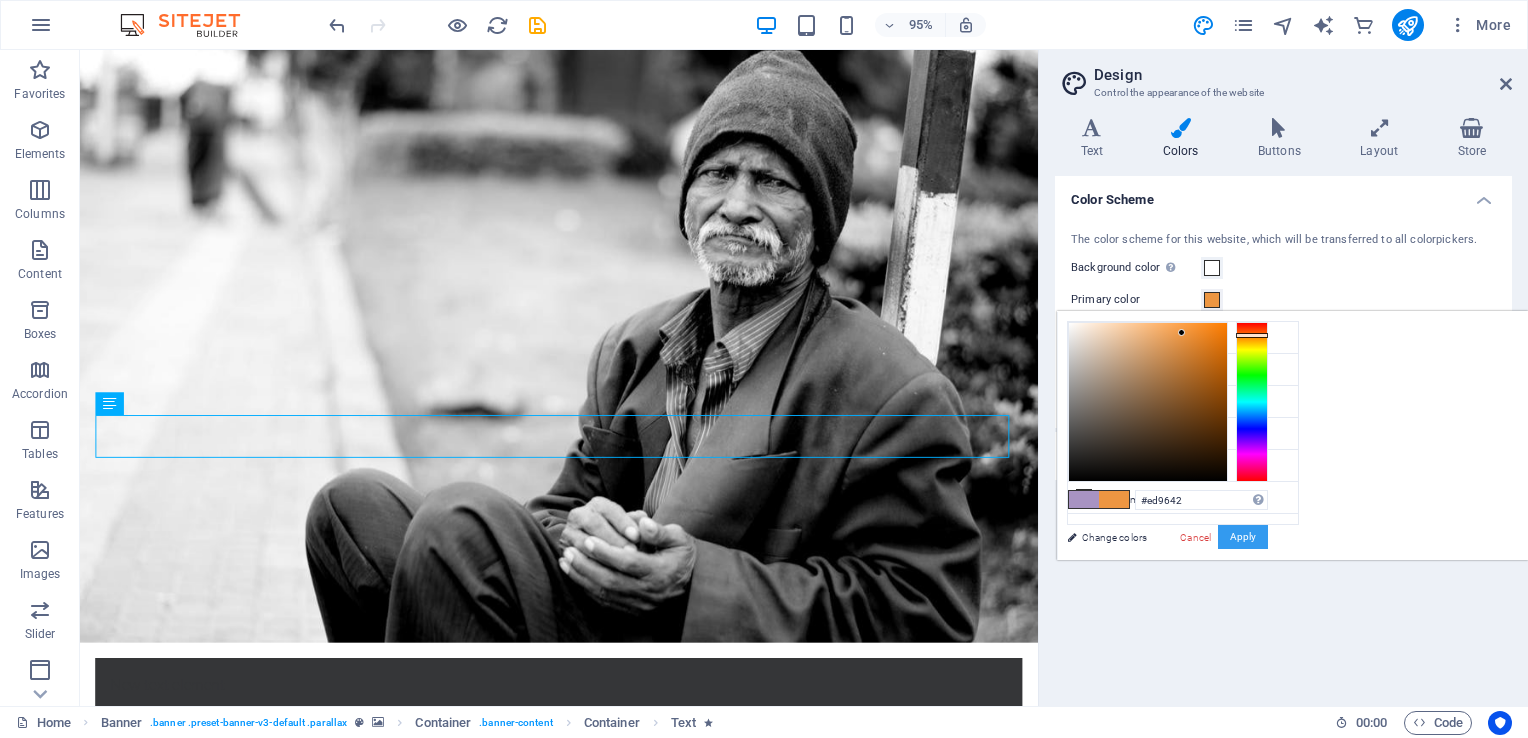 click on "Apply" at bounding box center [1243, 537] 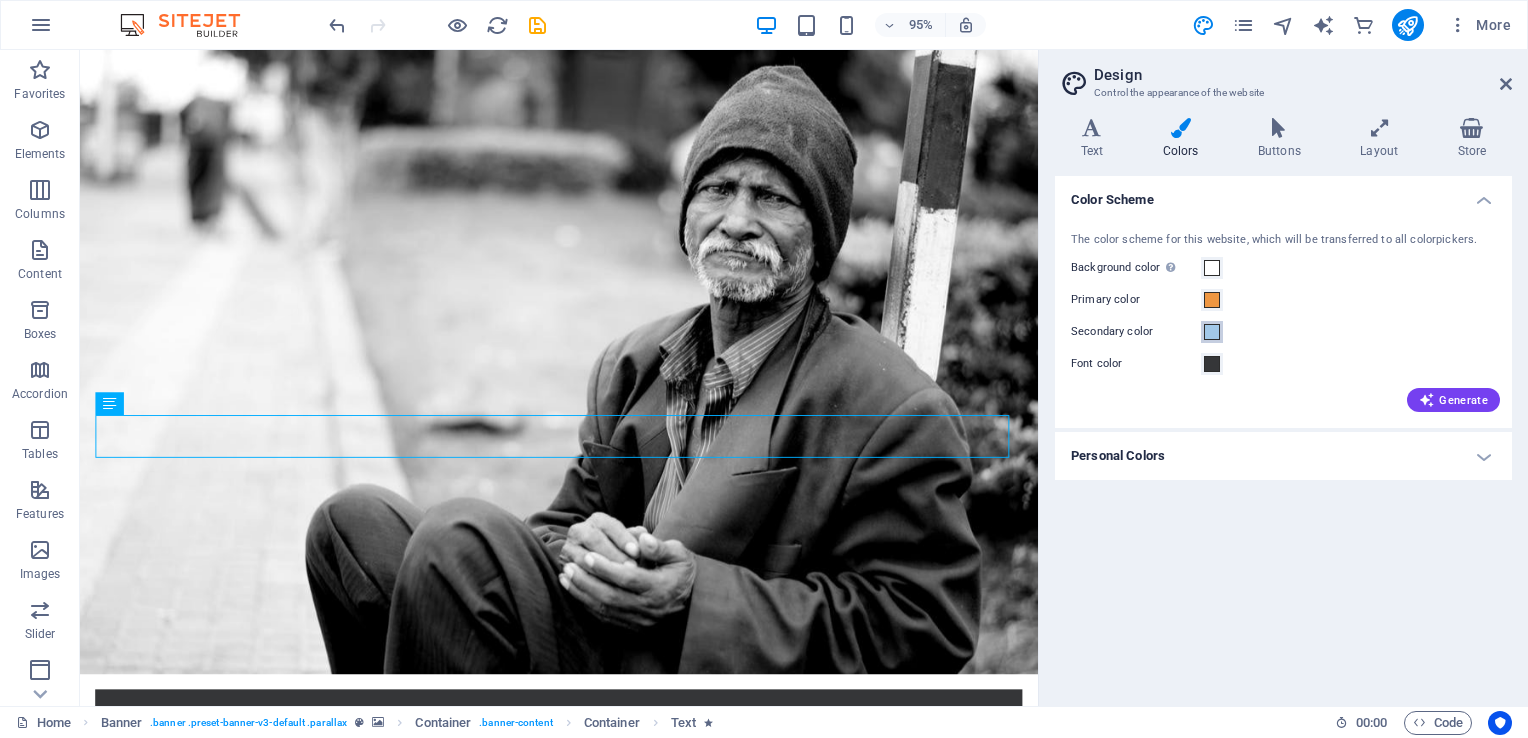 click at bounding box center [1212, 332] 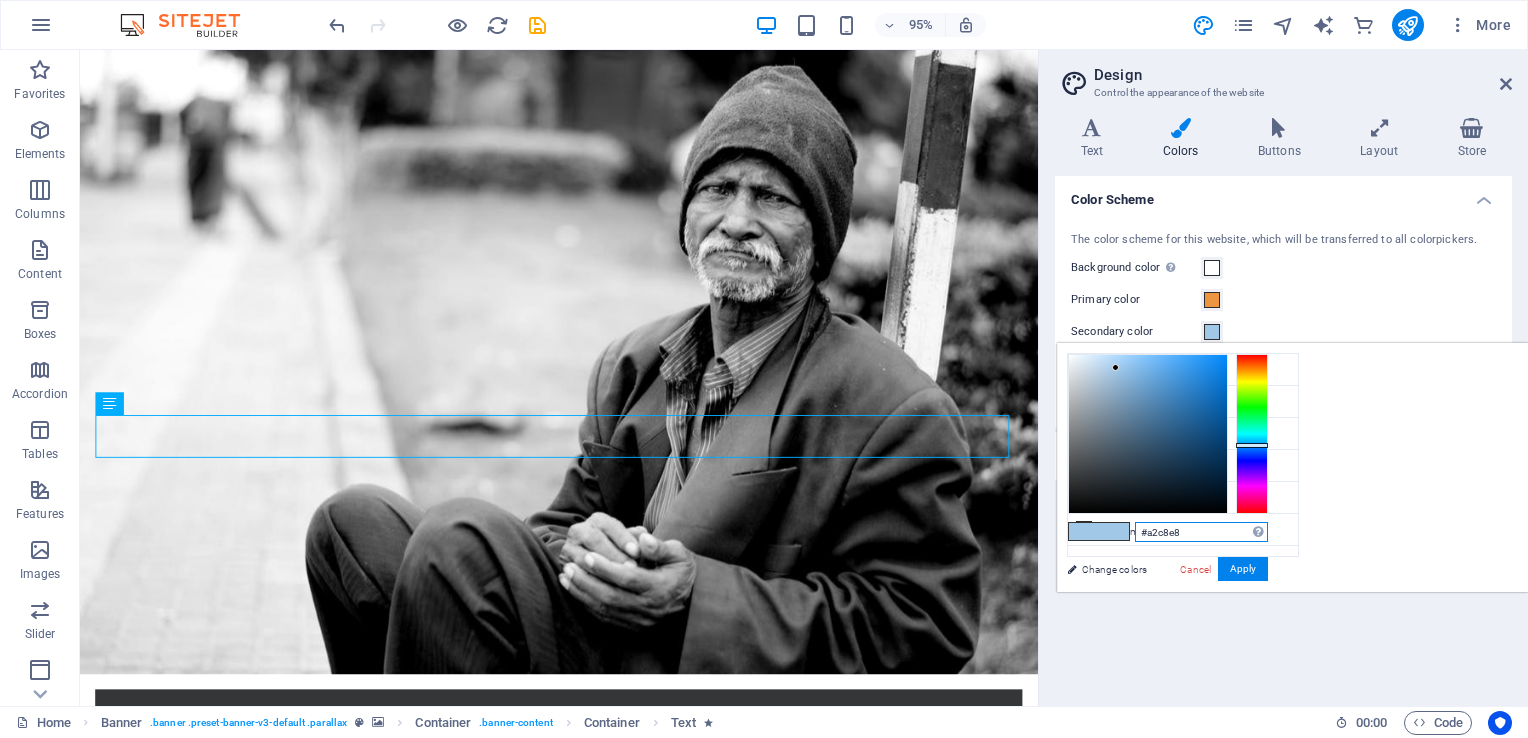 click on "#a2c8e8" at bounding box center [1201, 532] 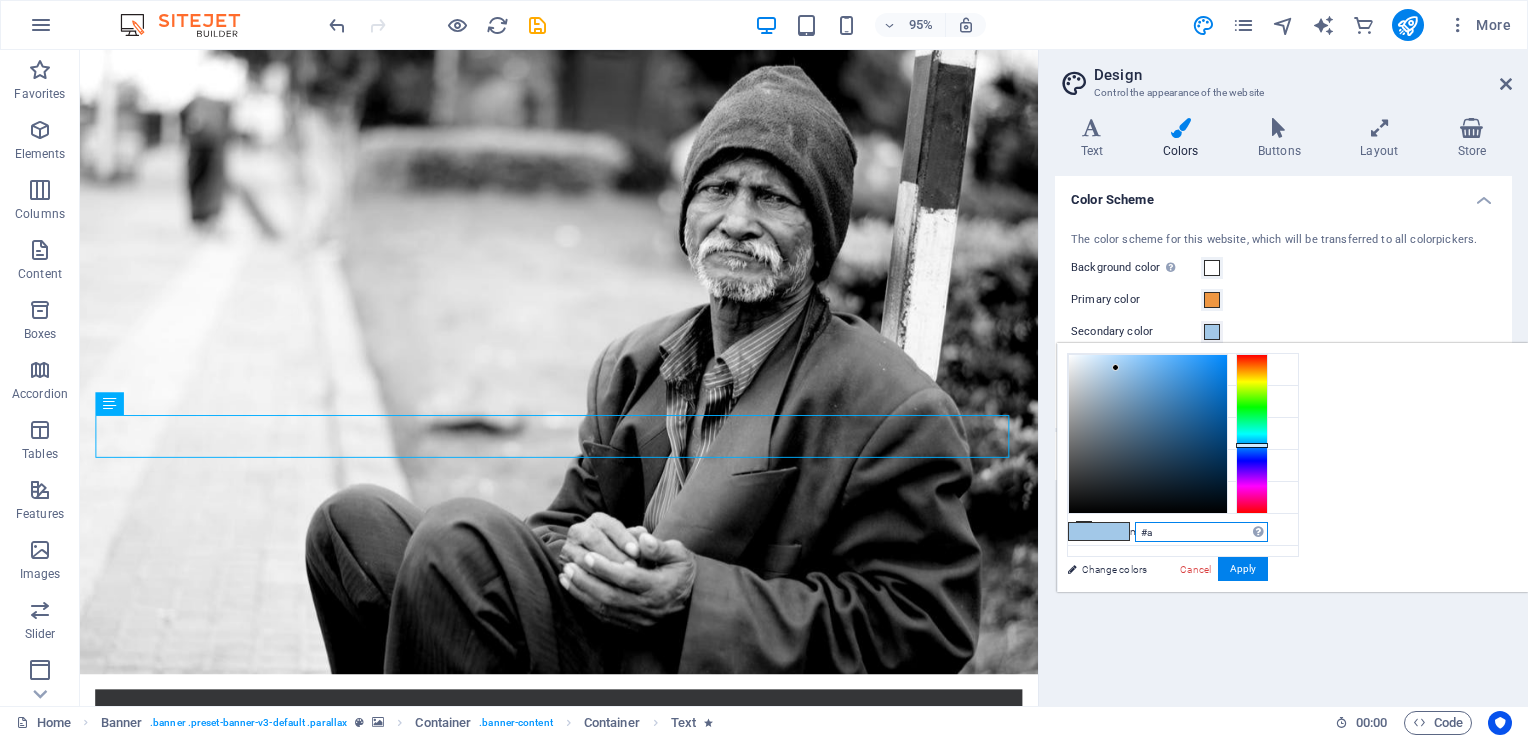 type on "#" 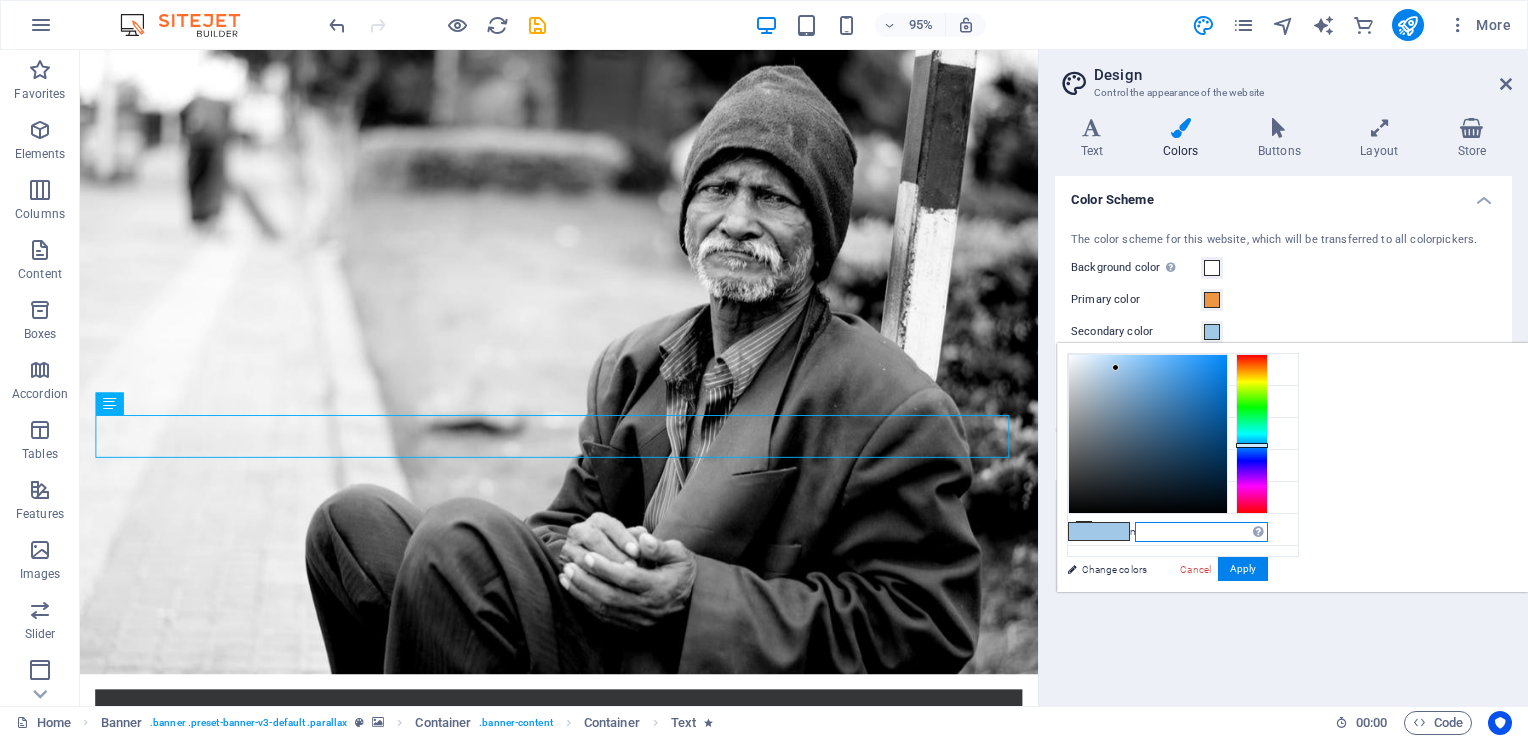 click at bounding box center (1201, 532) 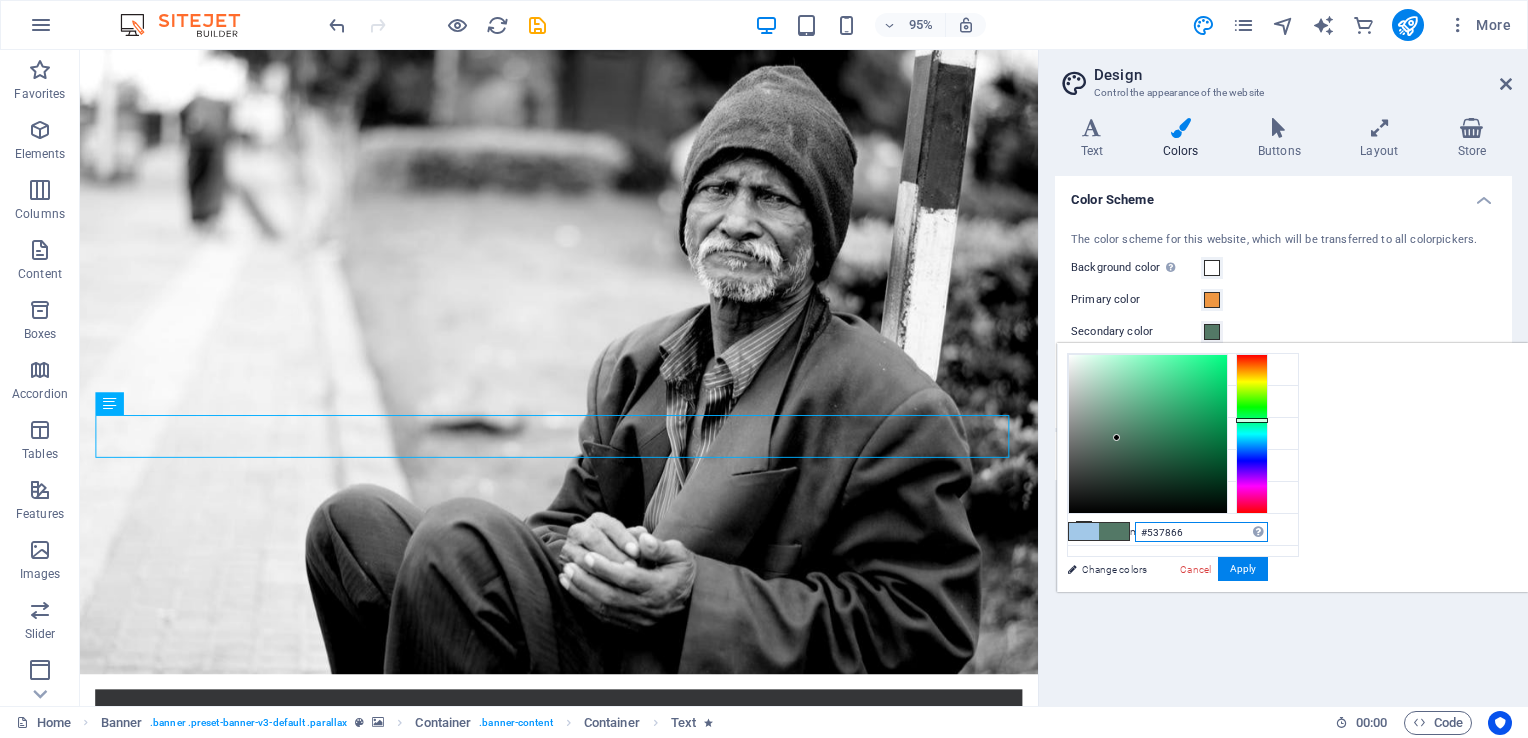 type on "#537866" 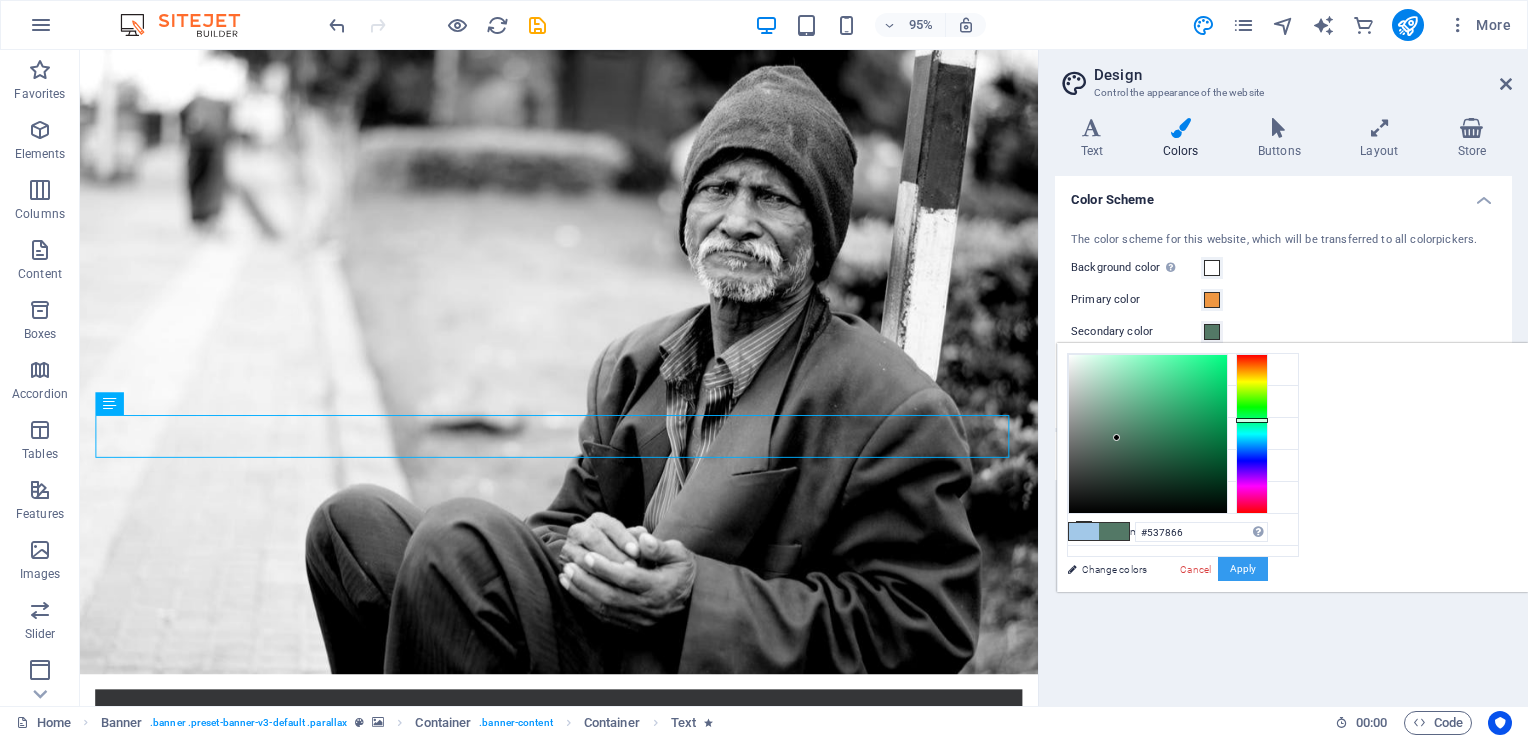 click on "Apply" at bounding box center [1243, 569] 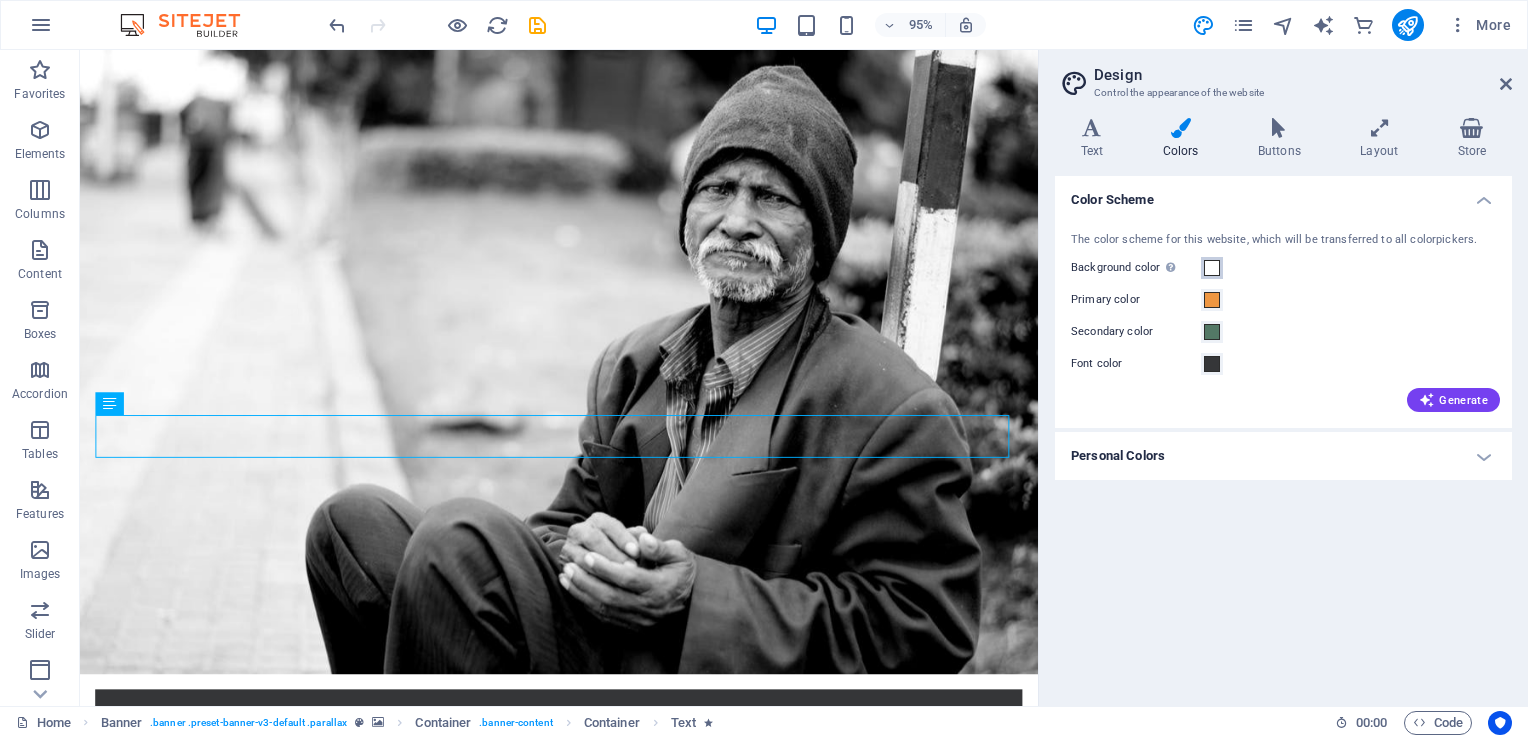 click at bounding box center [1212, 268] 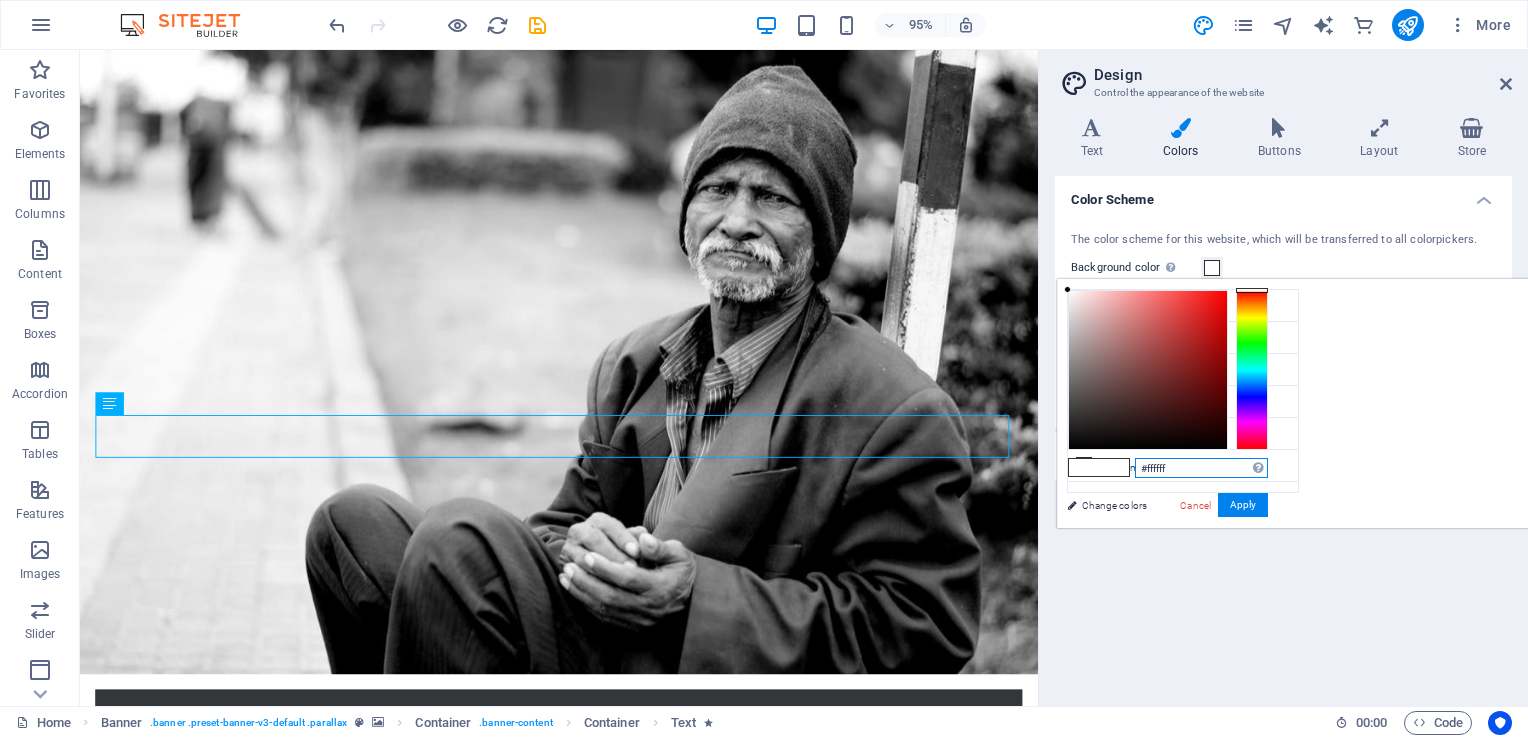 click on "#ffffff" at bounding box center (1201, 468) 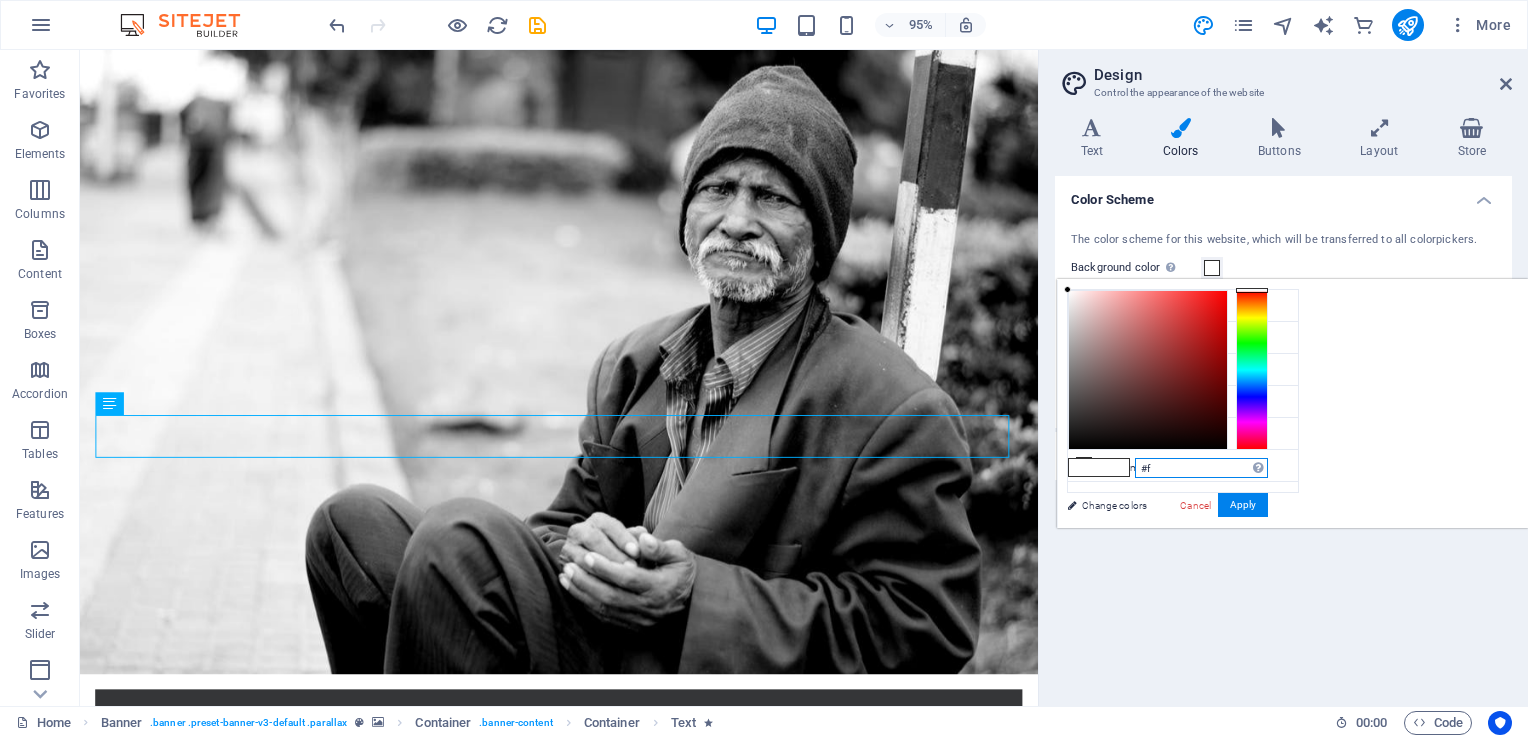 type on "#" 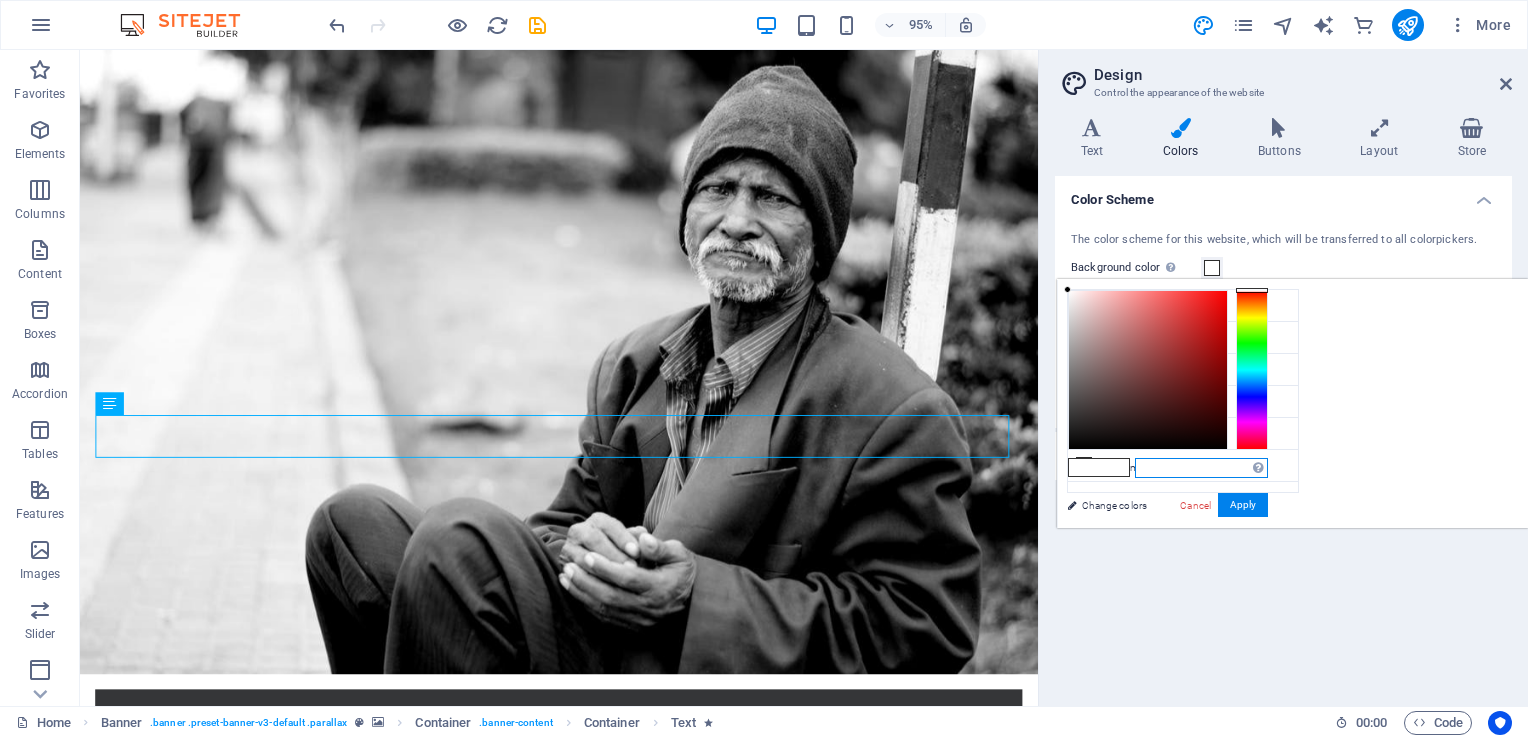 click at bounding box center [1201, 468] 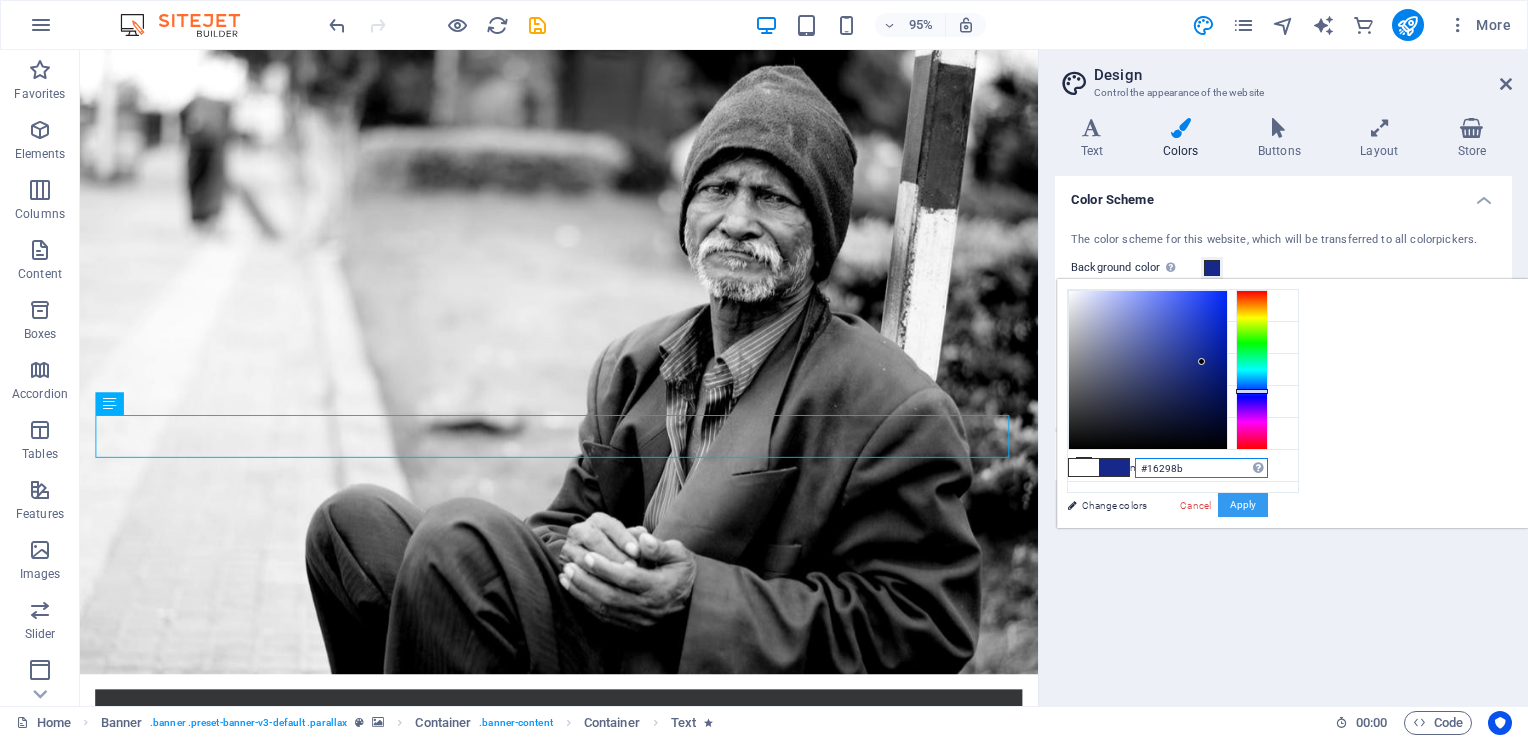 type on "#16298b" 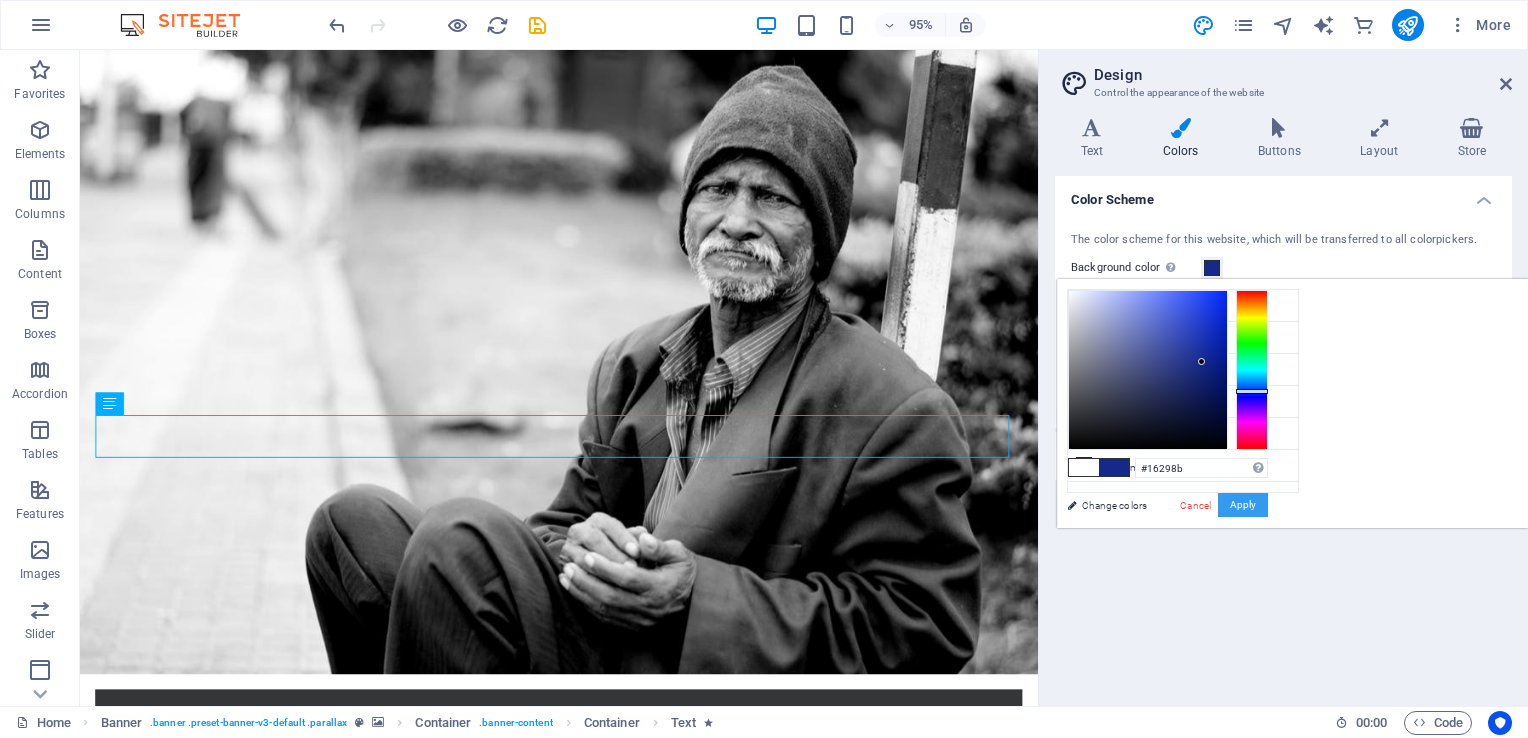 click on "Apply" at bounding box center [1243, 505] 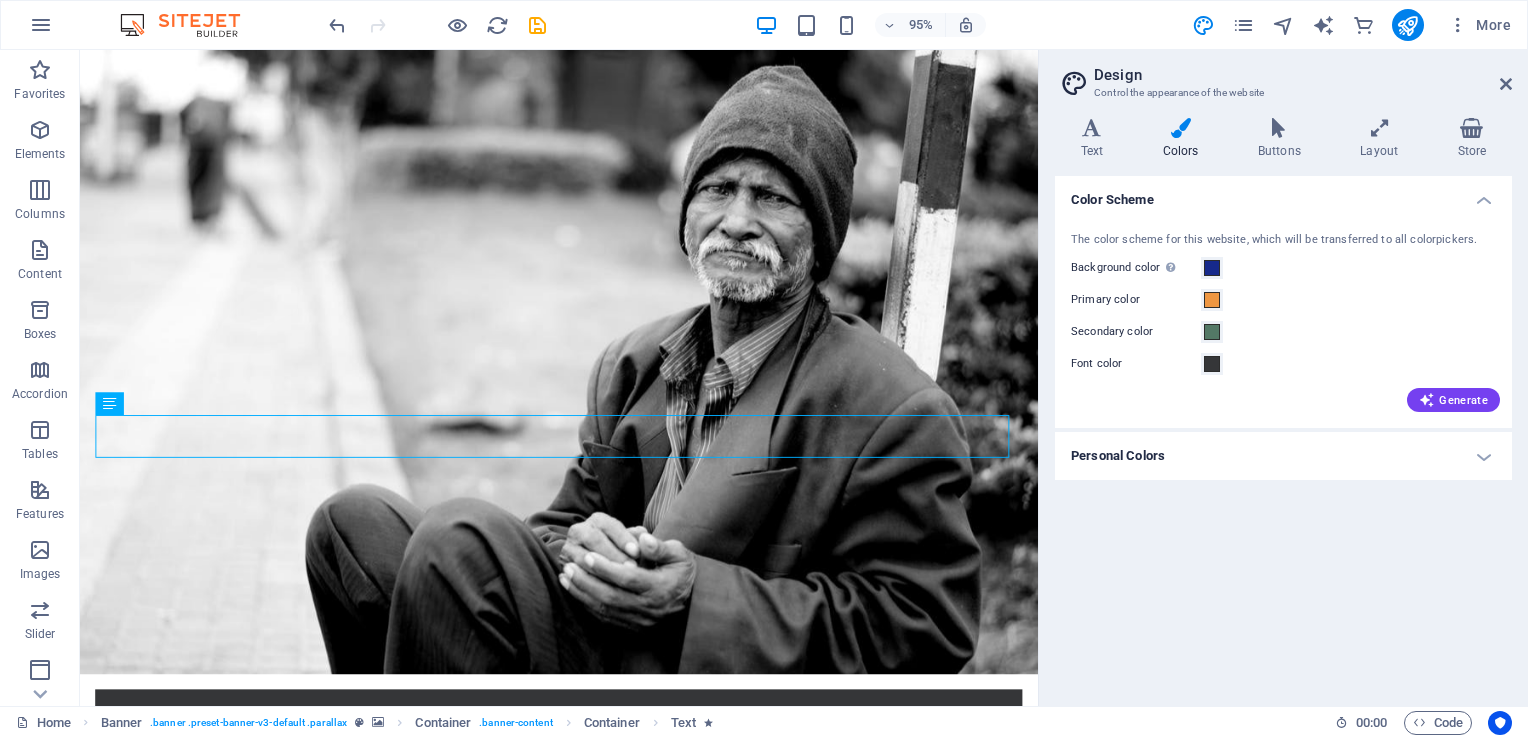 click on "Personal Colors" at bounding box center [1283, 456] 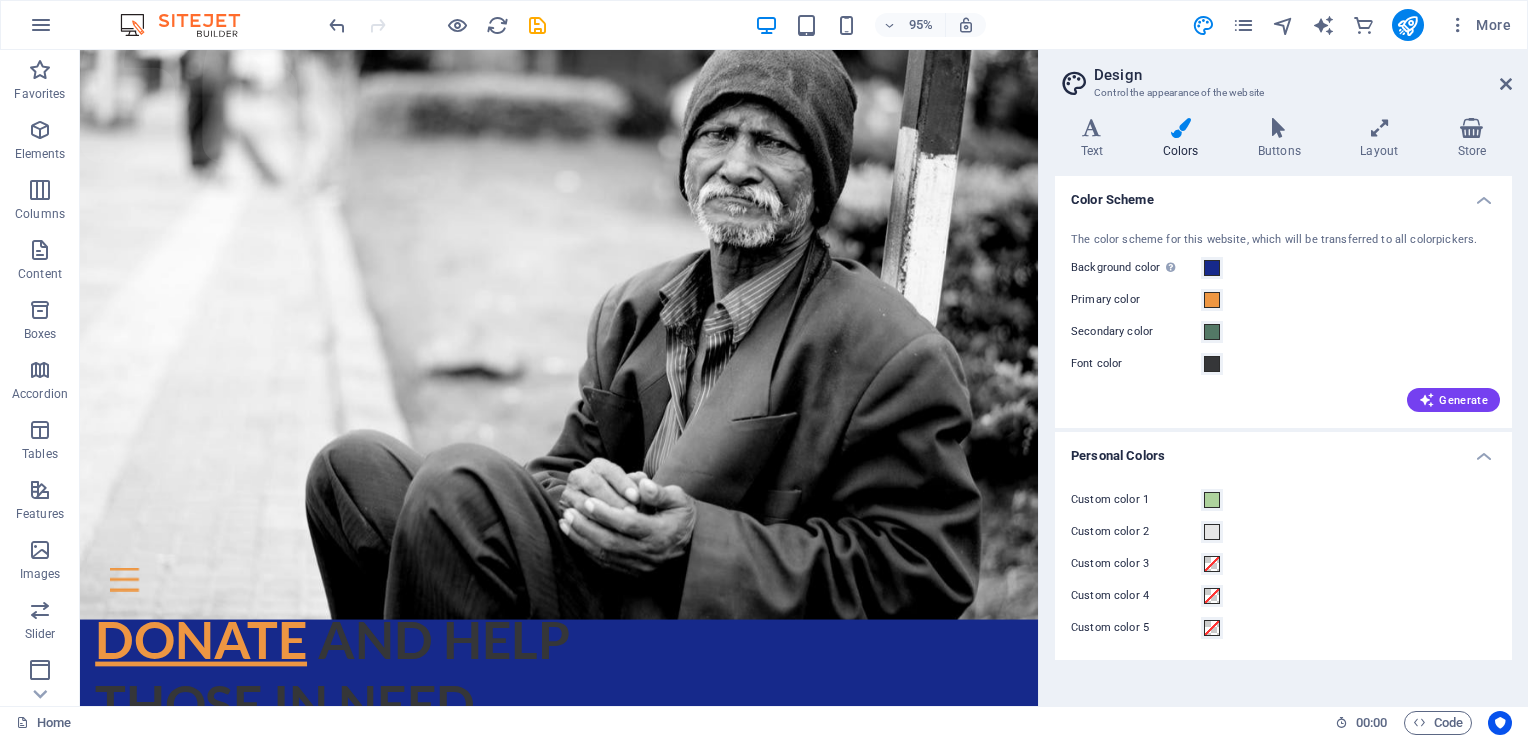scroll, scrollTop: 659, scrollLeft: 0, axis: vertical 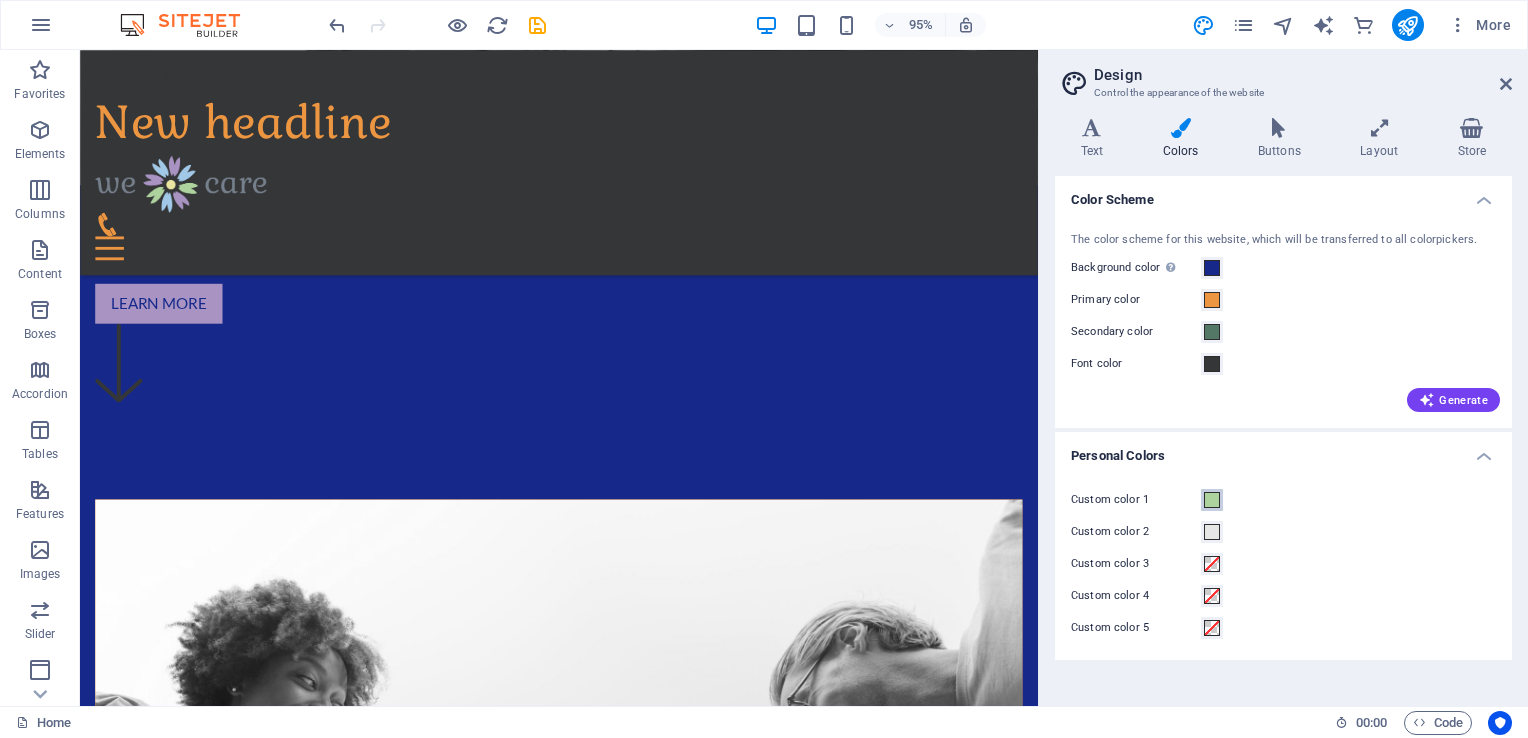 click at bounding box center (1212, 500) 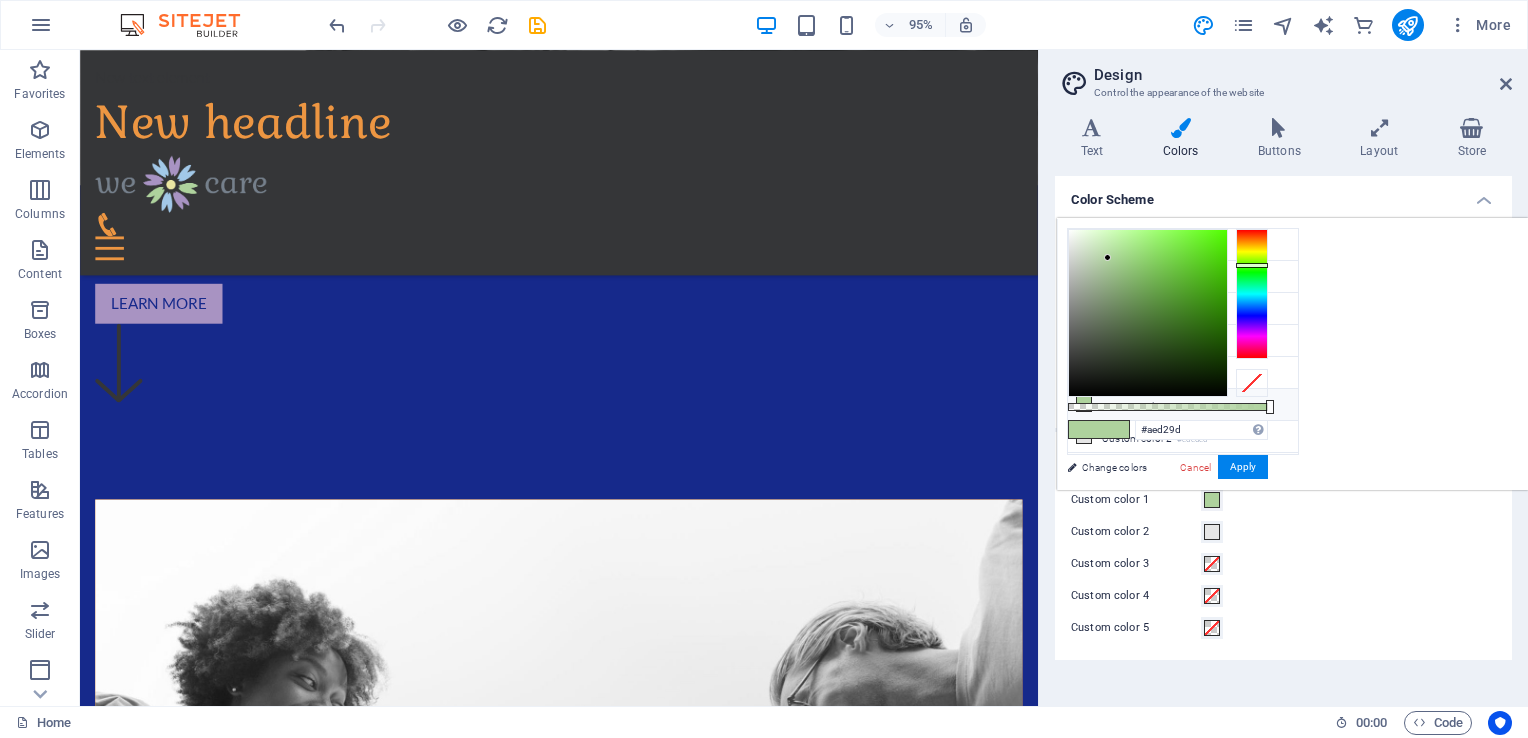 click at bounding box center [1084, 404] 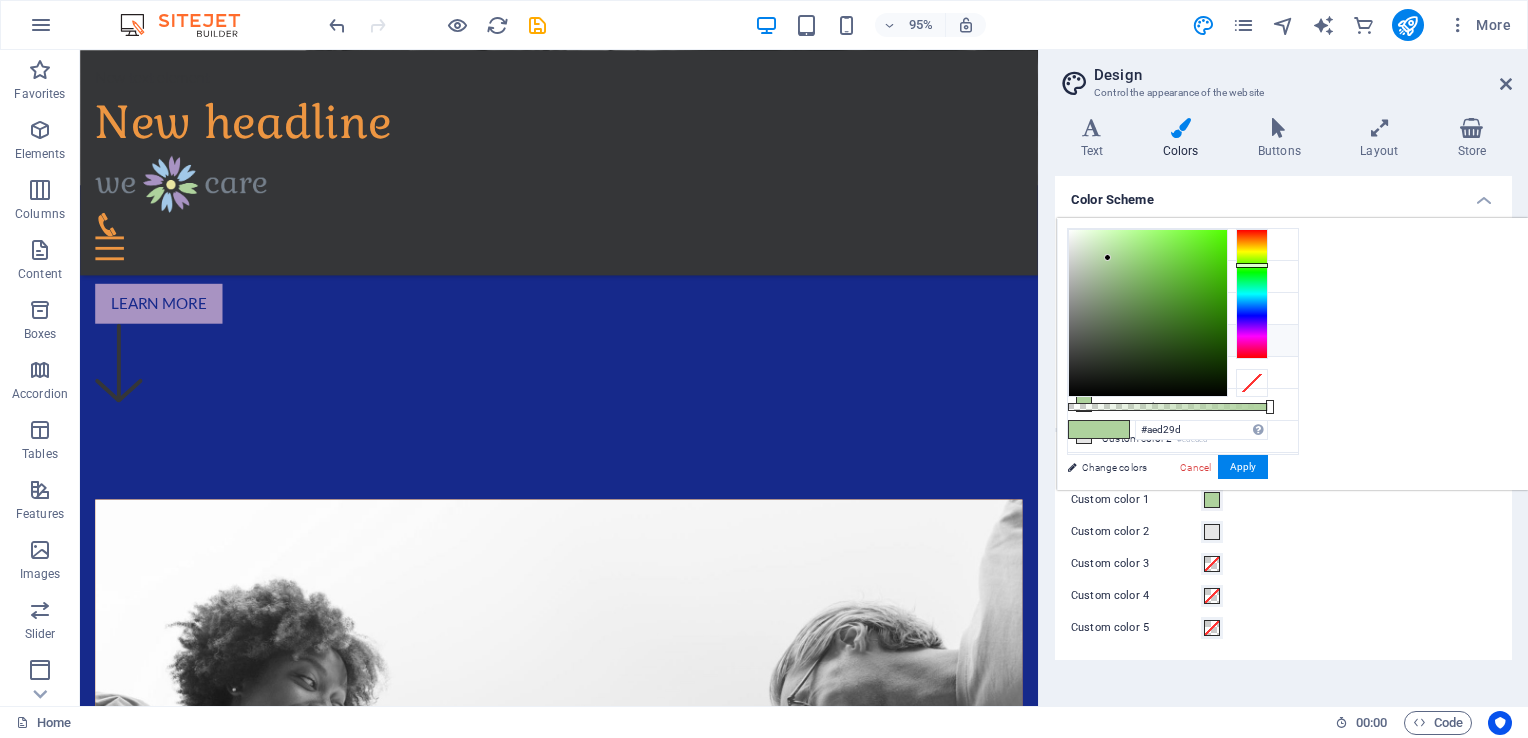 click at bounding box center (1084, 340) 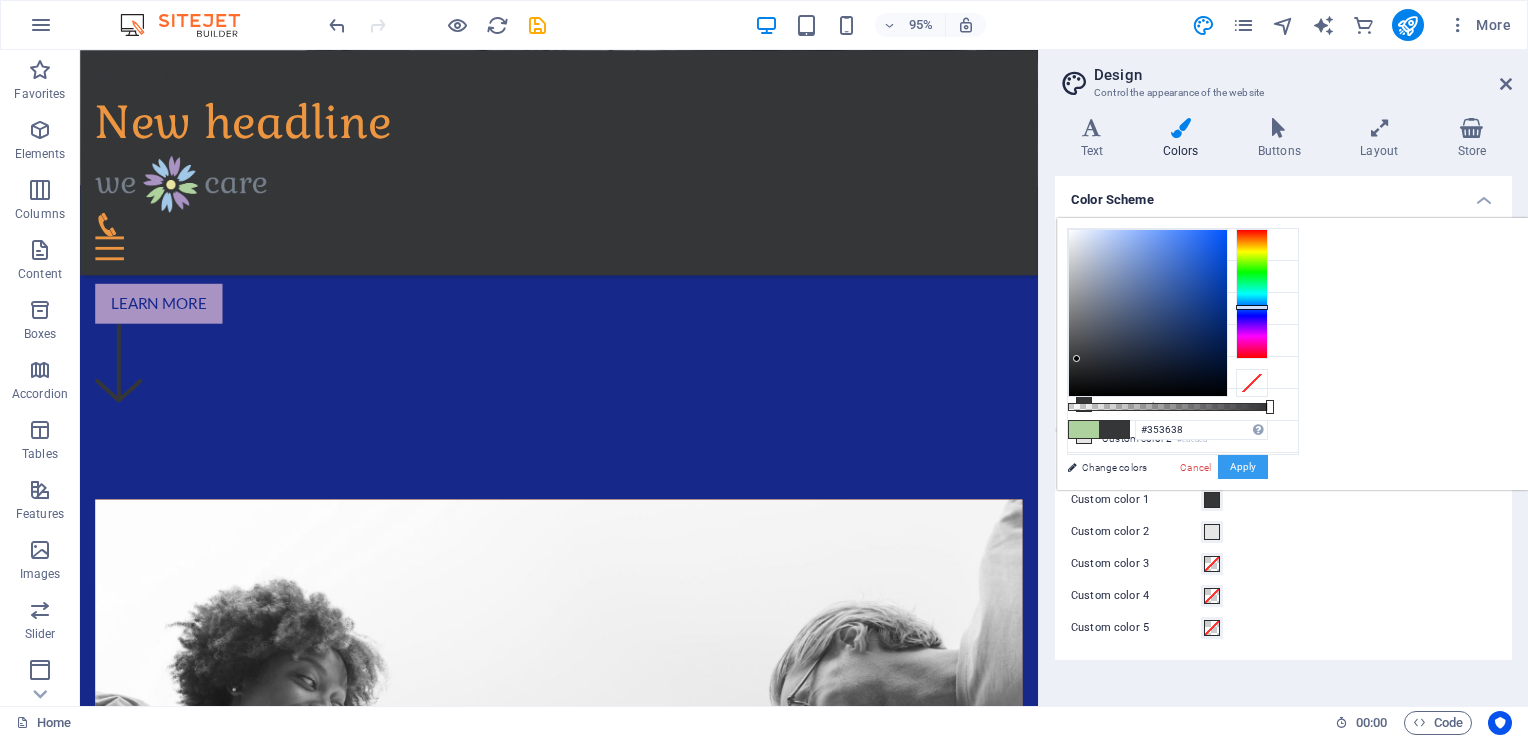 click on "Apply" at bounding box center [1243, 467] 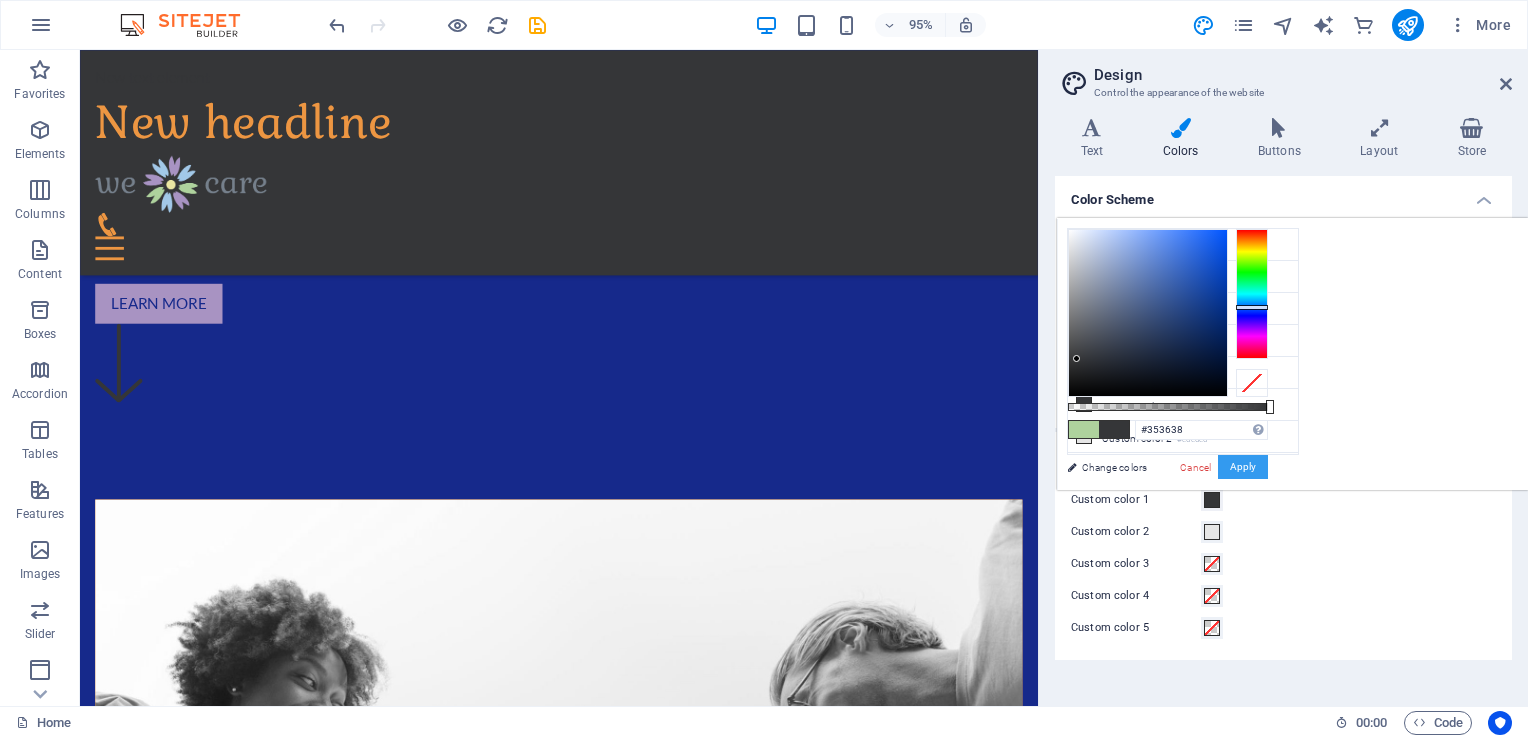 click on "Custom color 1 Custom color 2 Custom color 3 Custom color 4 Custom color 5" at bounding box center [1283, 564] 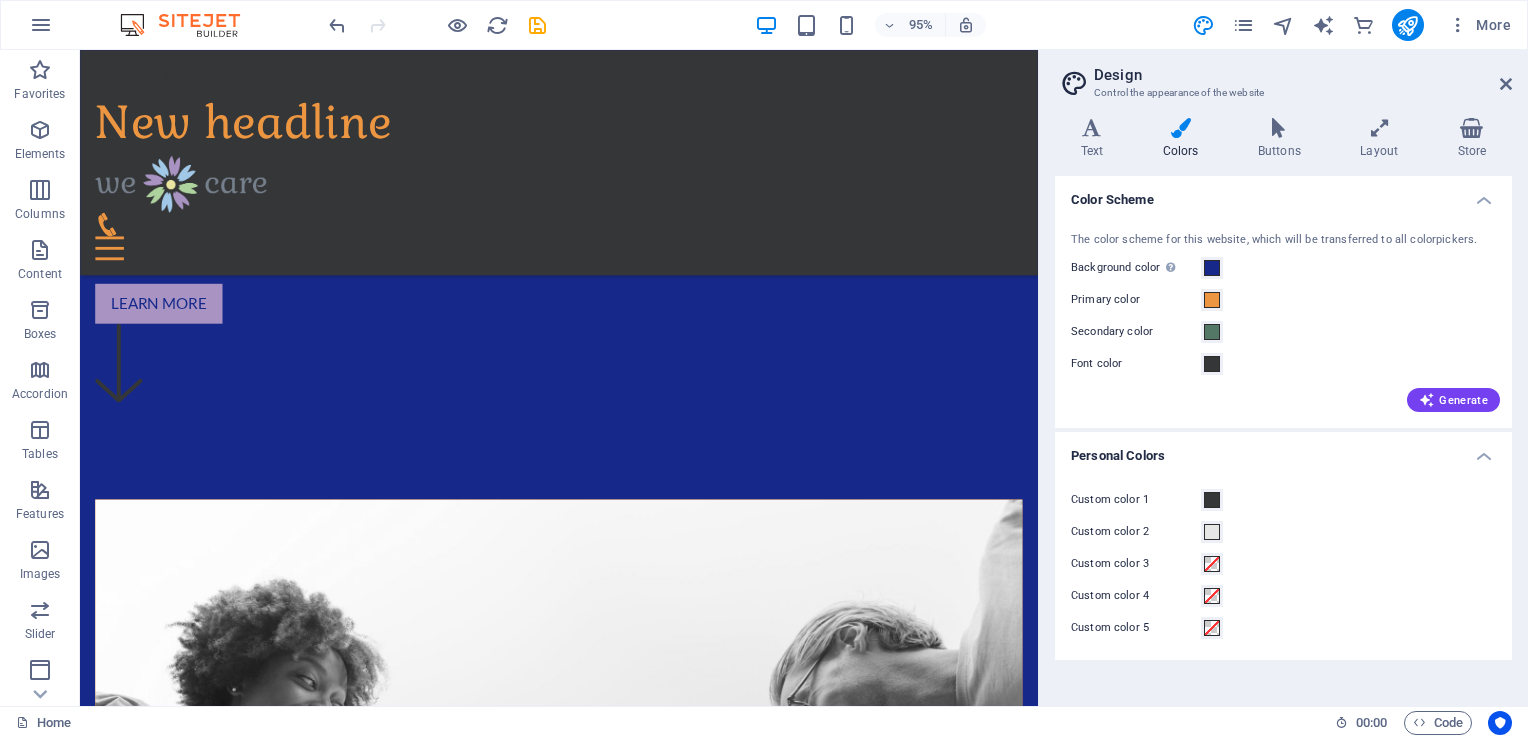 click on "Variants  Text  Colors  Buttons  Layout  Store Text Standard Bold Links Font color Font Lato Font size 1 rem px Line height 1.5 Font weight To display the font weight correctly, it may need to be enabled.  Manage Fonts Thin, 100 Extra-light, 200 Light, 300 Regular, 400 Medium, 500 Semi-bold, 600 Bold, 700 Extra-bold, 800 Black, 900 Letter spacing 0 rem px Font style Text transform Tt TT tt Text align Font weight To display the font weight correctly, it may need to be enabled.  Manage Fonts Thin, 100 Extra-light, 200 Light, 300 Regular, 400 Medium, 500 Semi-bold, 600 Bold, 700 Extra-bold, 800 Black, 900 Default Hover / Active Font color Font color Decoration None Decoration None Transition duration 0.3 s Transition function Ease Ease In Ease Out Ease In/Ease Out Linear Headlines All H1 / Textlogo H2 H3 H4 H5 H6 Font color Font Lato Line height 1.5 Font weight To display the font weight correctly, it may need to be enabled.  Manage Fonts Thin, 100 Extra-light, 200 Light, 300 Regular, 400 Medium, 500 Bold, 700 0" at bounding box center (1283, 404) 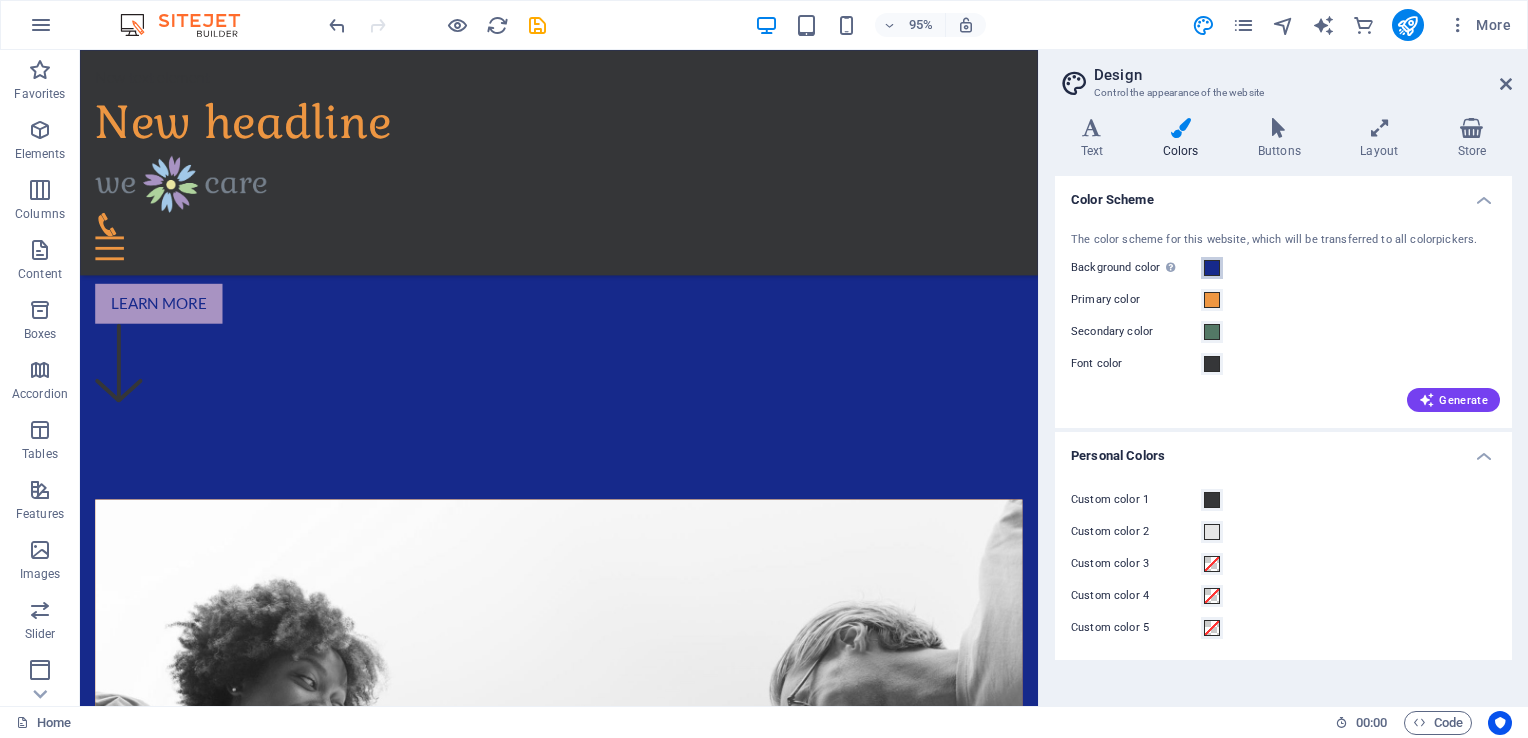 click at bounding box center [1212, 268] 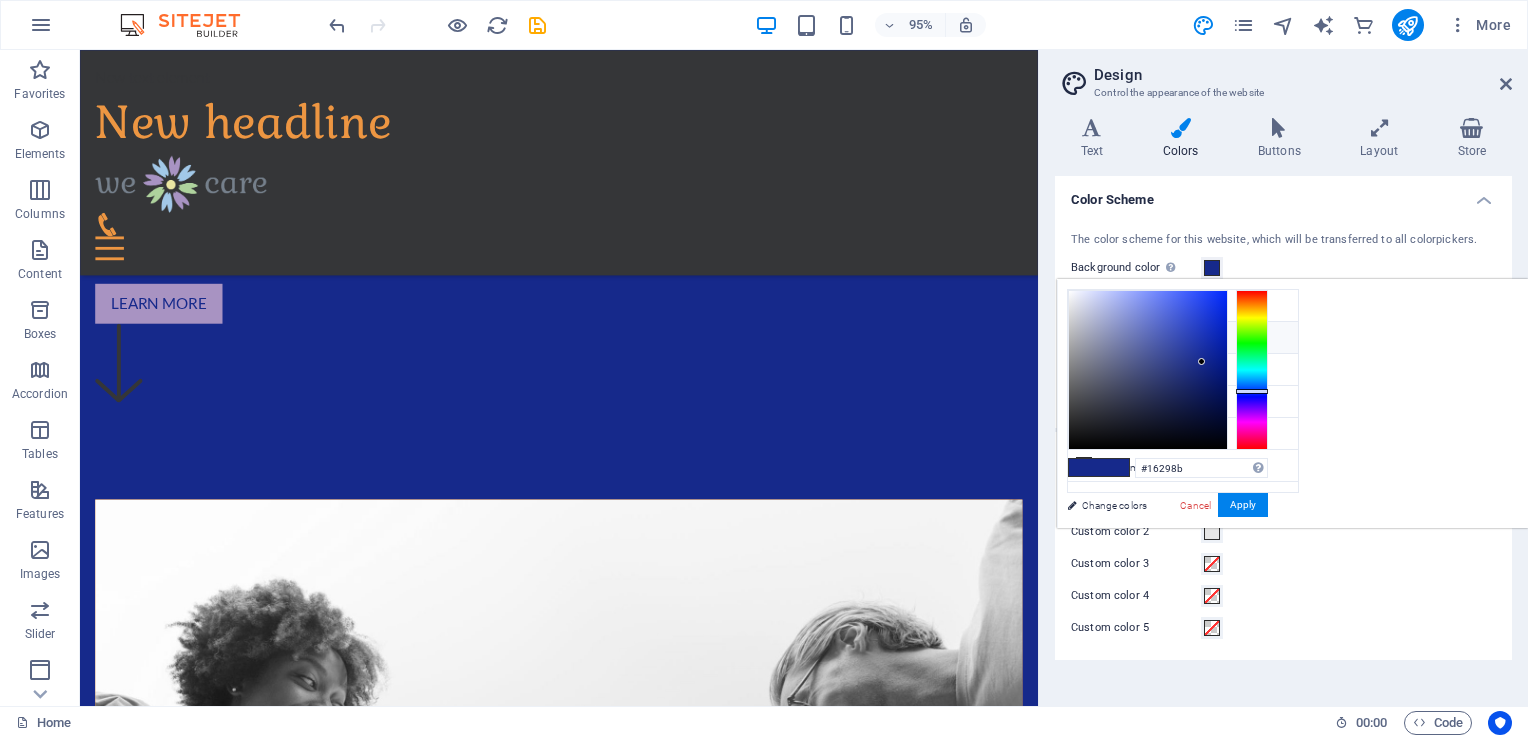click at bounding box center [1084, 337] 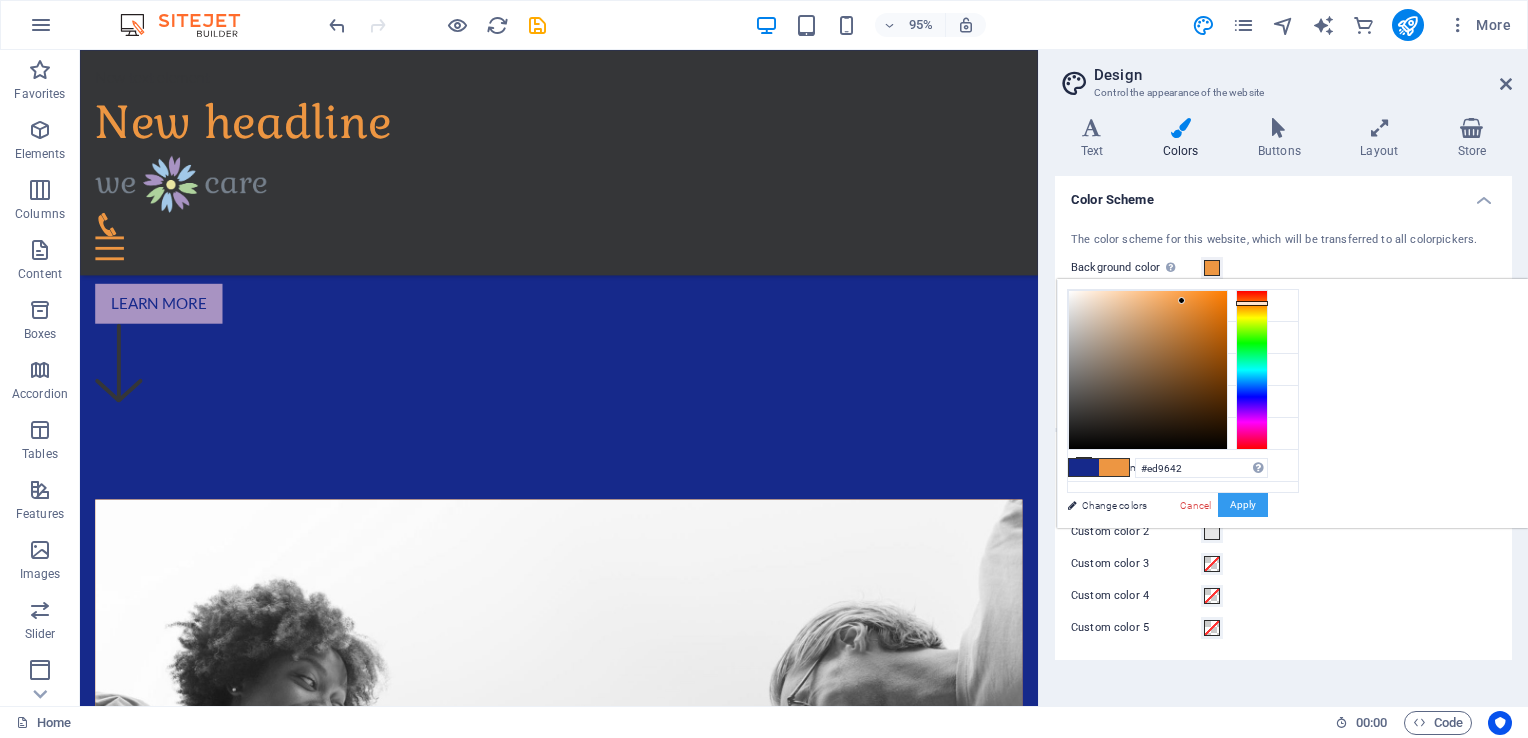 click on "Apply" at bounding box center [1243, 505] 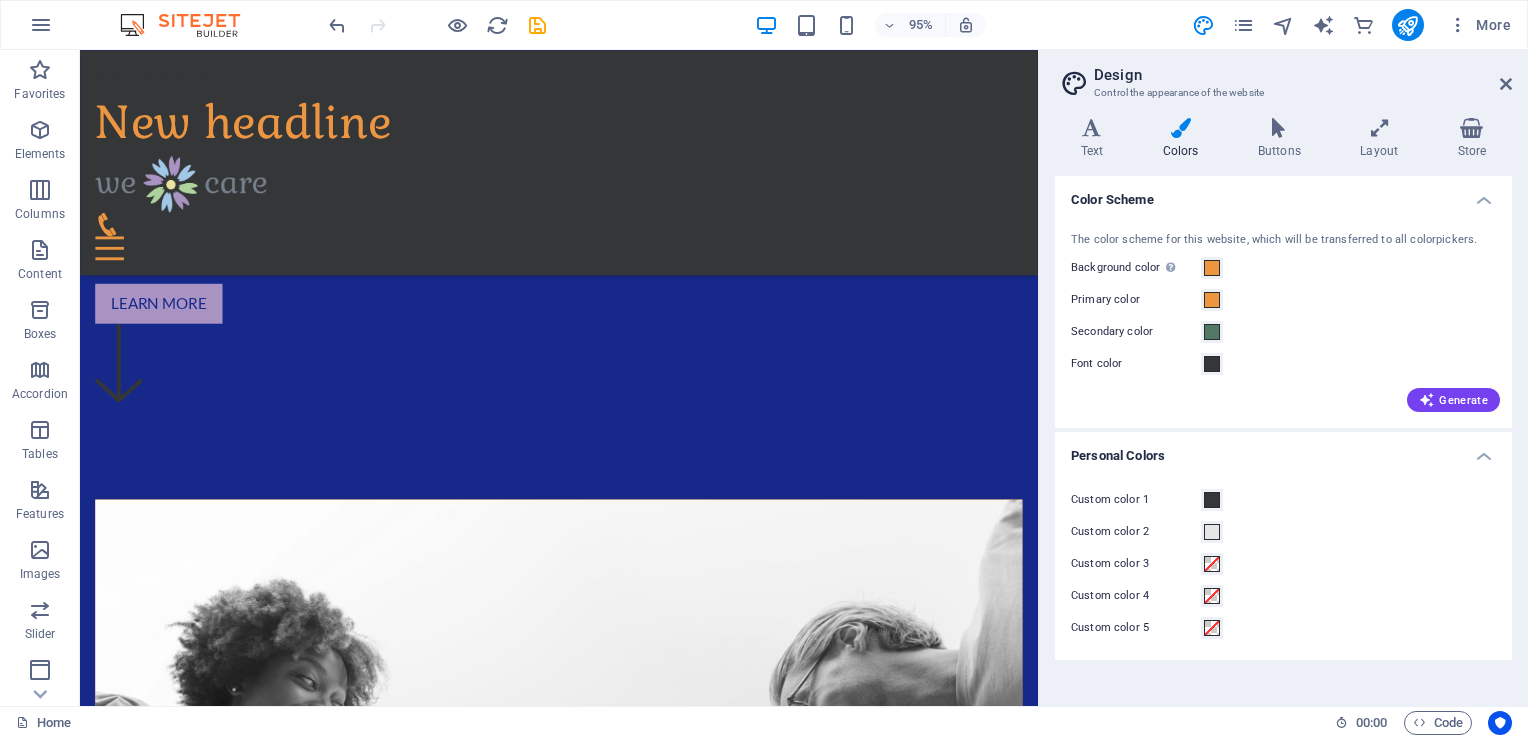 click on "Custom color 2" at bounding box center [1283, 532] 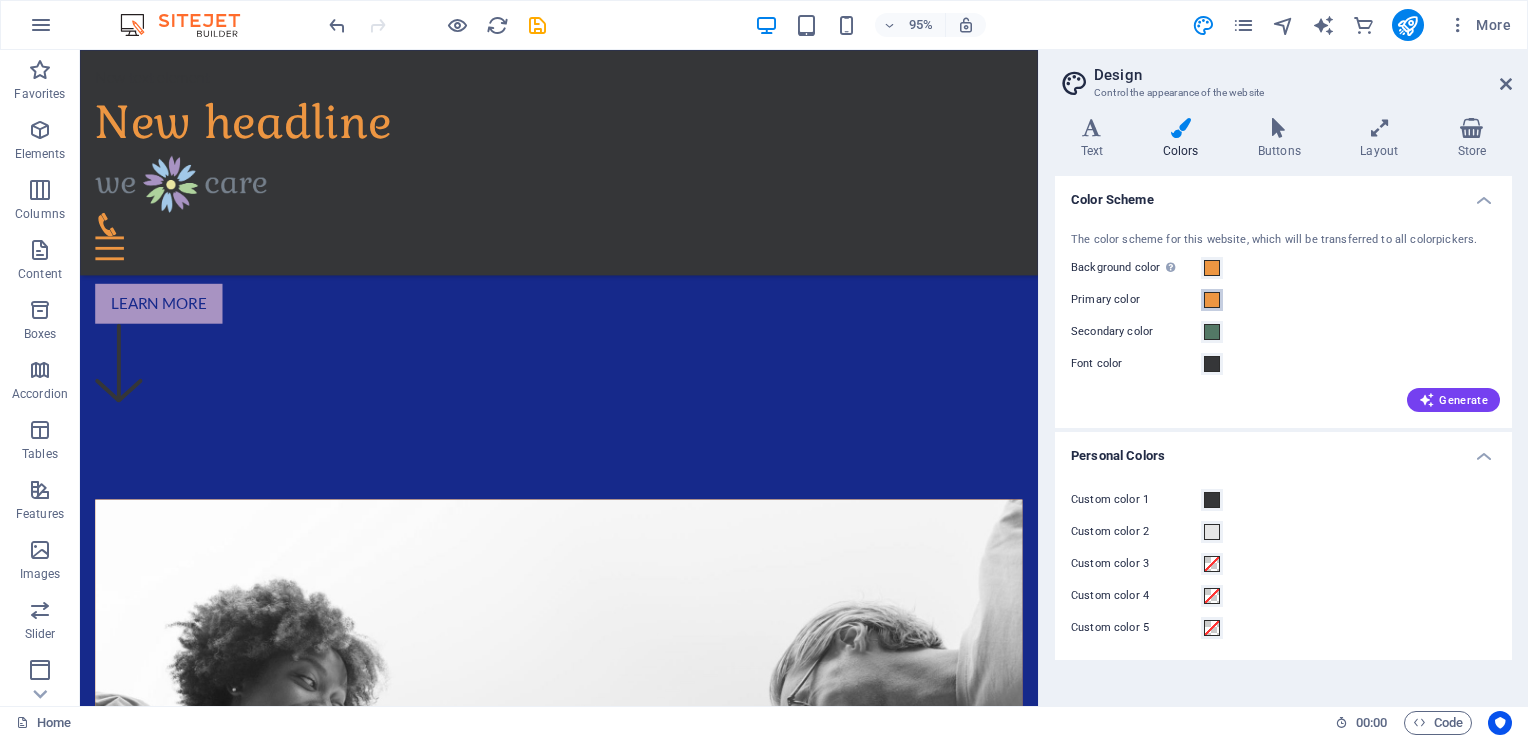 click at bounding box center [1212, 300] 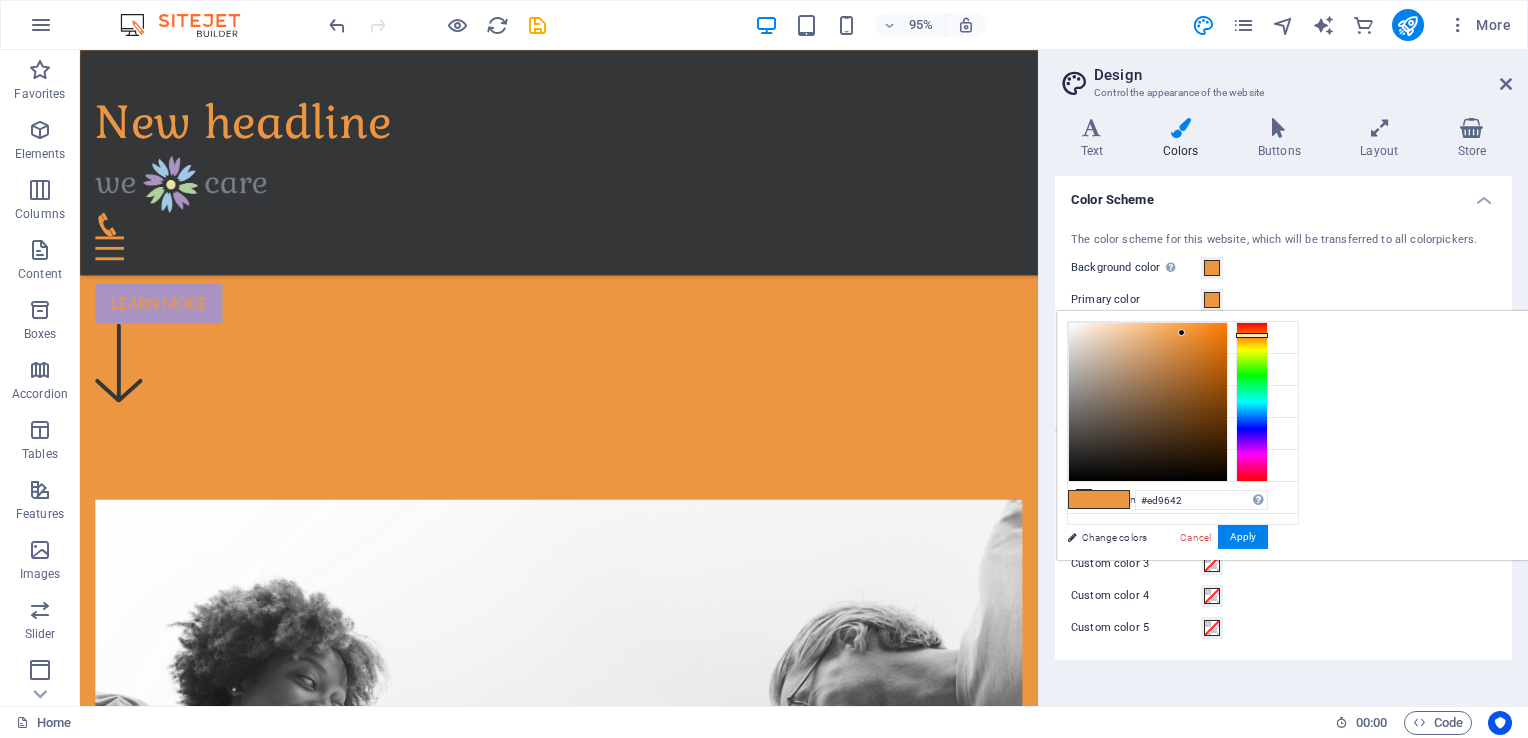 click on "Custom color 3" at bounding box center [1283, 564] 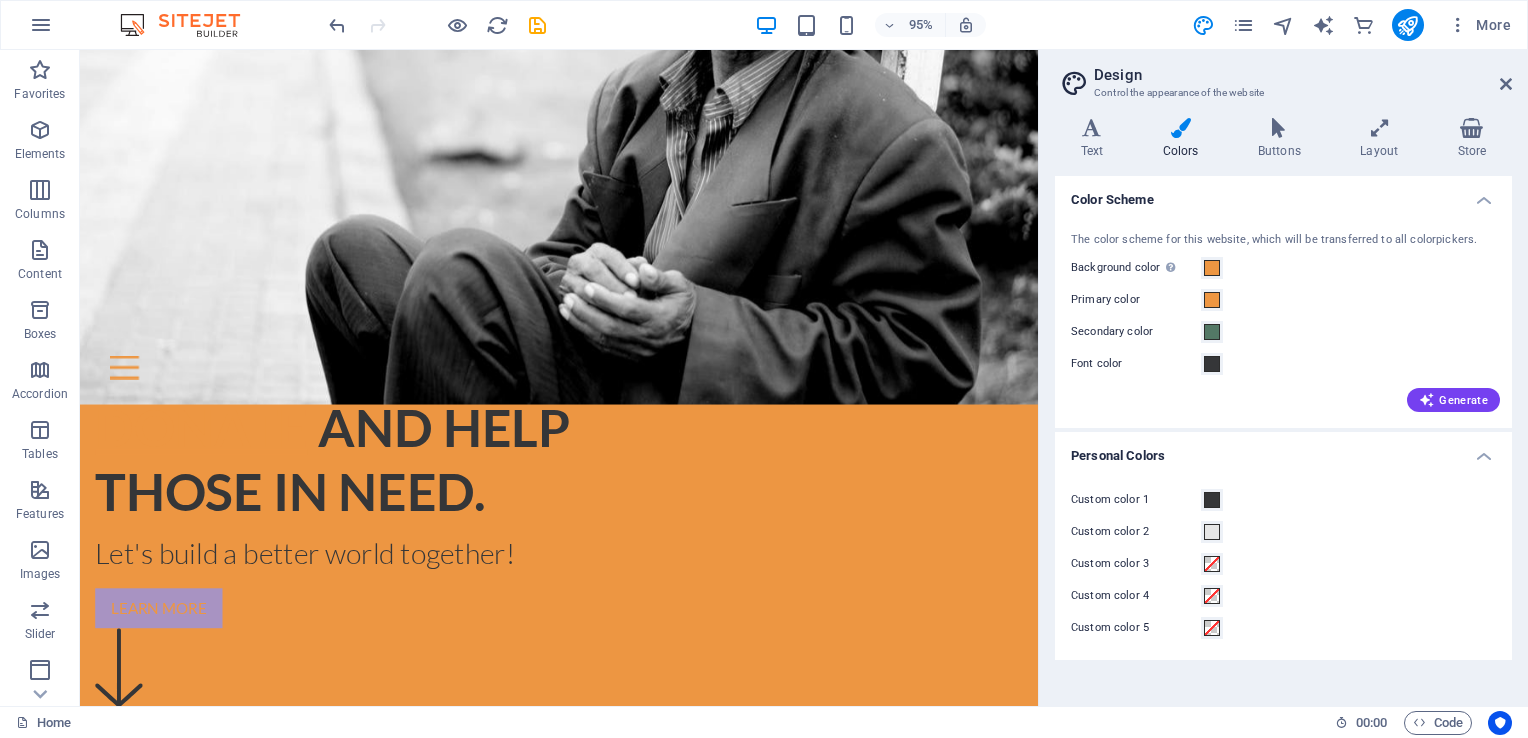 scroll, scrollTop: 574, scrollLeft: 0, axis: vertical 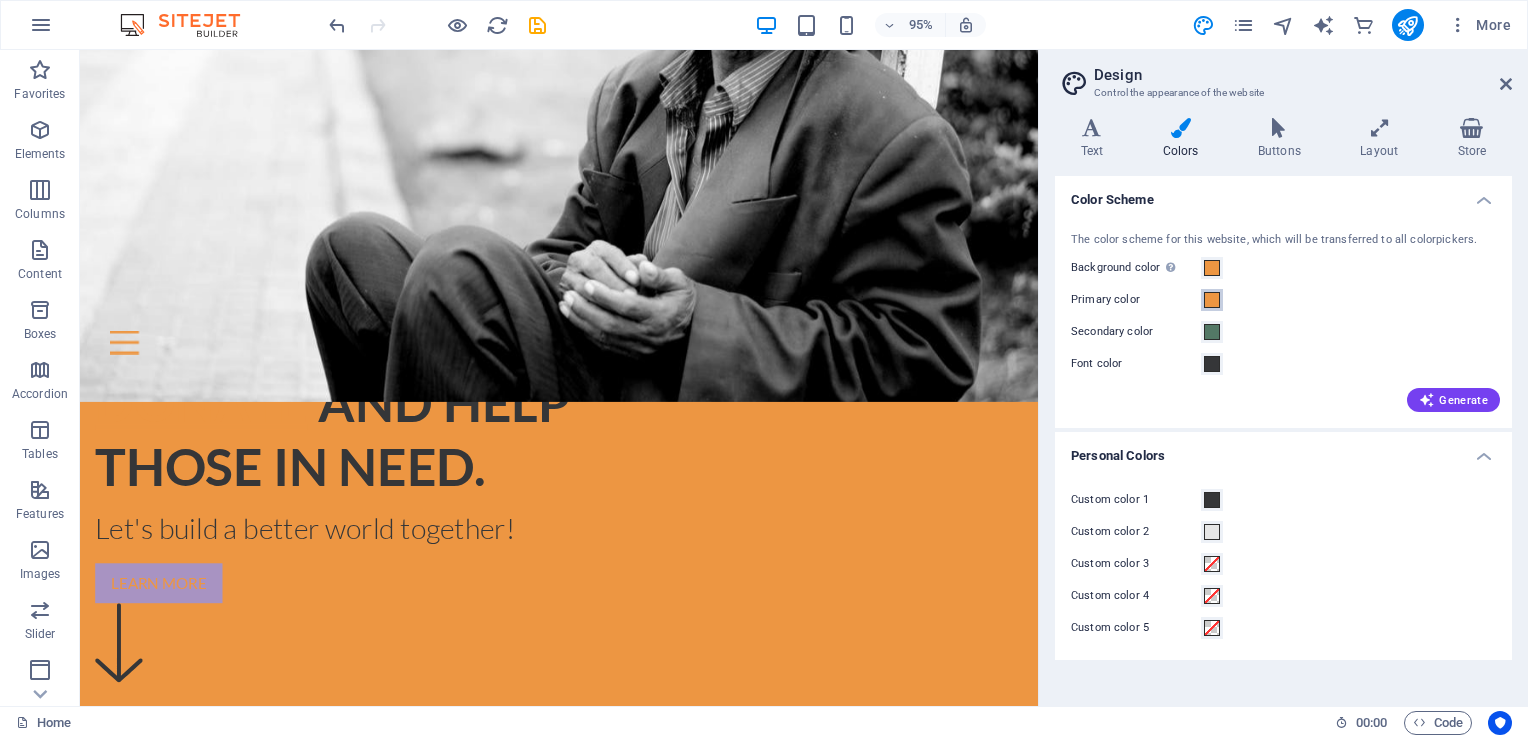 click at bounding box center [1212, 300] 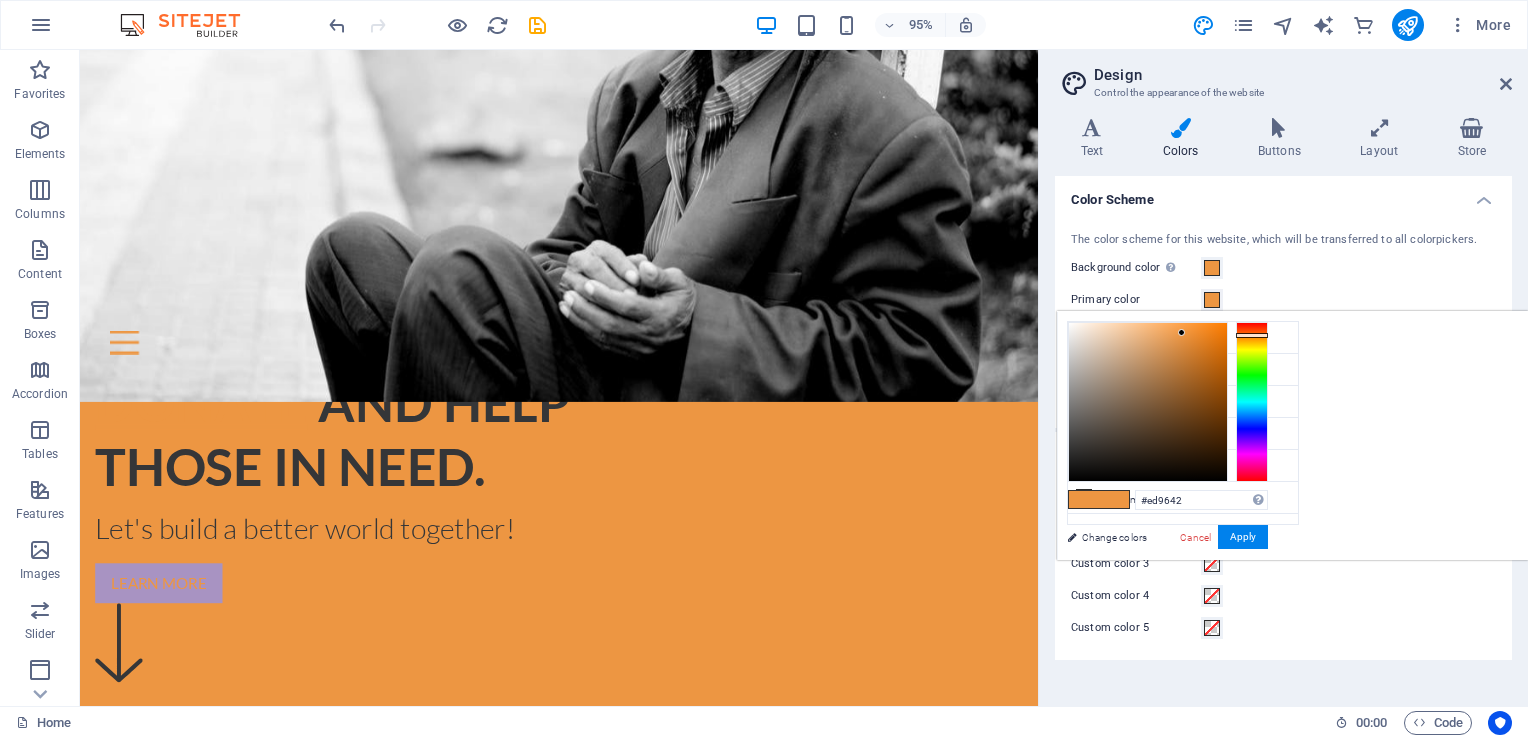 click on "Variants  Text  Colors  Buttons  Layout  Store Text Standard Bold Links Font color Font Lato Font size 1 rem px Line height 1.5 Font weight To display the font weight correctly, it may need to be enabled.  Manage Fonts Thin, 100 Extra-light, 200 Light, 300 Regular, 400 Medium, 500 Semi-bold, 600 Bold, 700 Extra-bold, 800 Black, 900 Letter spacing 0 rem px Font style Text transform Tt TT tt Text align Font weight To display the font weight correctly, it may need to be enabled.  Manage Fonts Thin, 100 Extra-light, 200 Light, 300 Regular, 400 Medium, 500 Semi-bold, 600 Bold, 700 Extra-bold, 800 Black, 900 Default Hover / Active Font color Font color Decoration None Decoration None Transition duration 0.3 s Transition function Ease Ease In Ease Out Ease In/Ease Out Linear Headlines All H1 / Textlogo H2 H3 H4 H5 H6 Font color Font Lato Line height 1.5 Font weight To display the font weight correctly, it may need to be enabled.  Manage Fonts Thin, 100 Extra-light, 200 Light, 300 Regular, 400 Medium, 500 Bold, 700 0" at bounding box center [1283, 404] 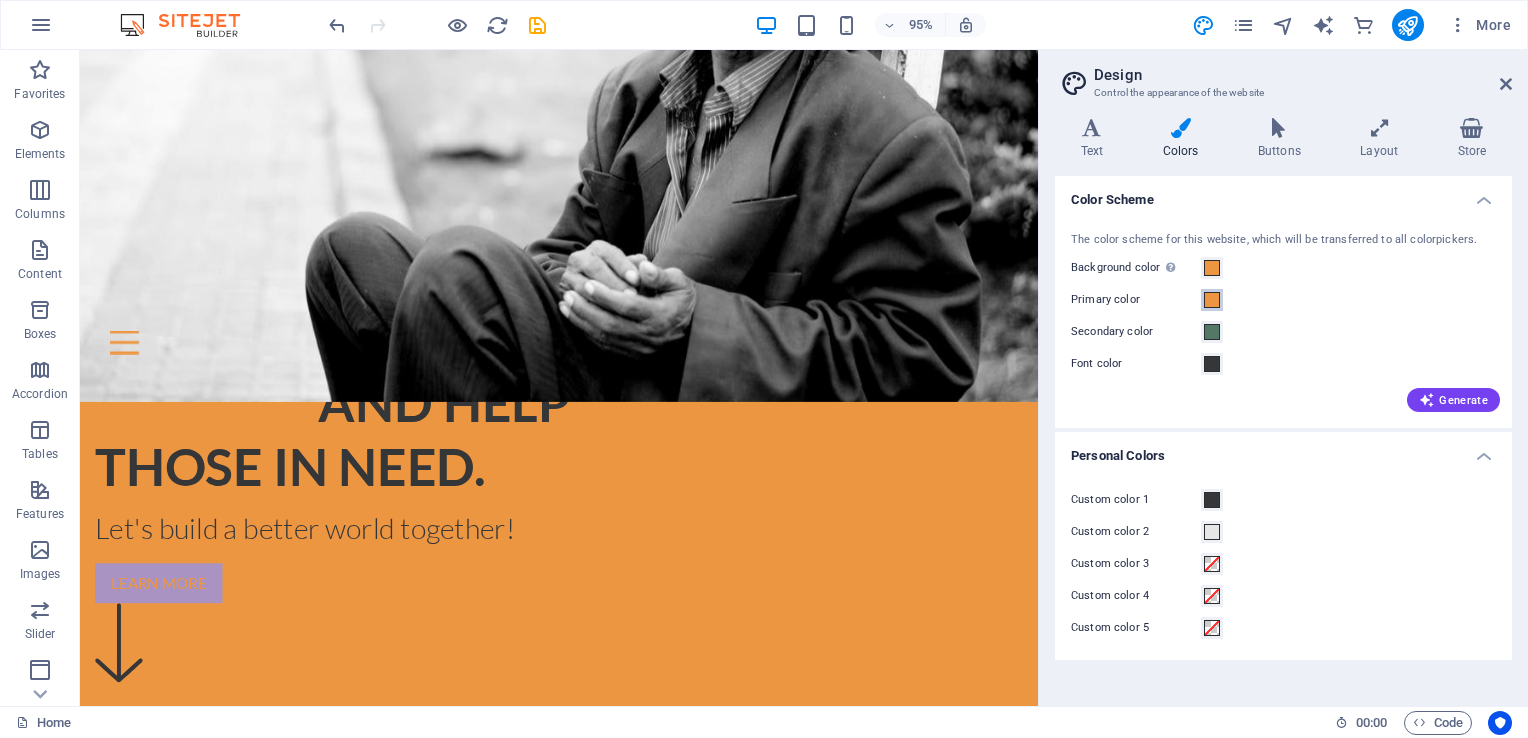 click at bounding box center [1212, 300] 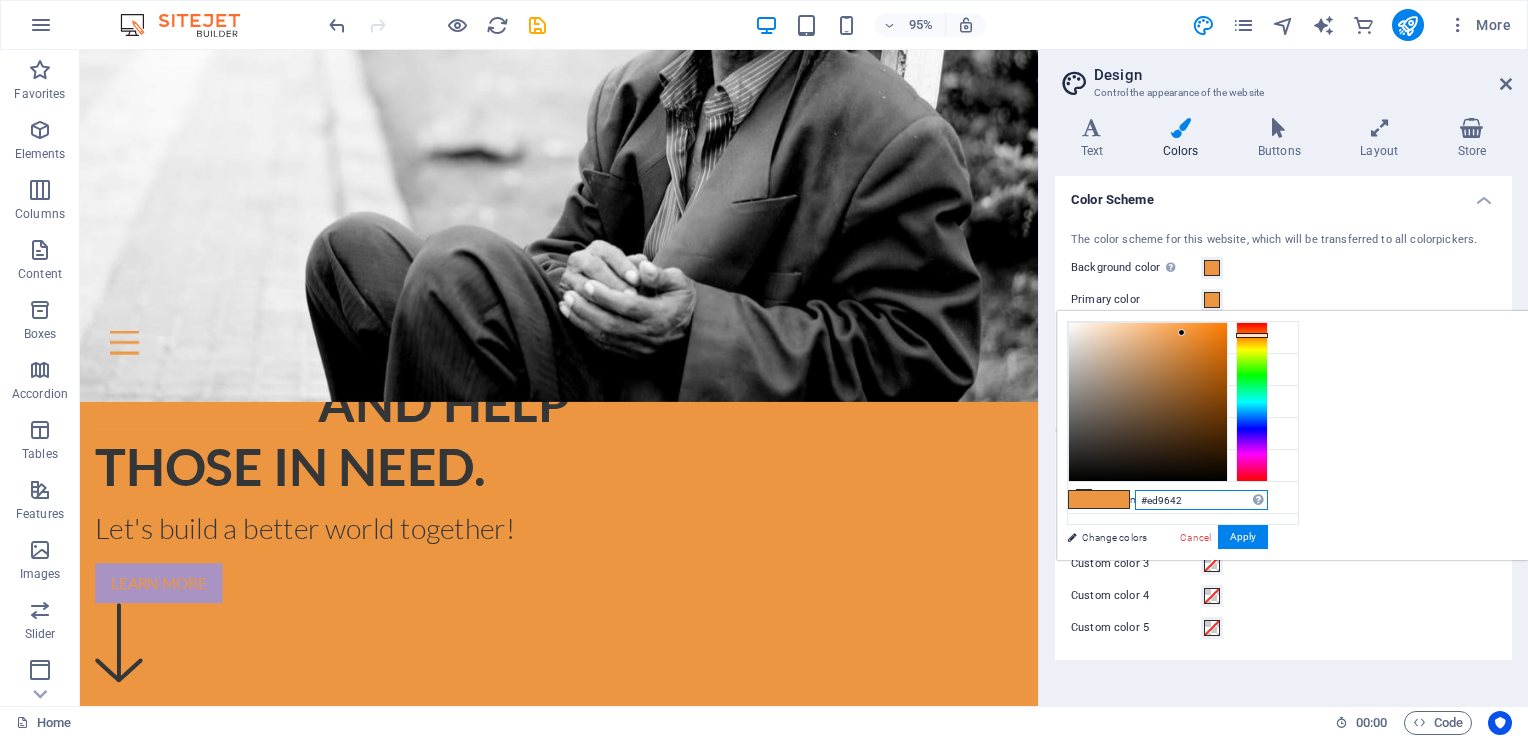 click on "#ed9642" at bounding box center [1201, 500] 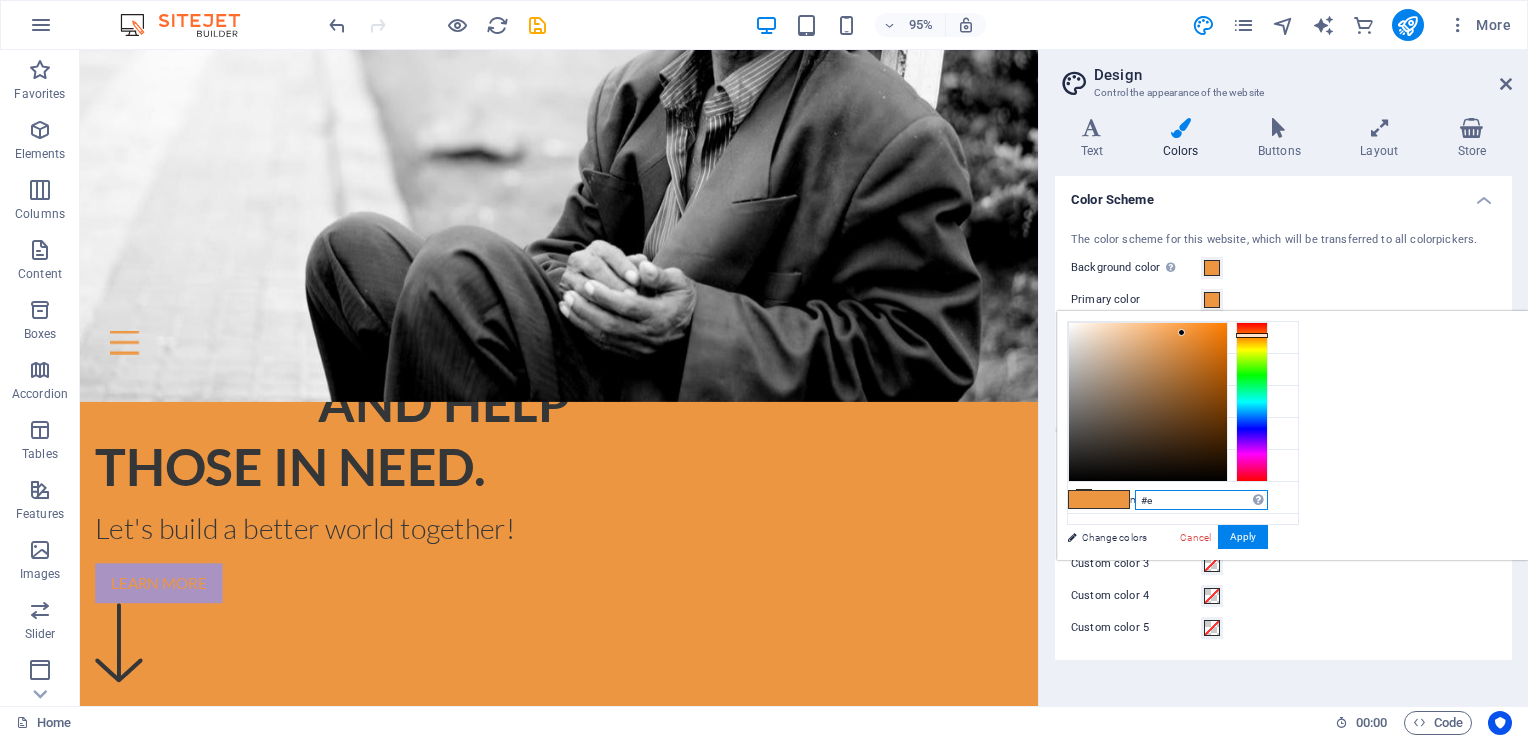 type on "#" 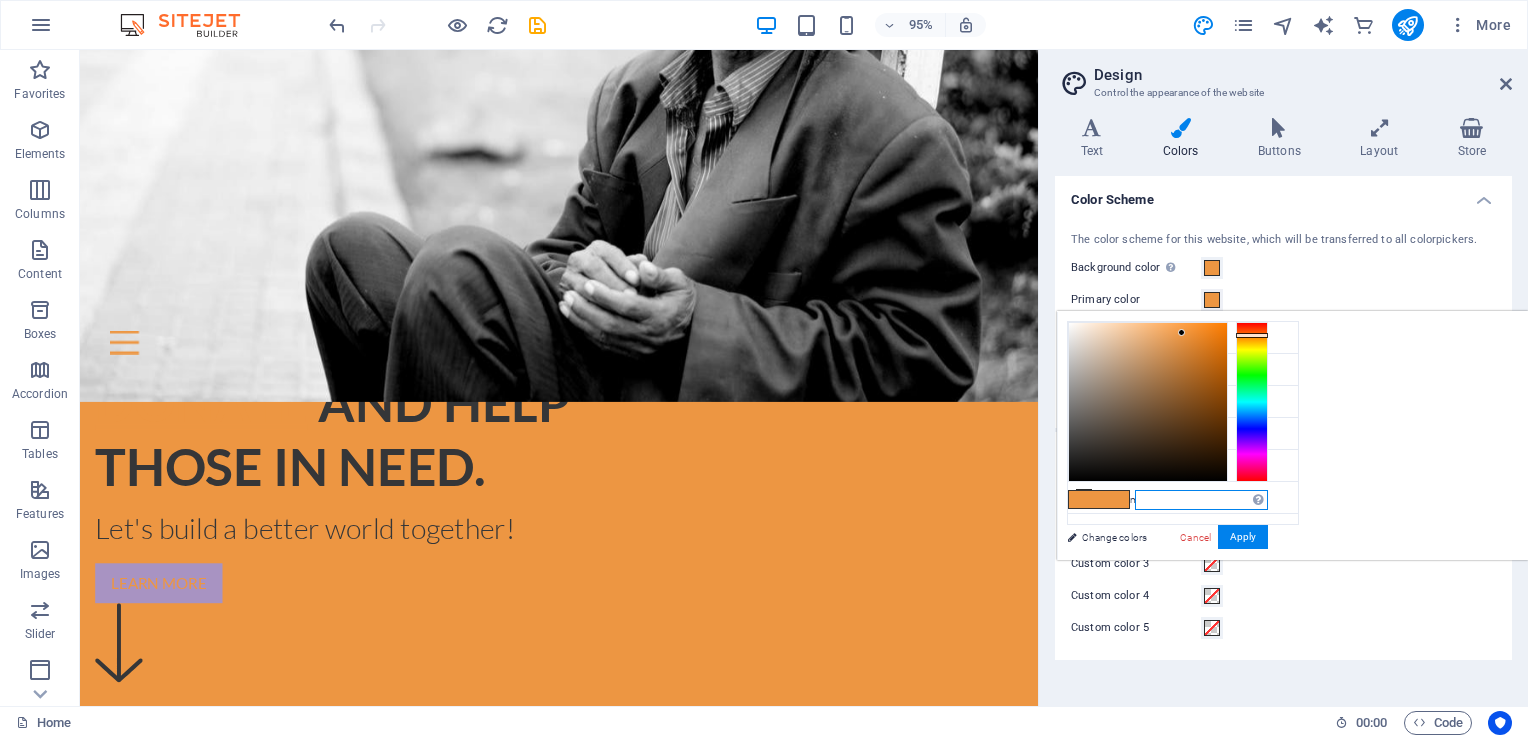 click at bounding box center (1201, 500) 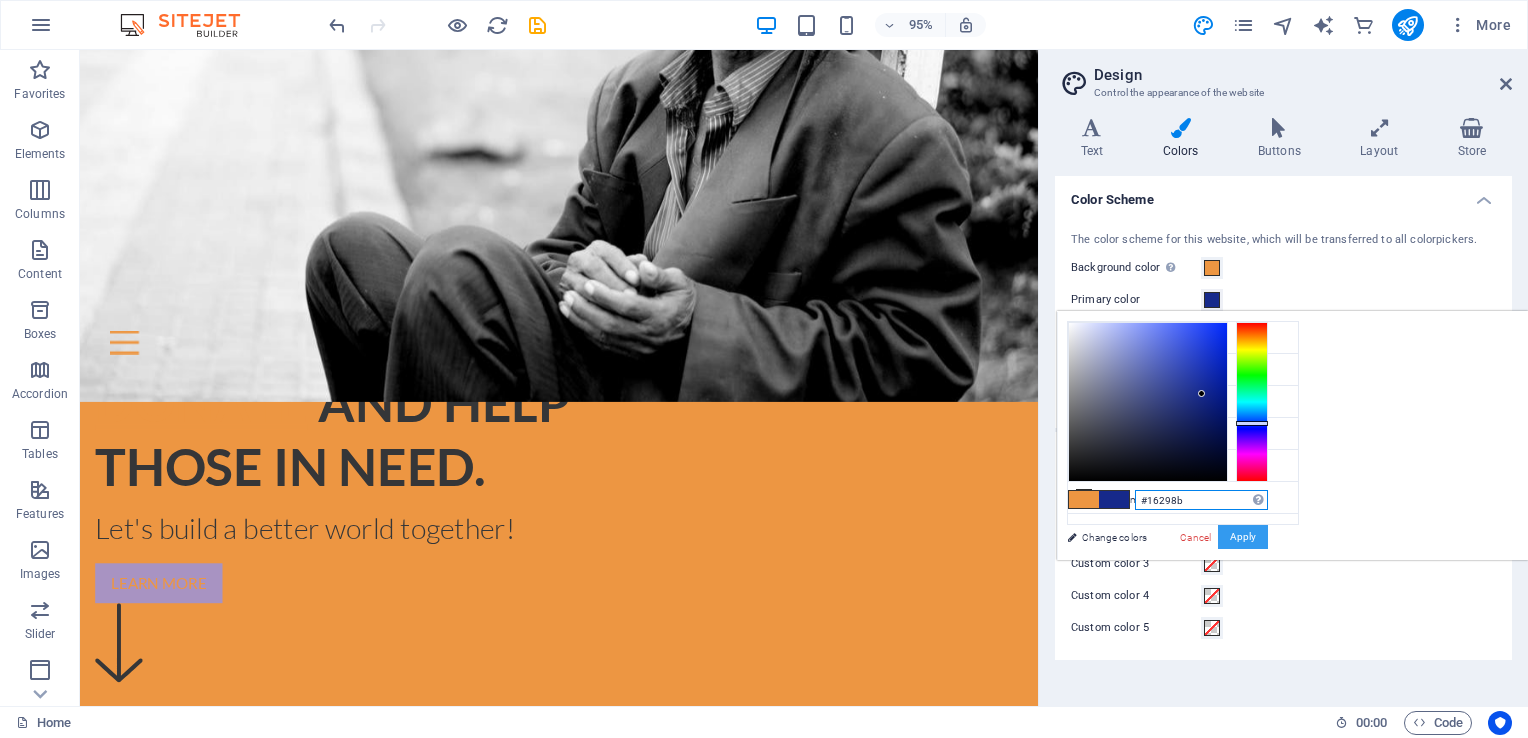 type on "#16298b" 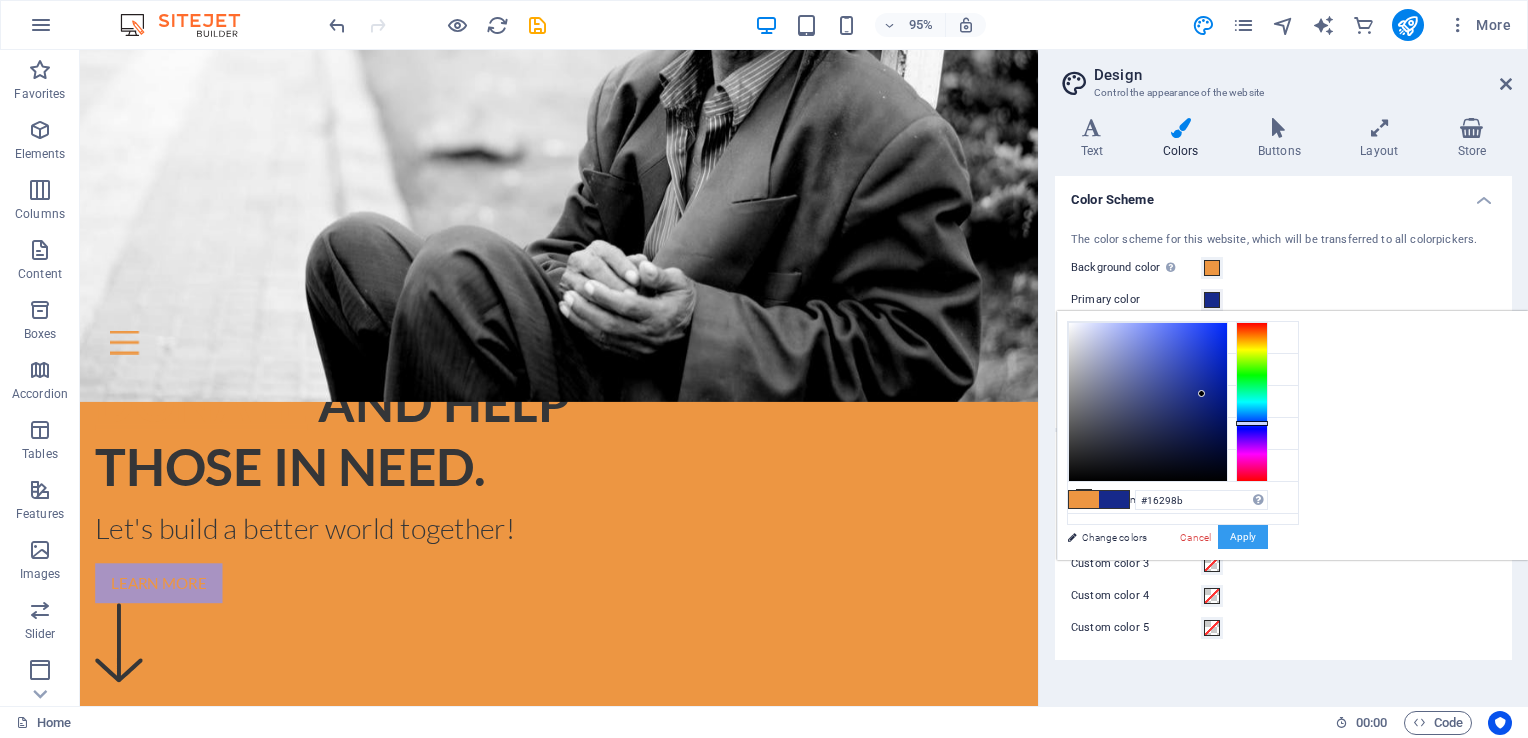 click on "Apply" at bounding box center [1243, 537] 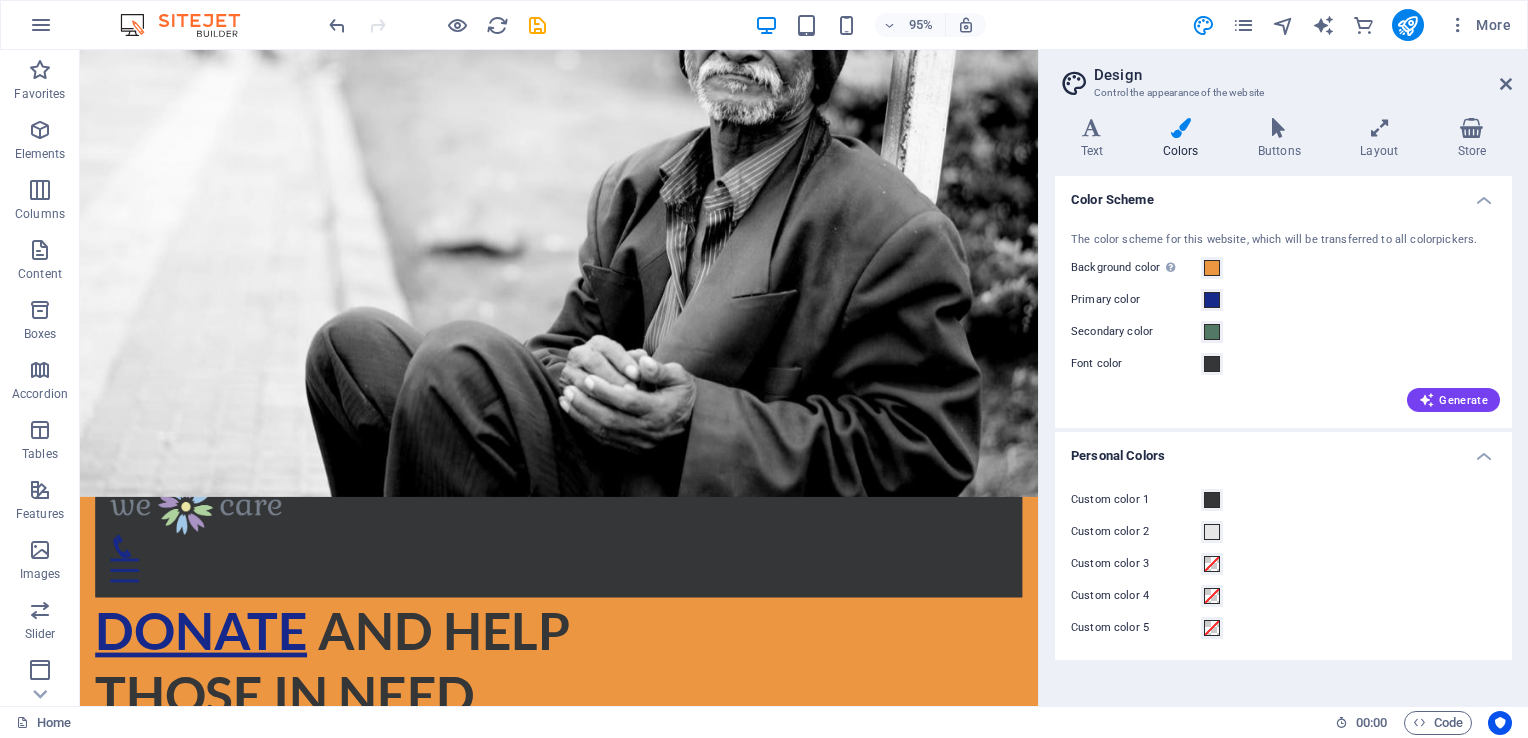 scroll, scrollTop: 521, scrollLeft: 0, axis: vertical 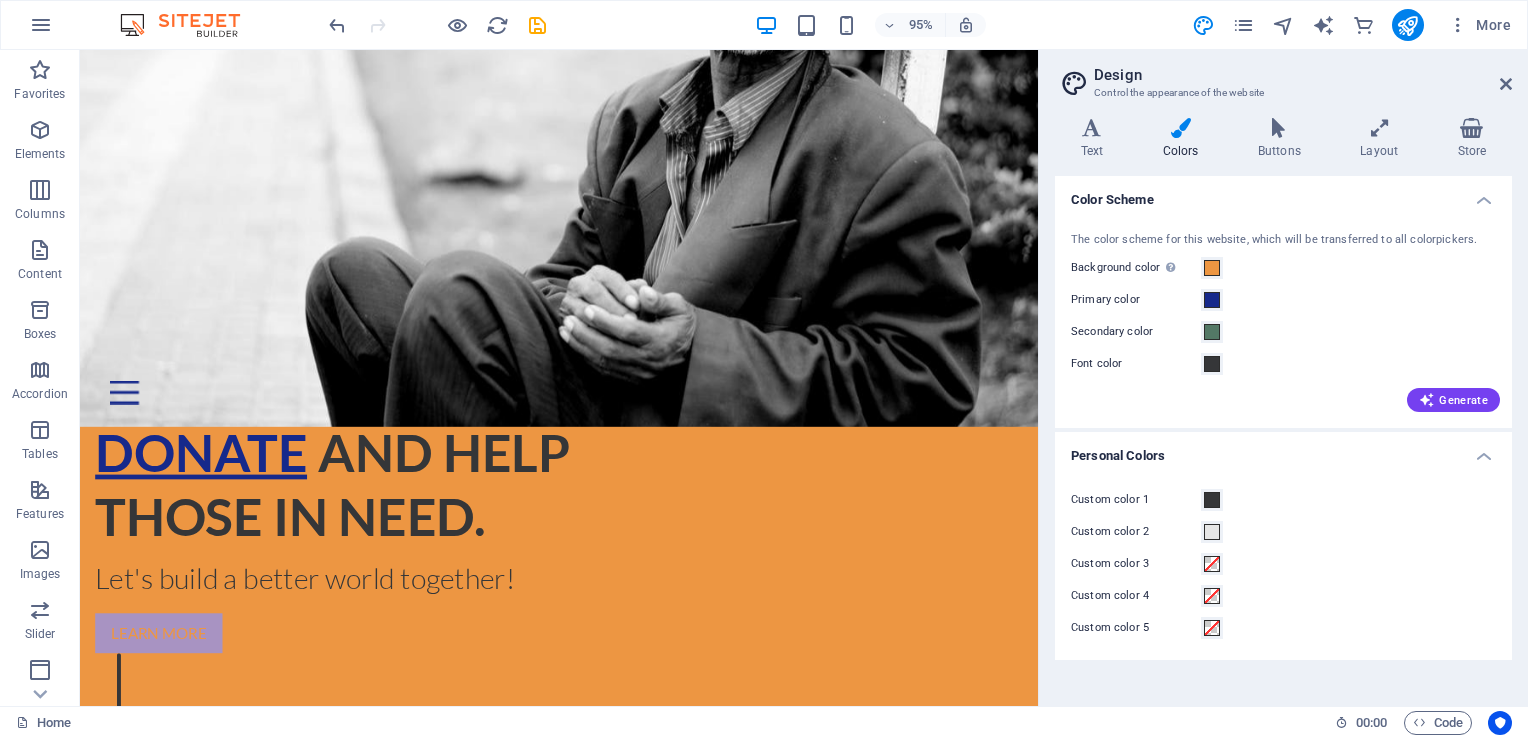 click on "Color Scheme" at bounding box center [1283, 194] 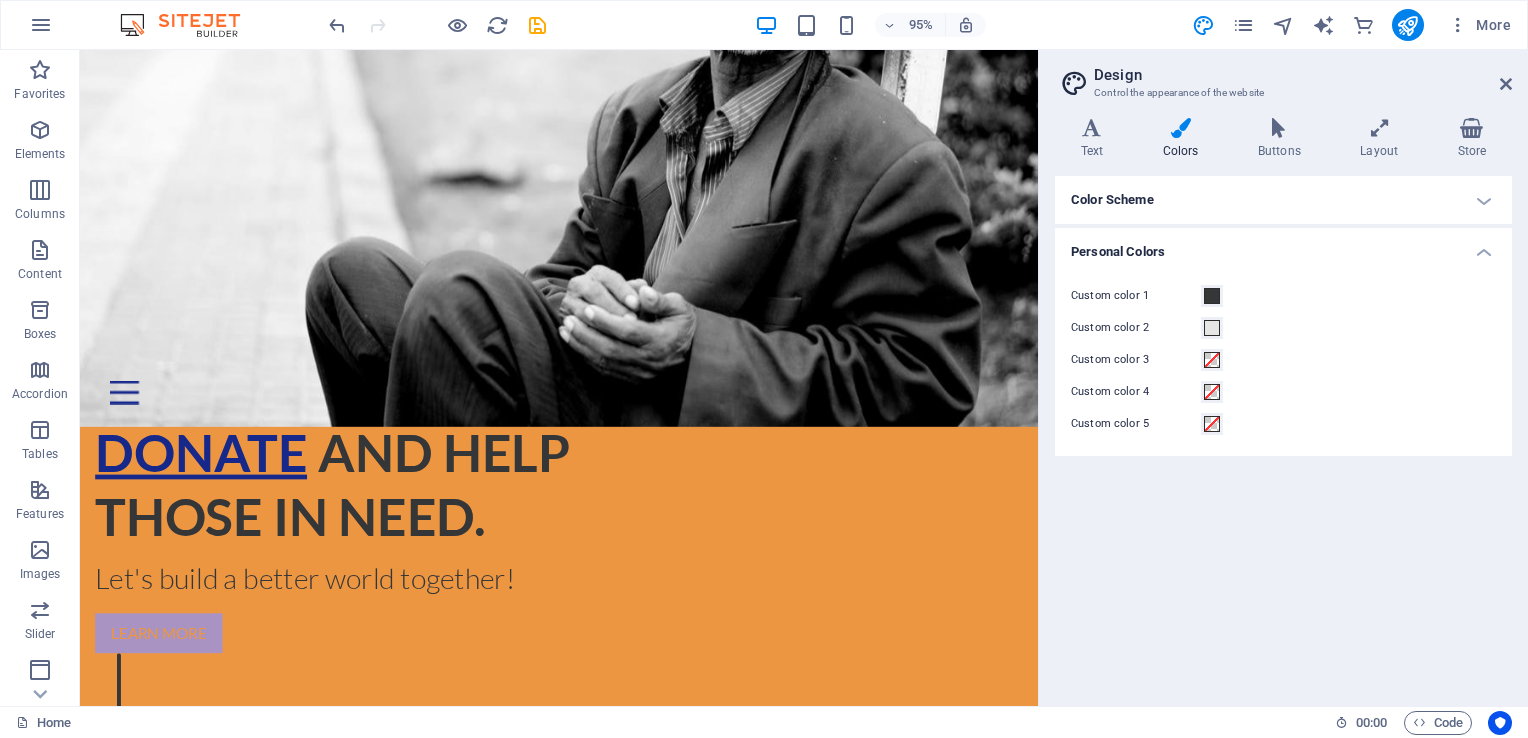 click at bounding box center [1180, 128] 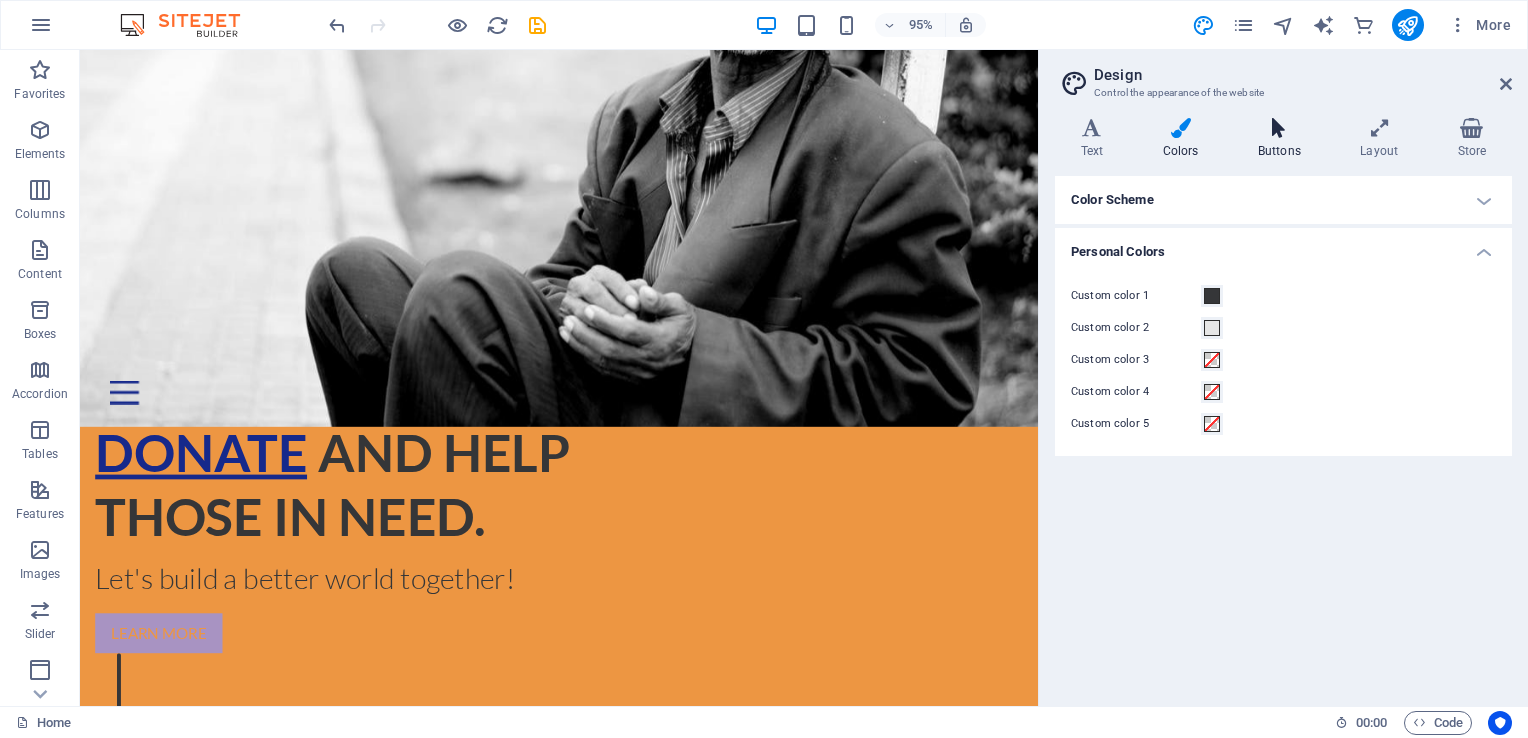 click at bounding box center (1279, 128) 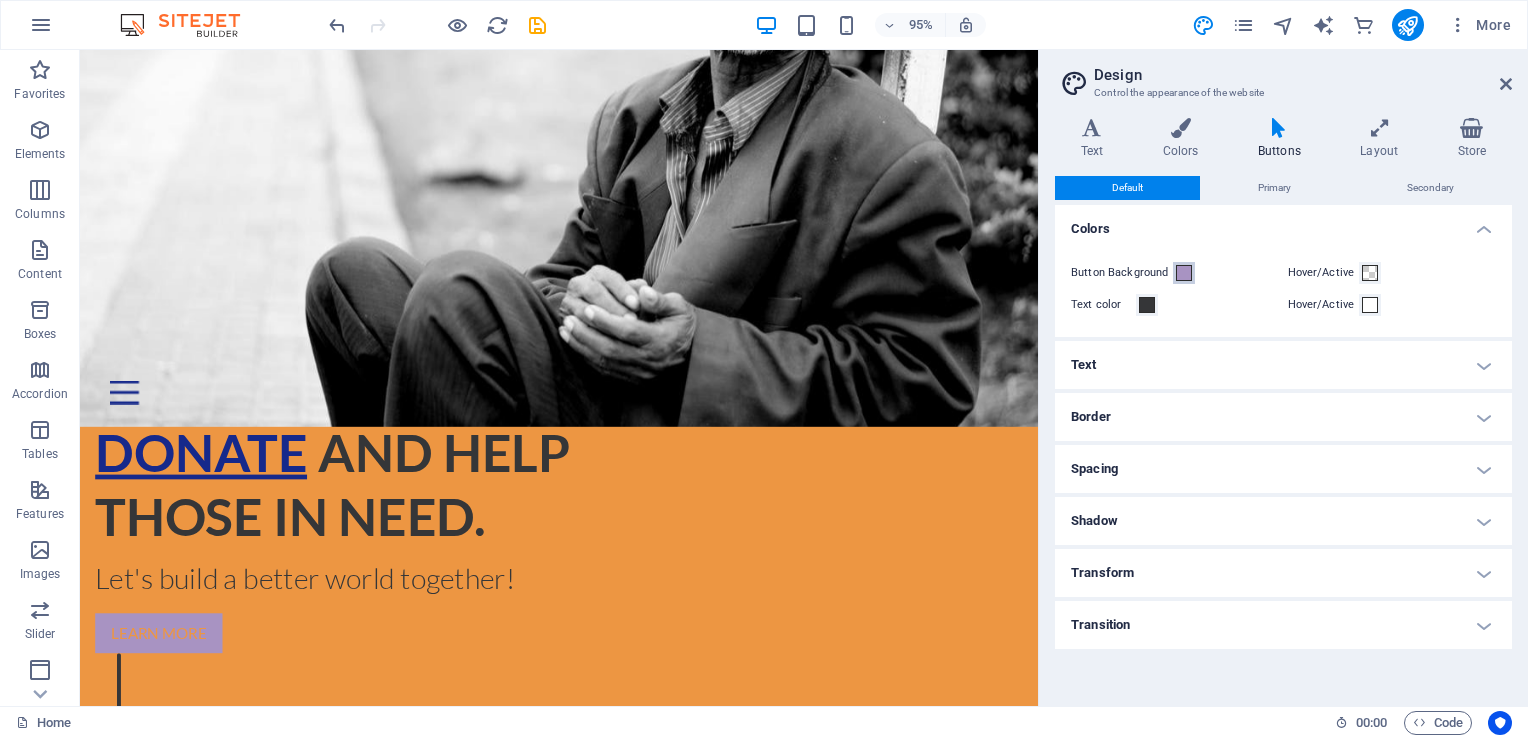 click at bounding box center (1184, 273) 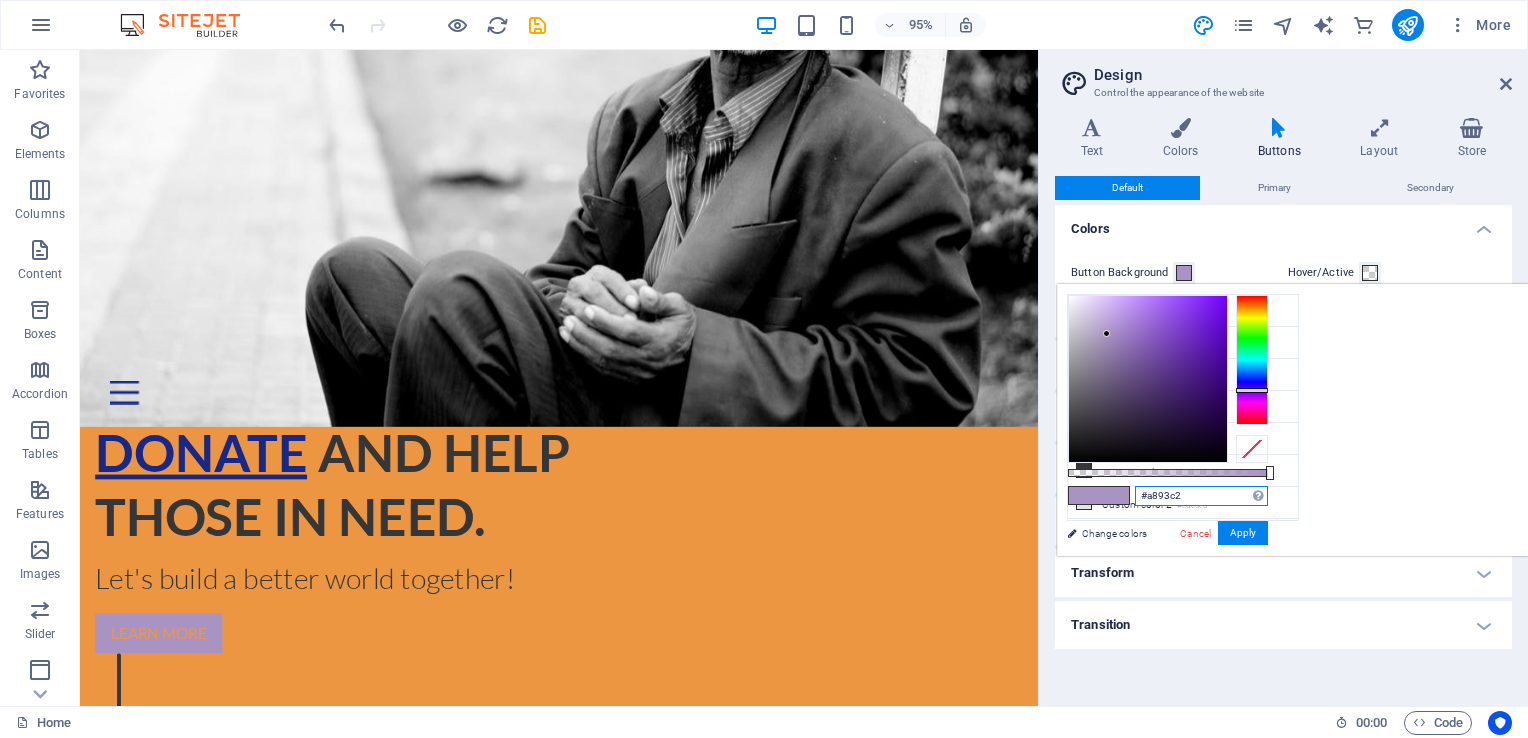 click on "#a893c2" at bounding box center (1201, 496) 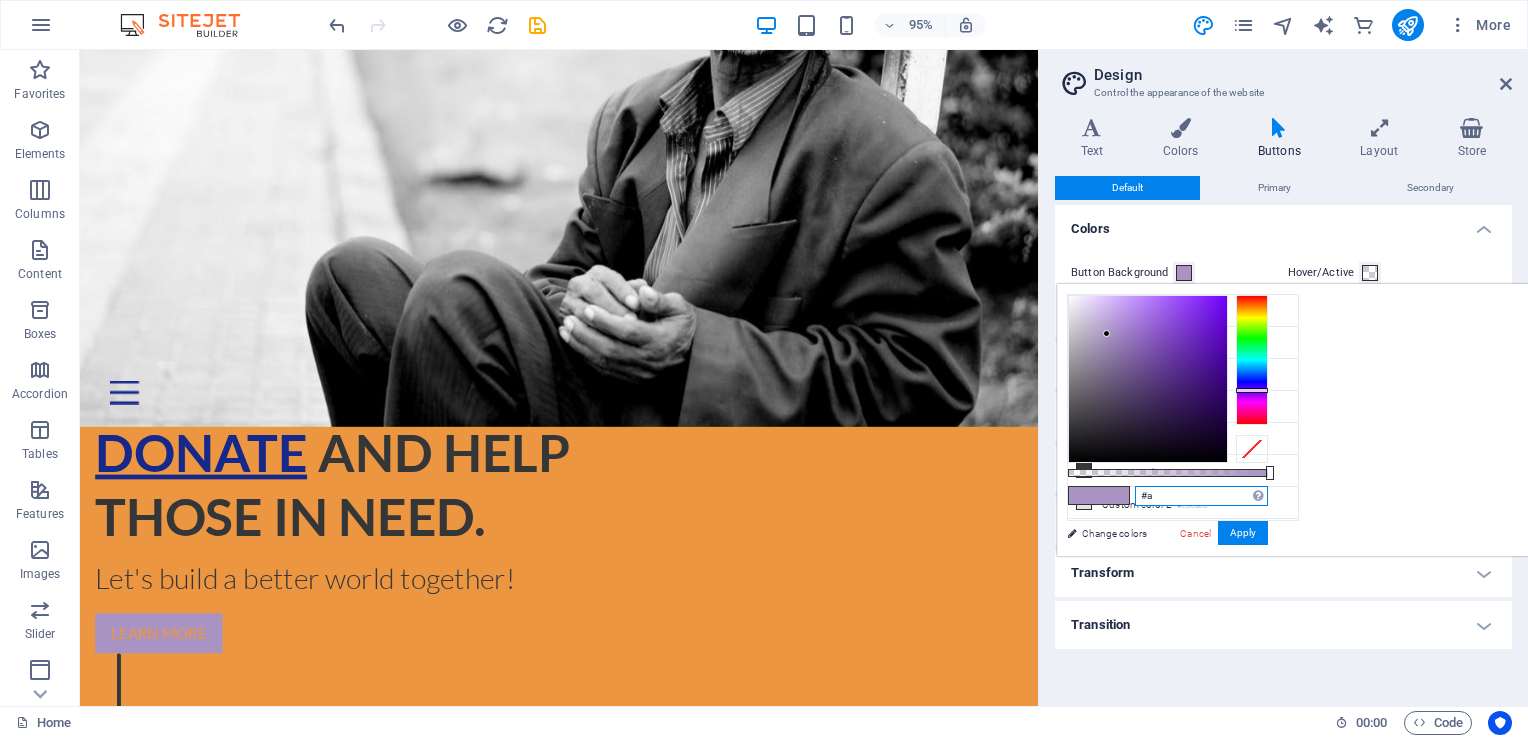 type on "#" 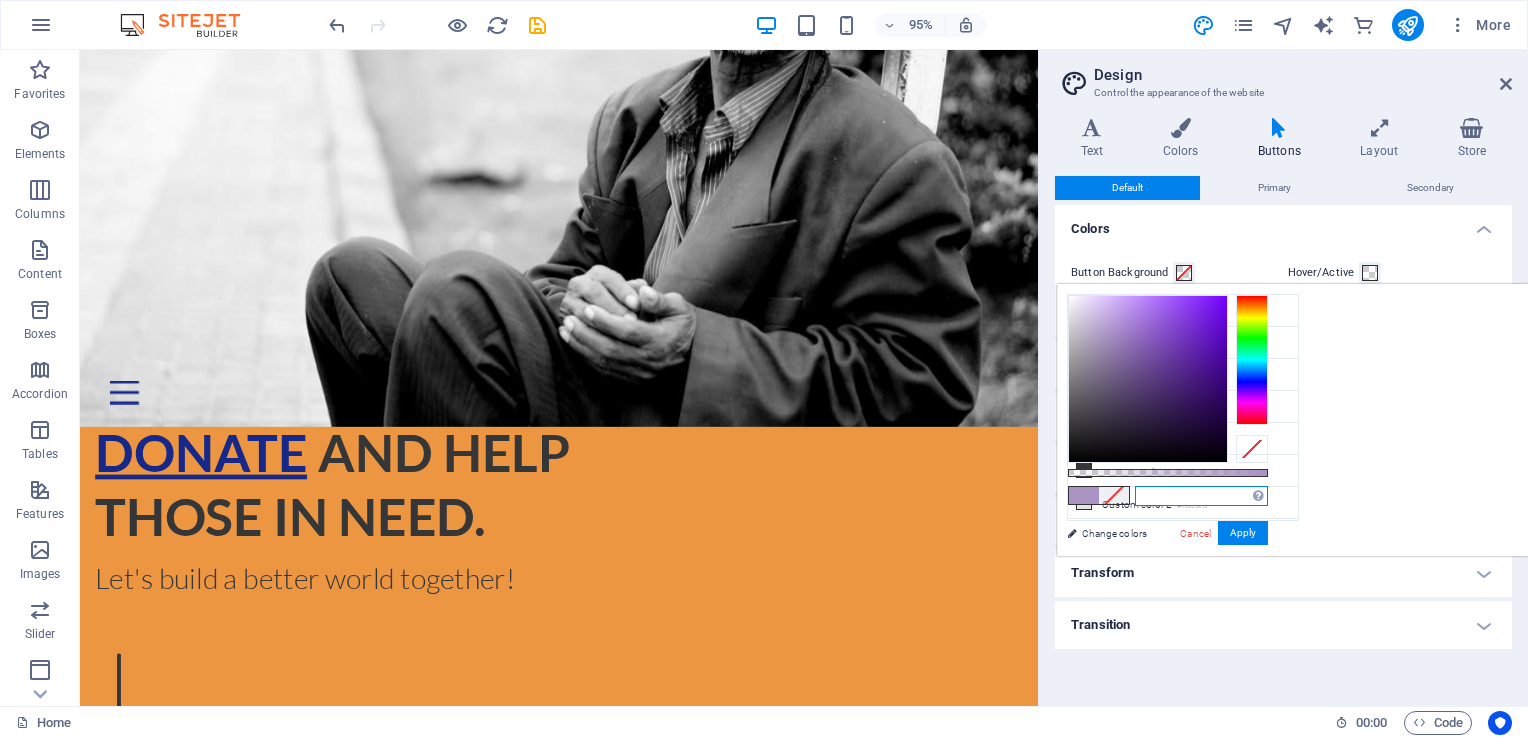 click at bounding box center (1201, 496) 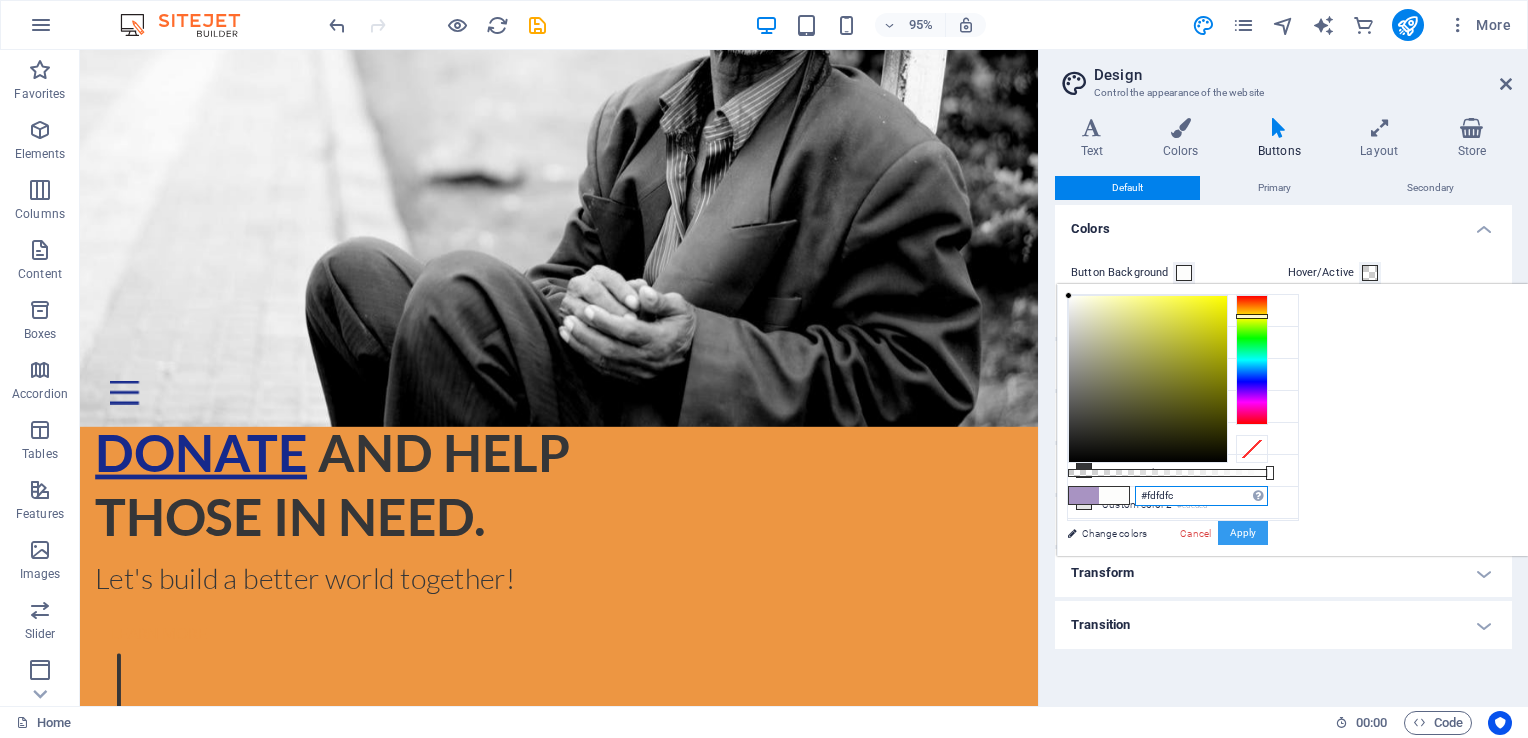 type on "#fdfdfc" 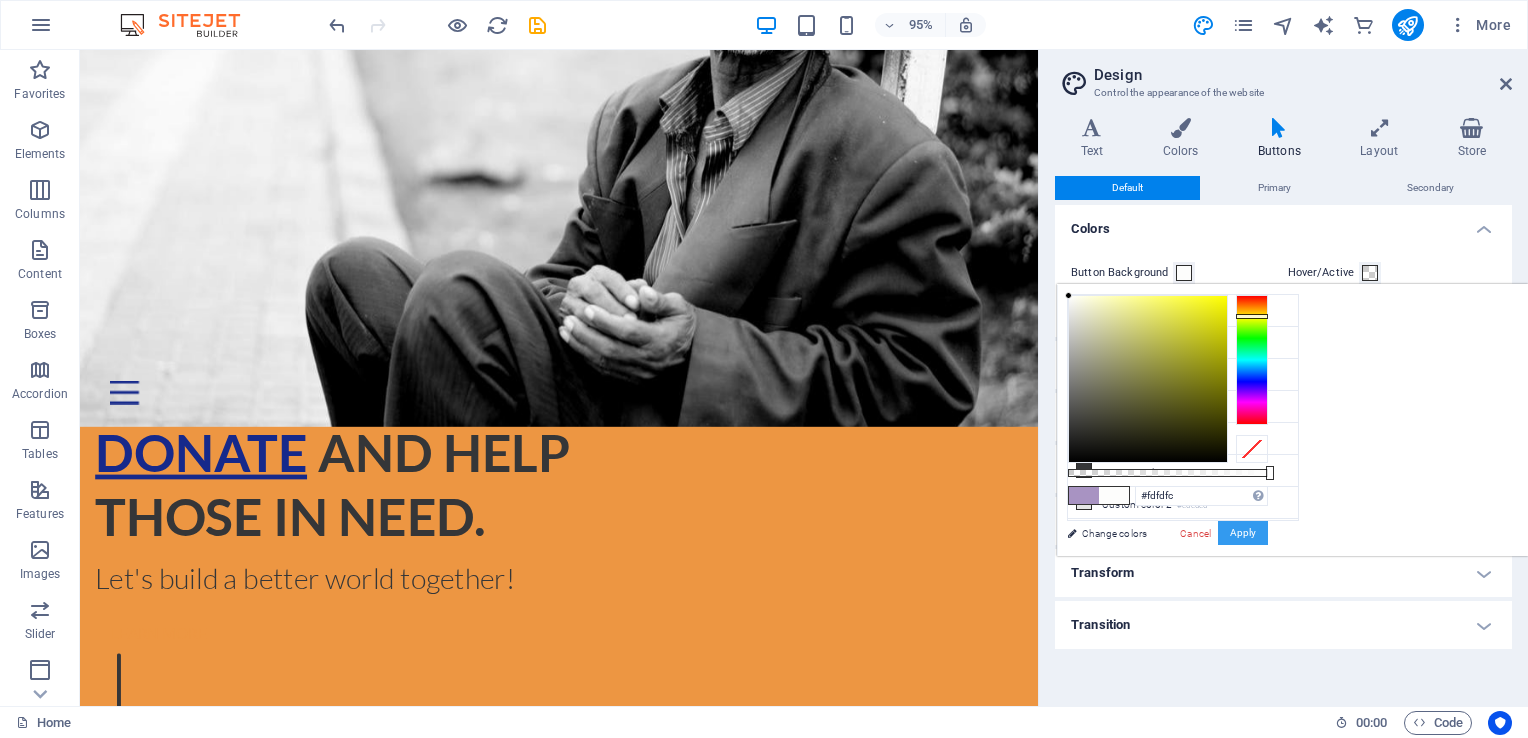 click on "Apply" at bounding box center [1243, 533] 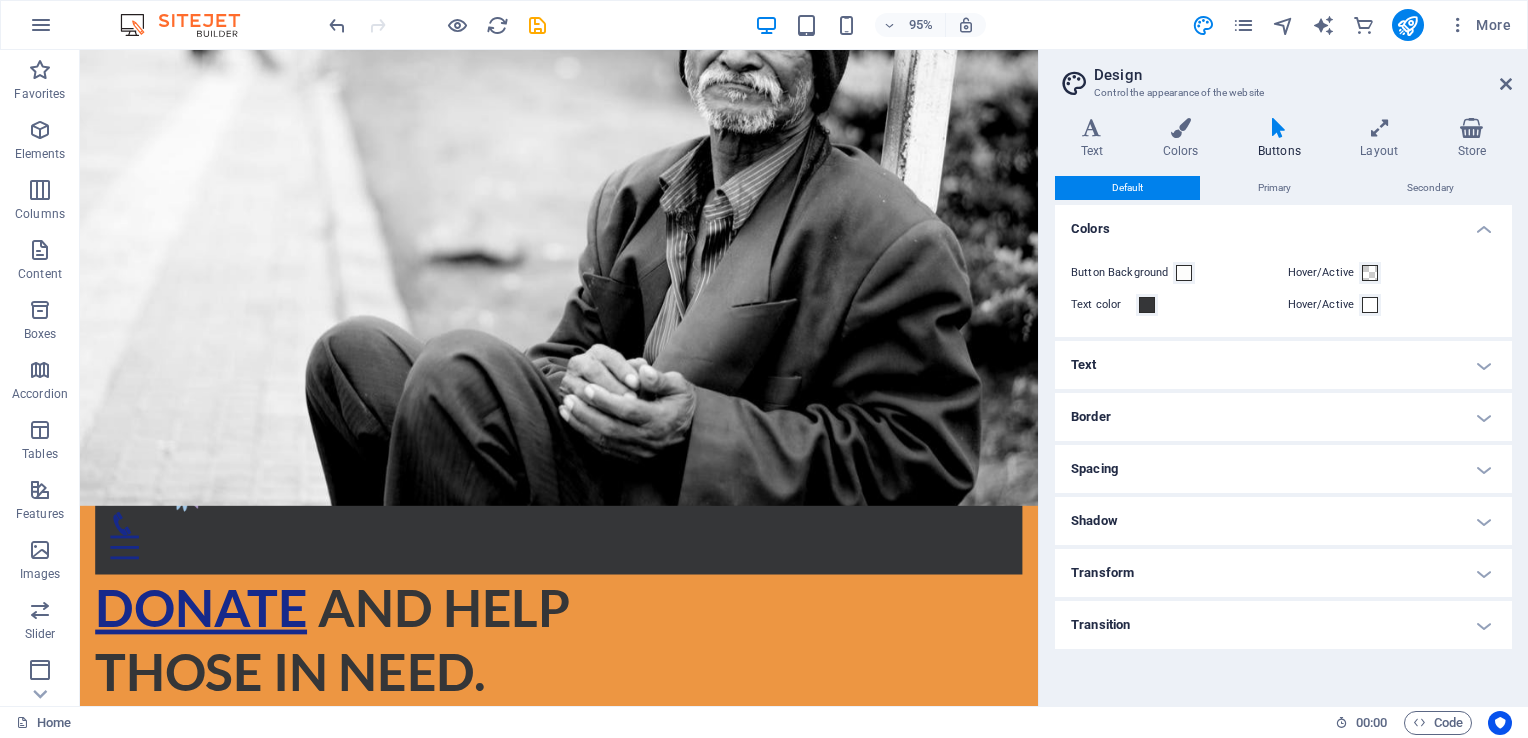 scroll, scrollTop: 365, scrollLeft: 0, axis: vertical 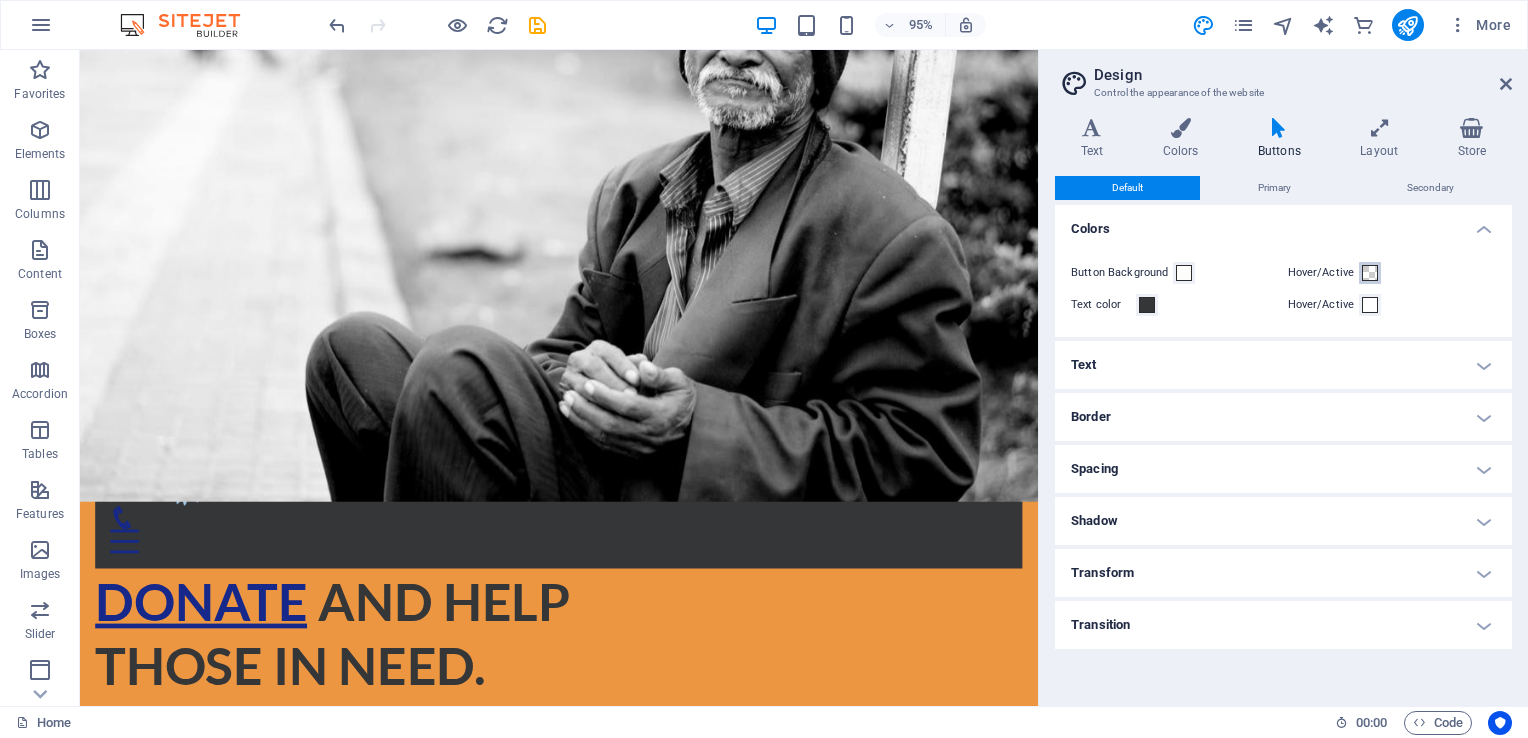 click on "Hover/Active" at bounding box center [1370, 273] 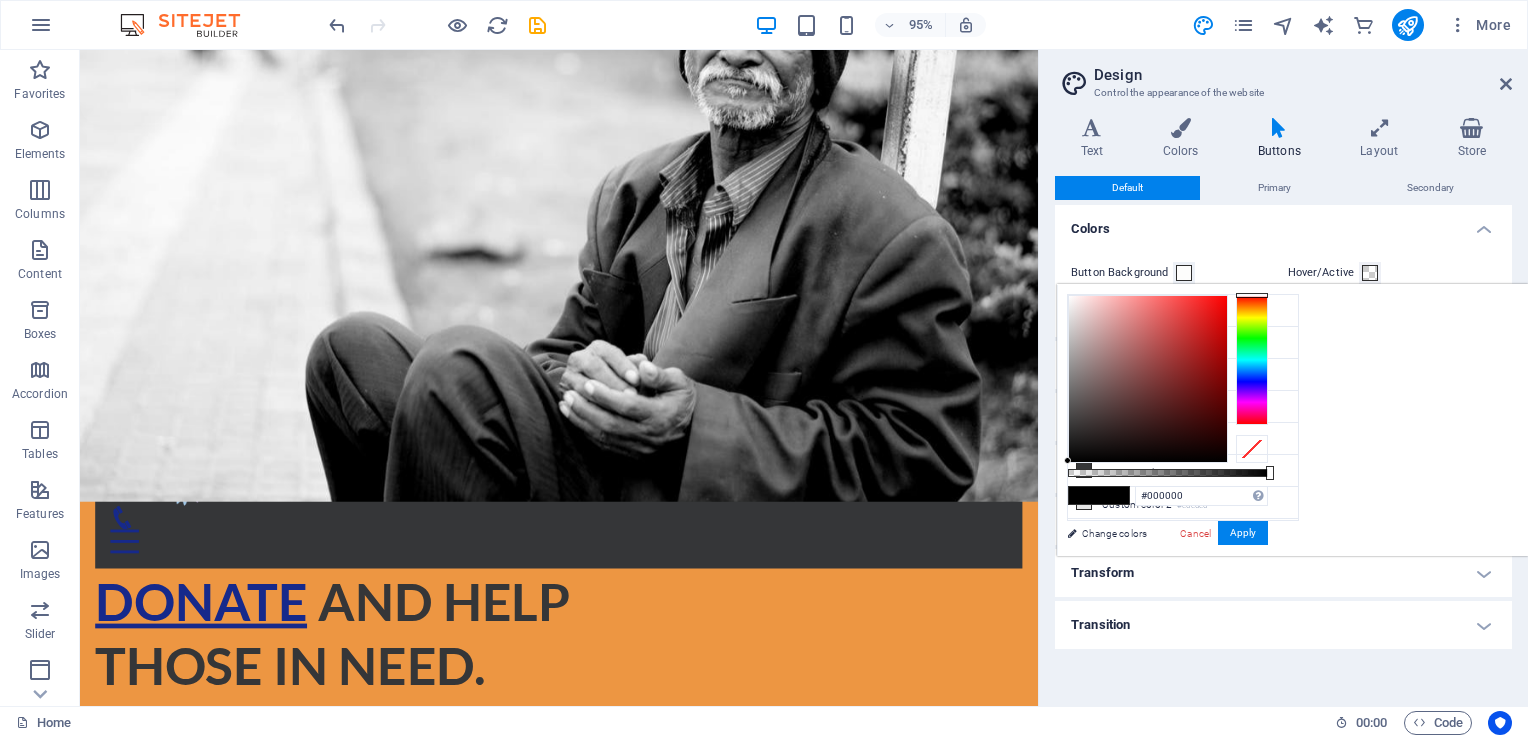 click at bounding box center (1370, 273) 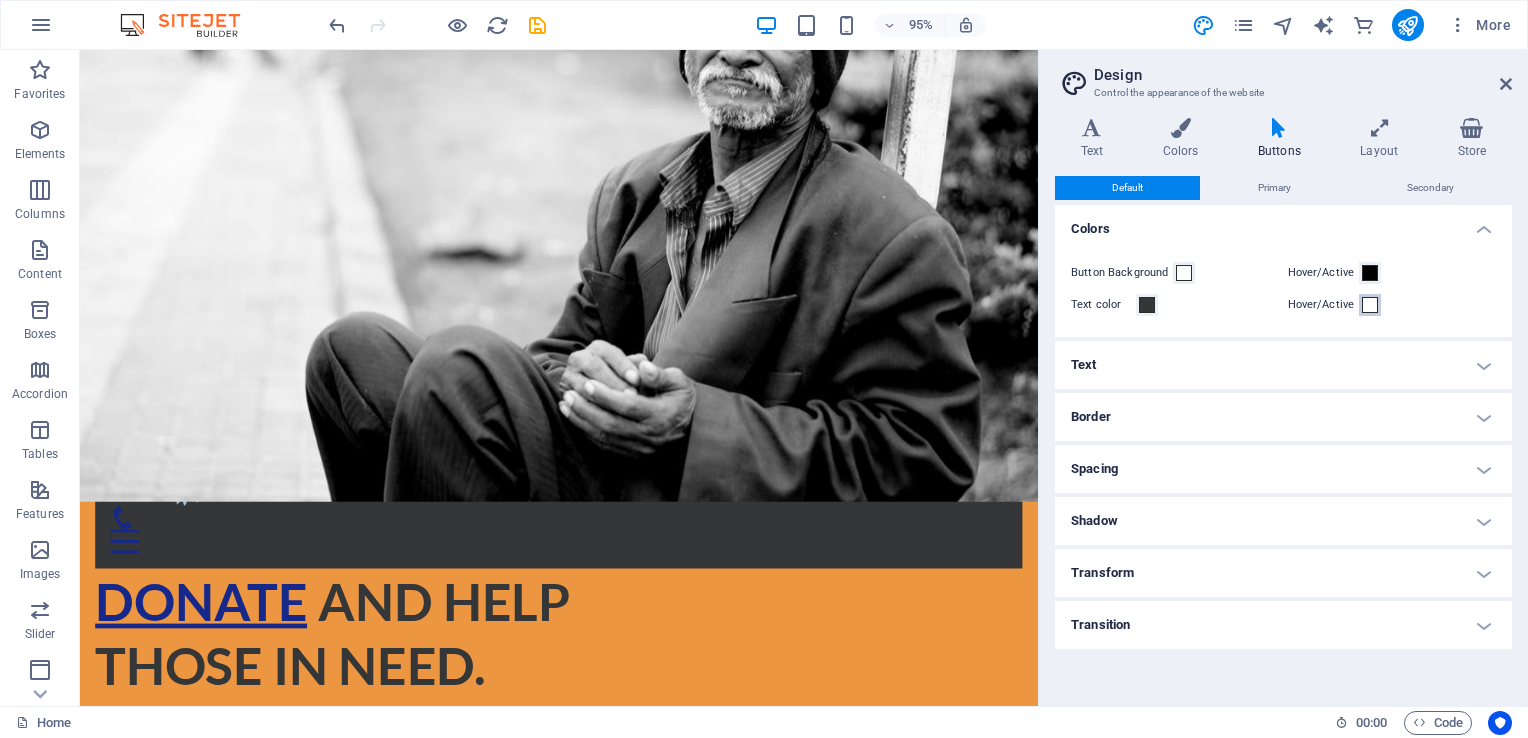 click at bounding box center (1370, 305) 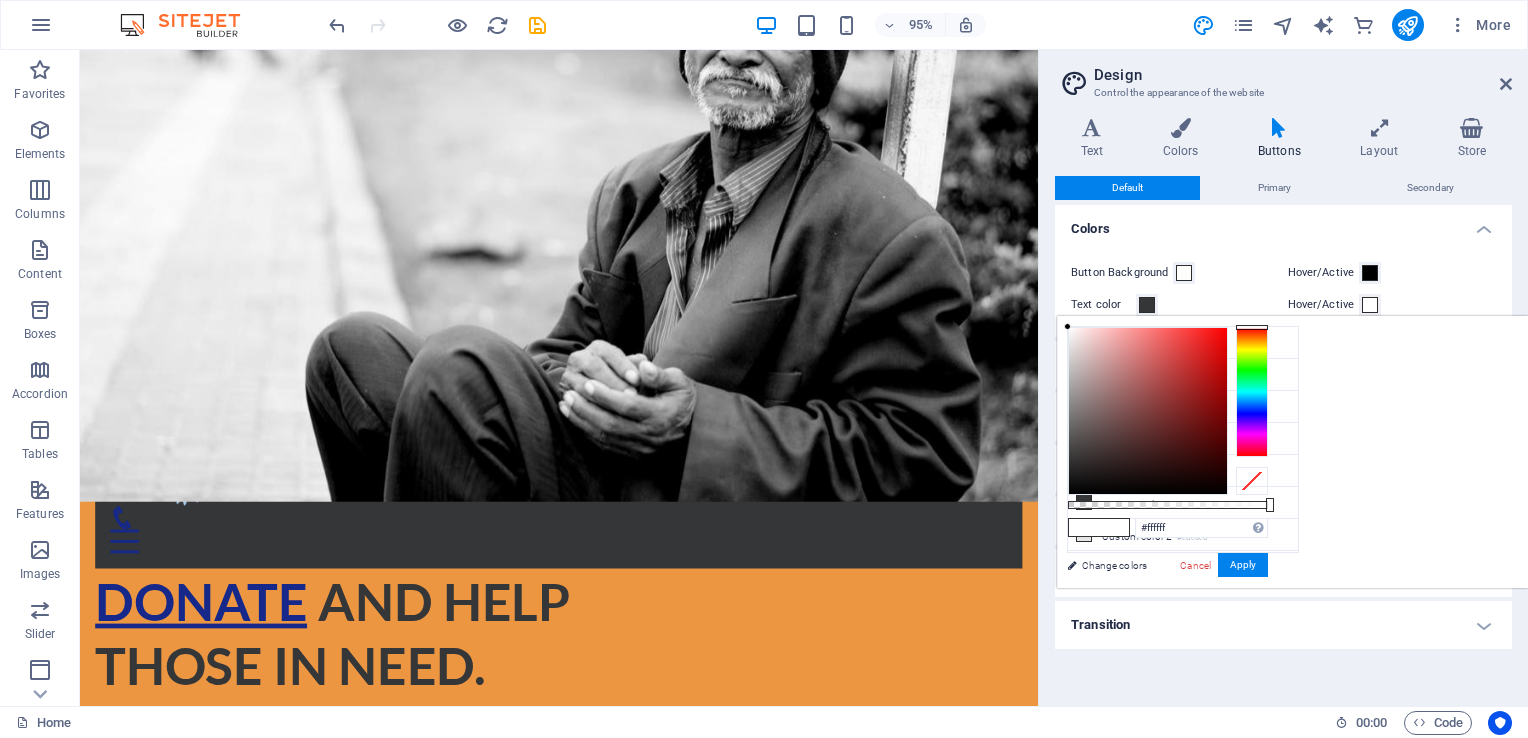 click at bounding box center [1370, 305] 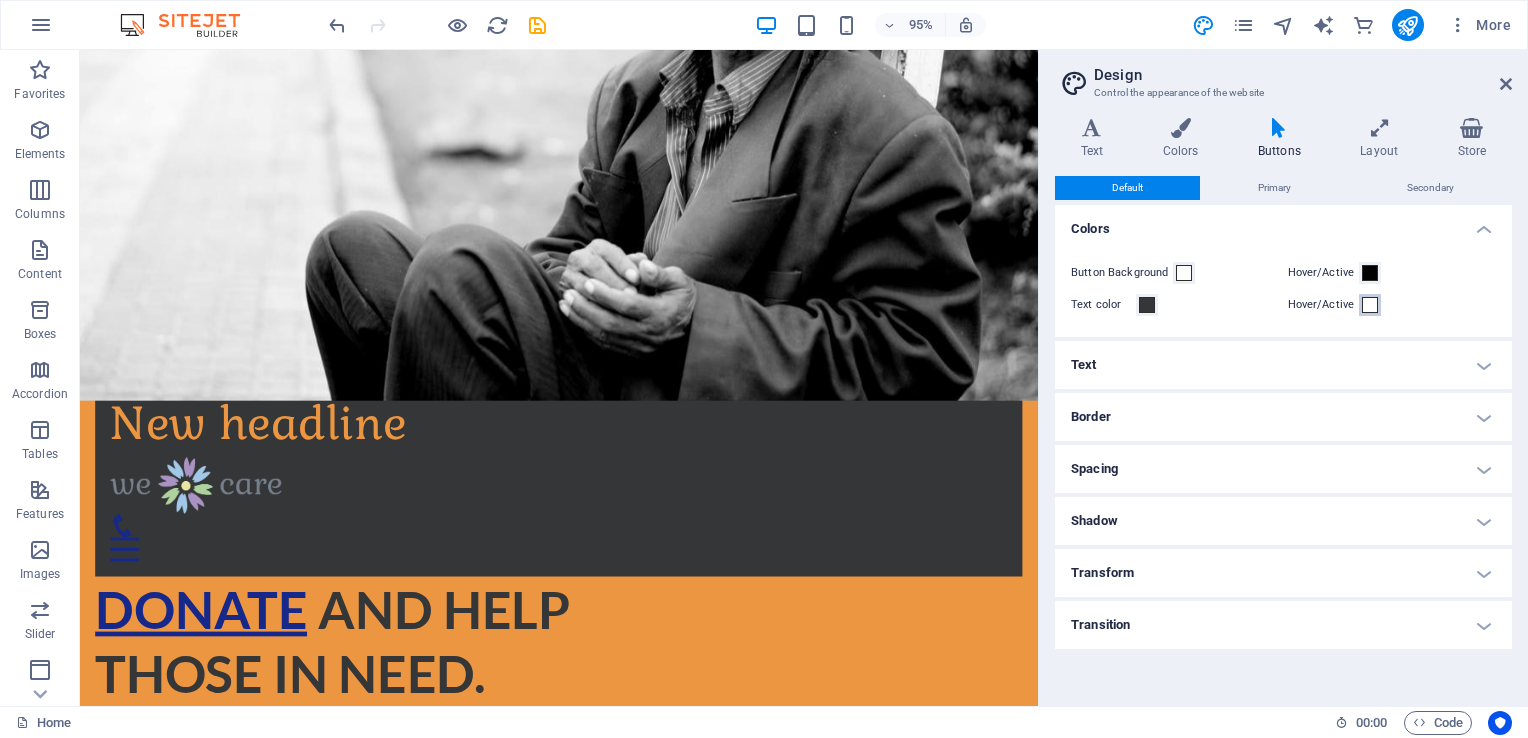 scroll, scrollTop: 0, scrollLeft: 0, axis: both 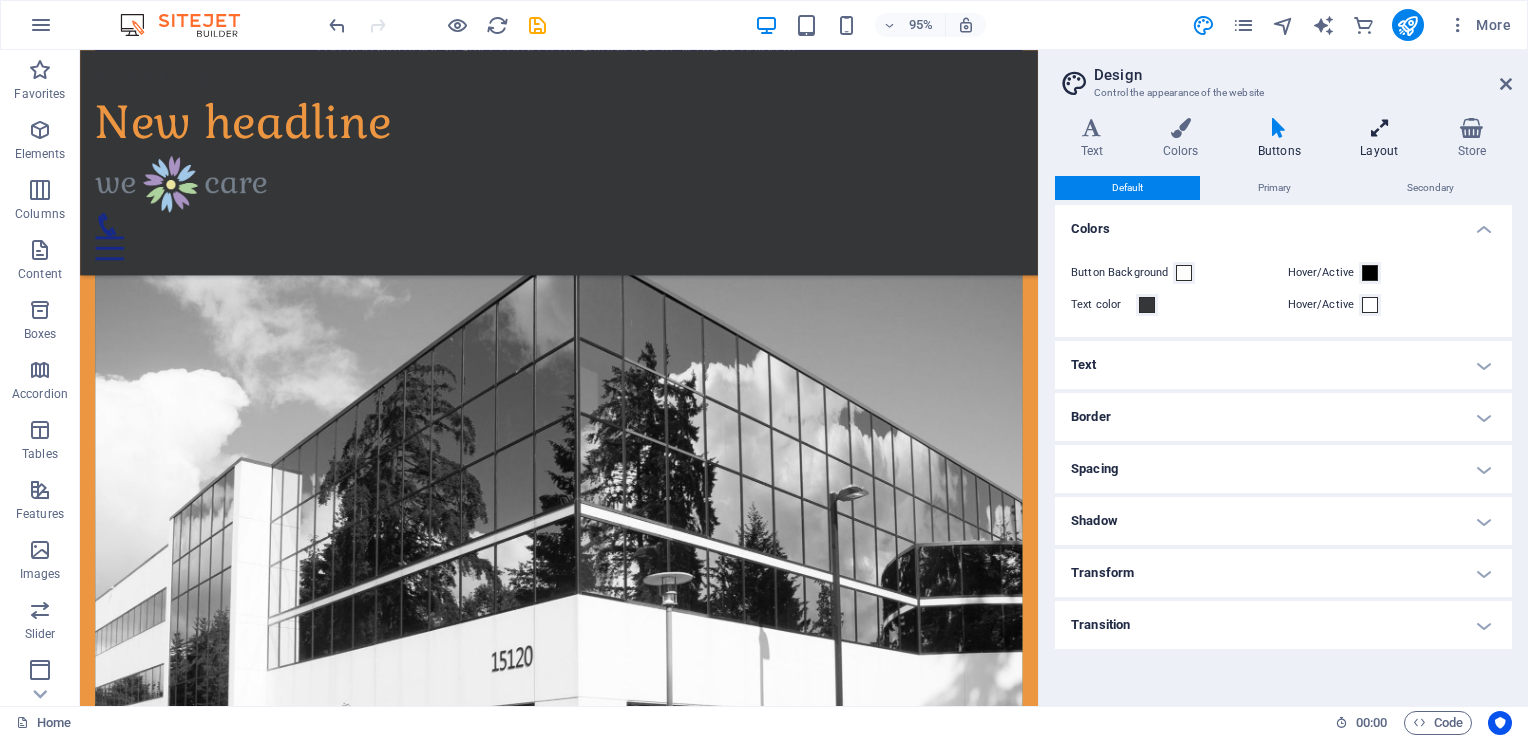 click at bounding box center (1379, 128) 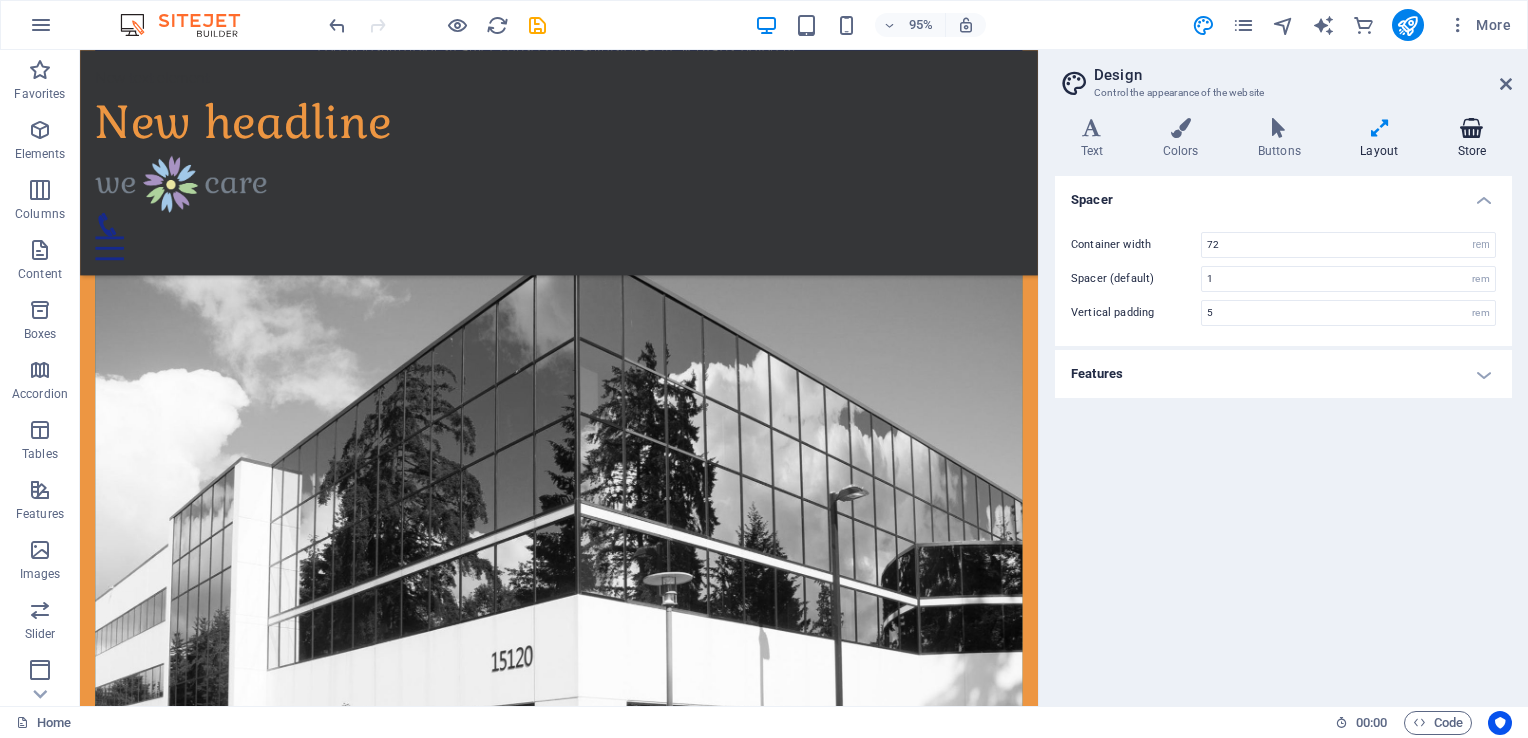 click at bounding box center [1472, 128] 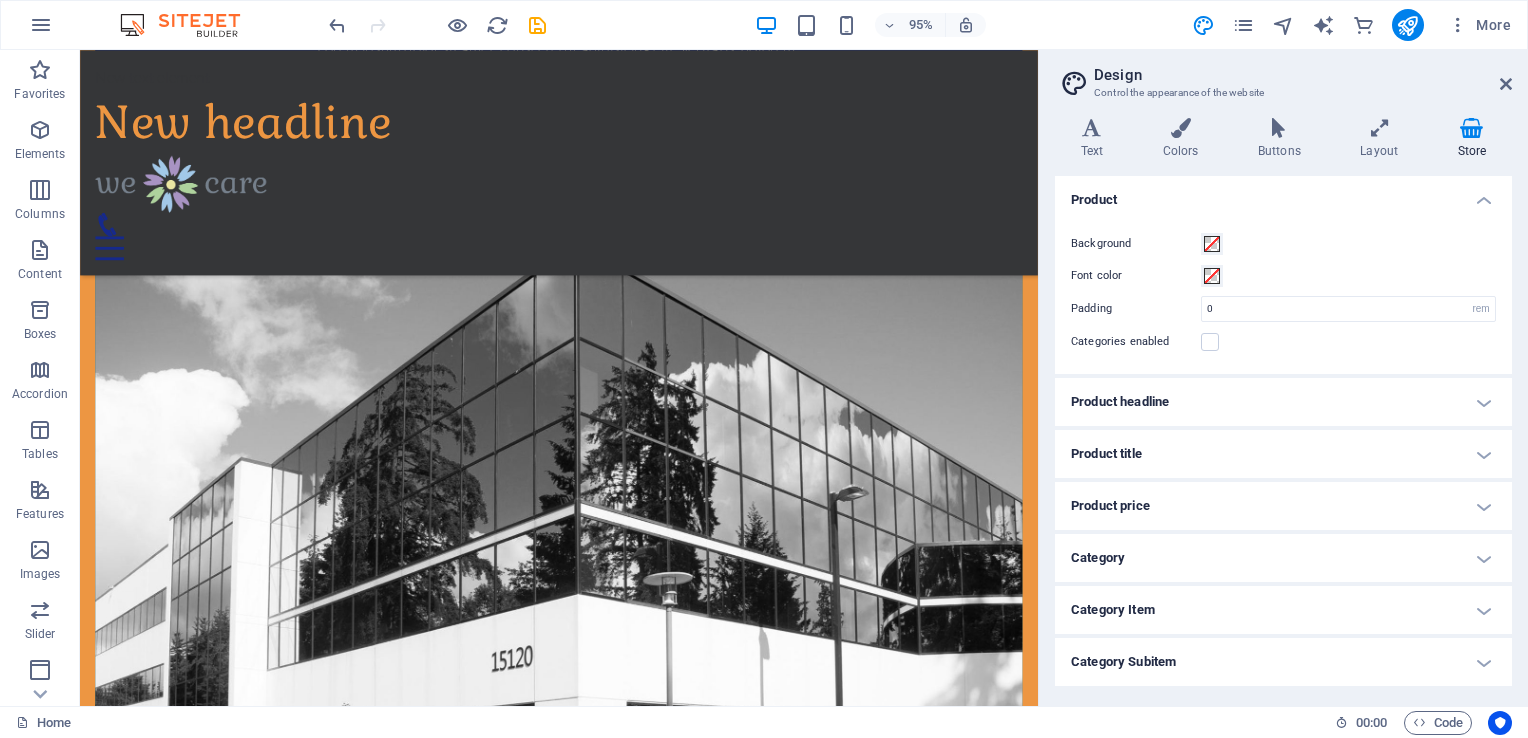 click on "Product headline" at bounding box center (1283, 402) 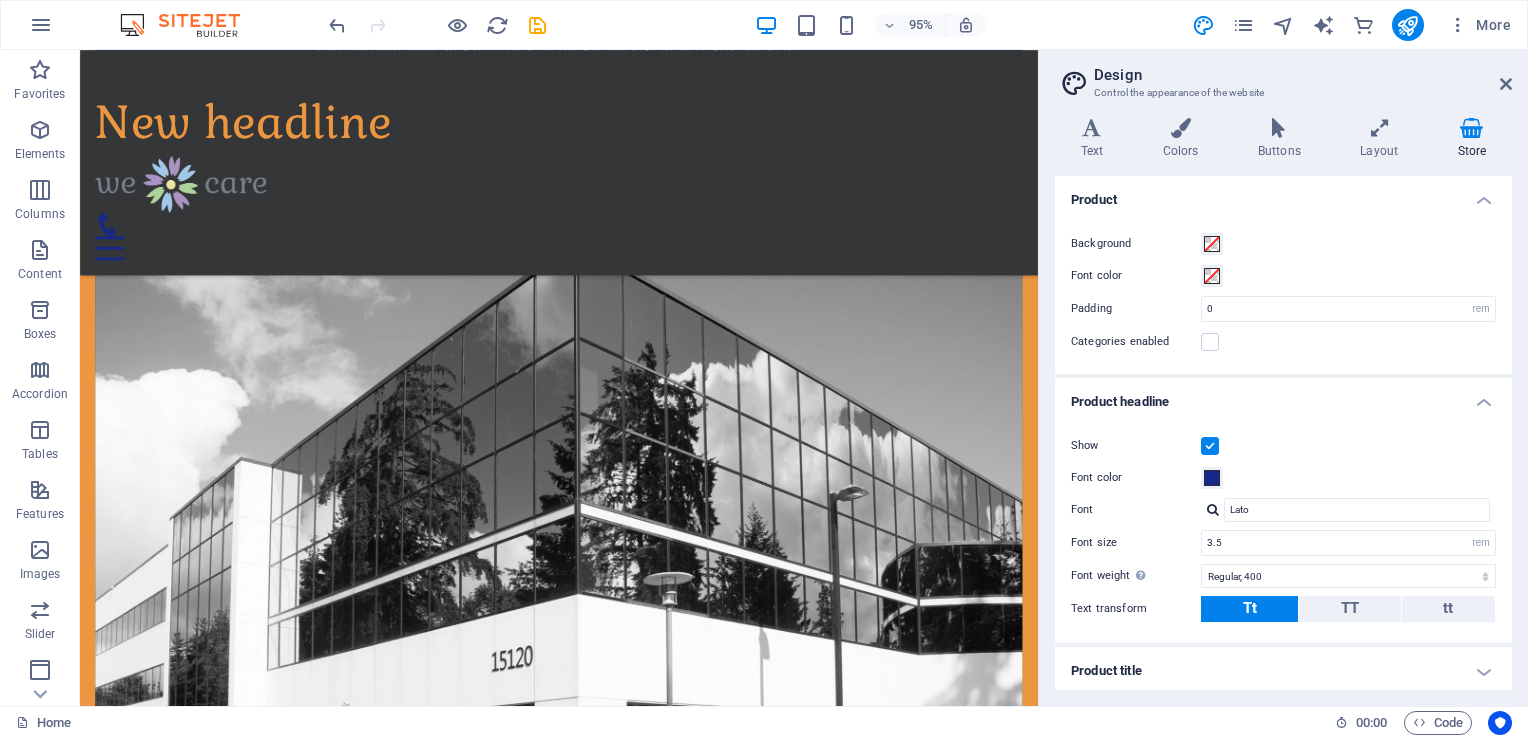click on "Product headline" at bounding box center (1283, 396) 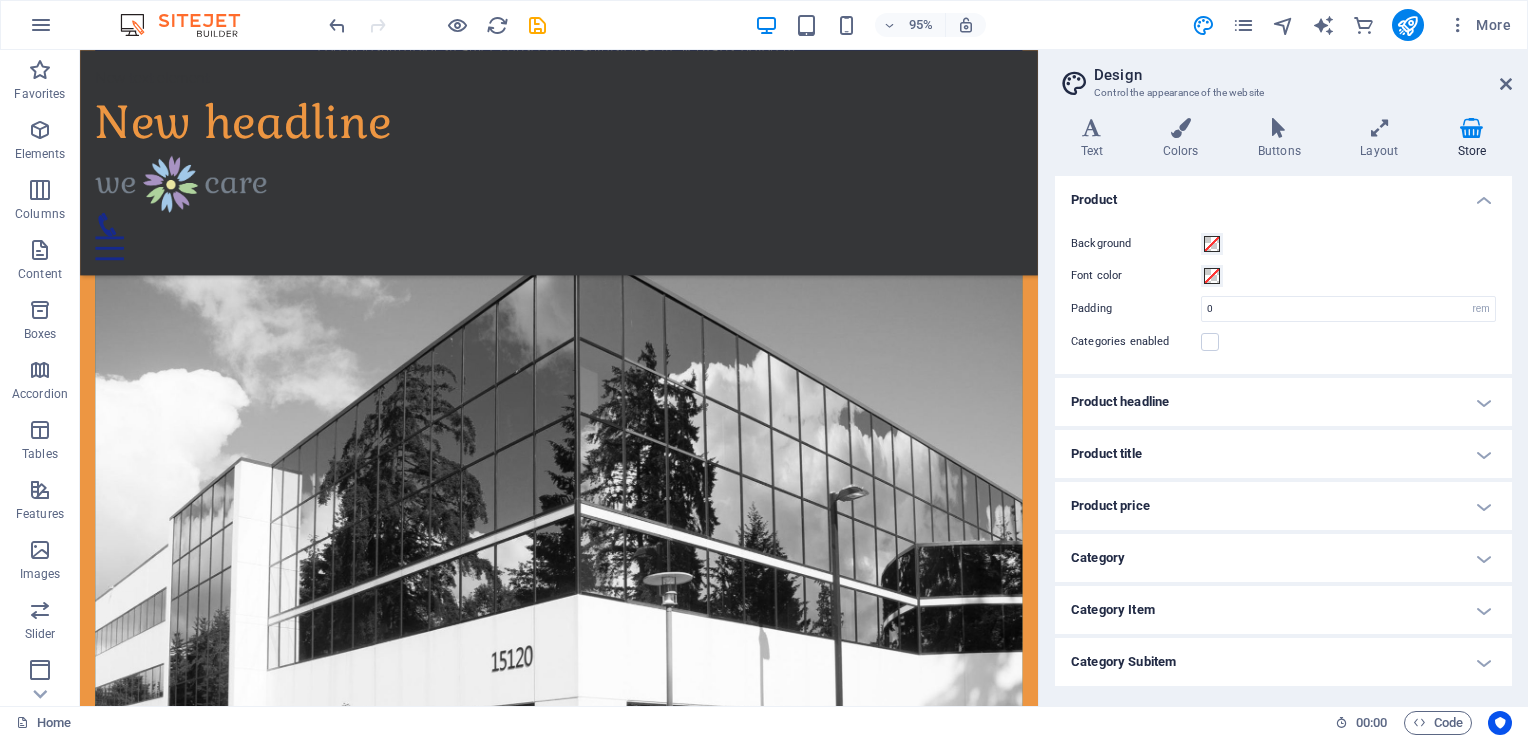 click on "Product headline" at bounding box center (1283, 402) 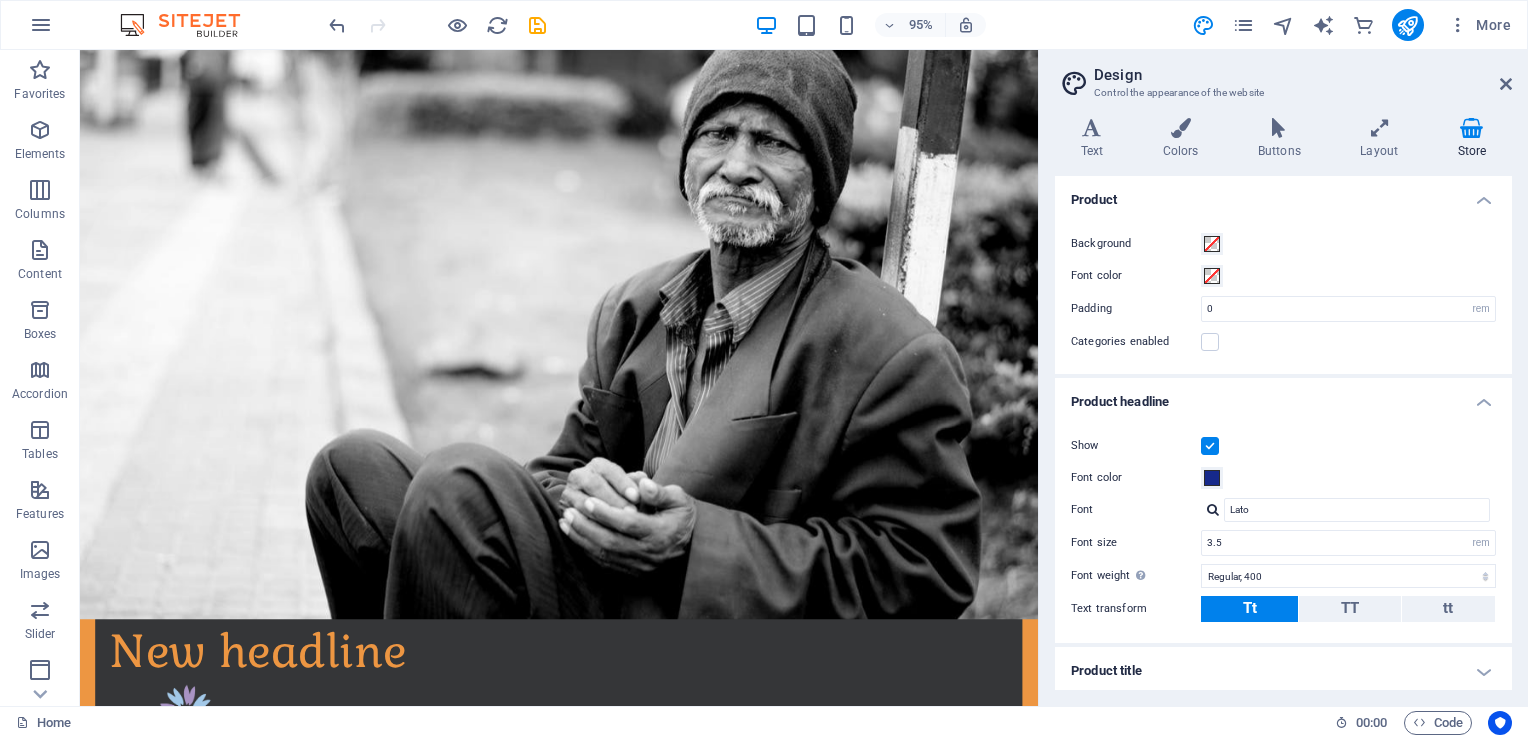 scroll, scrollTop: 0, scrollLeft: 0, axis: both 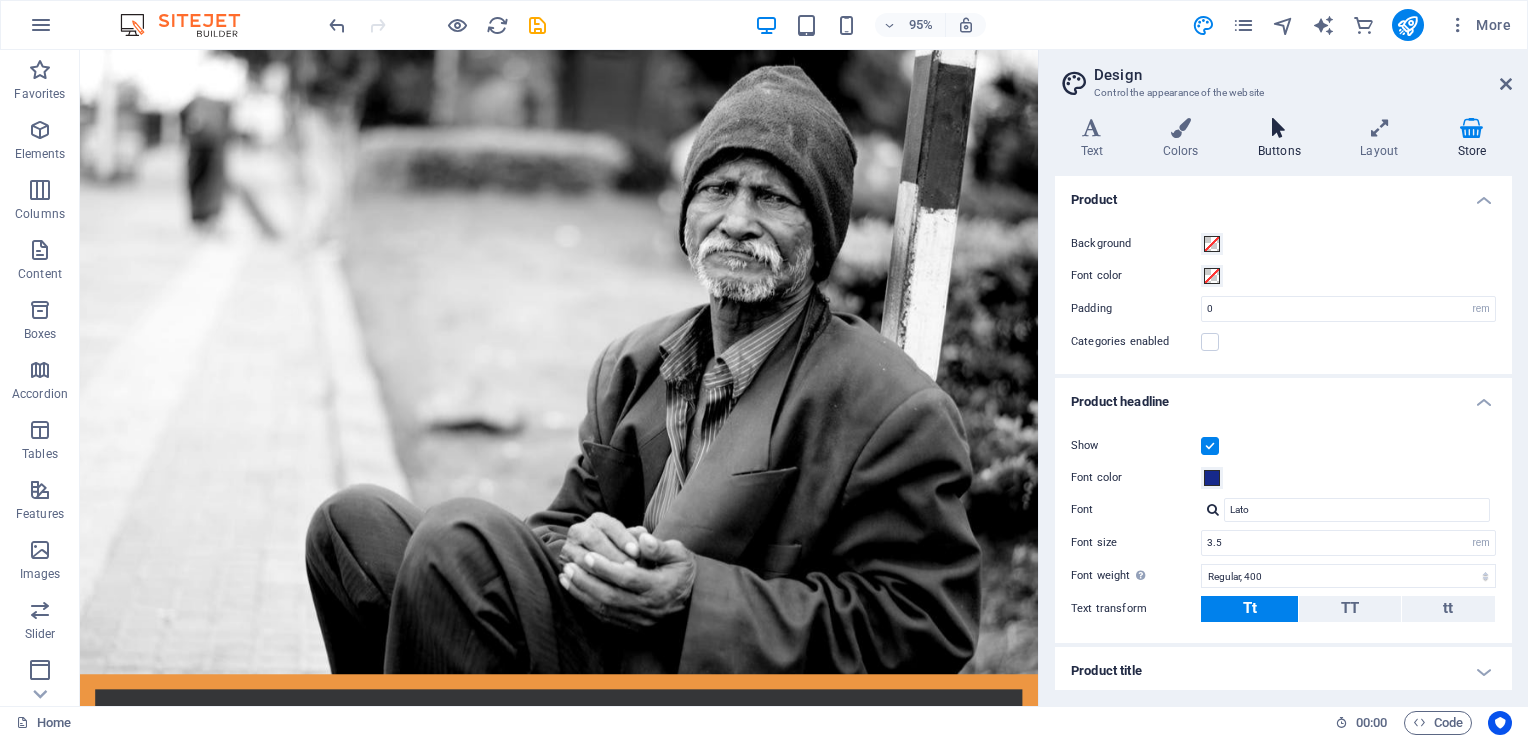 click on "Buttons" at bounding box center [1283, 139] 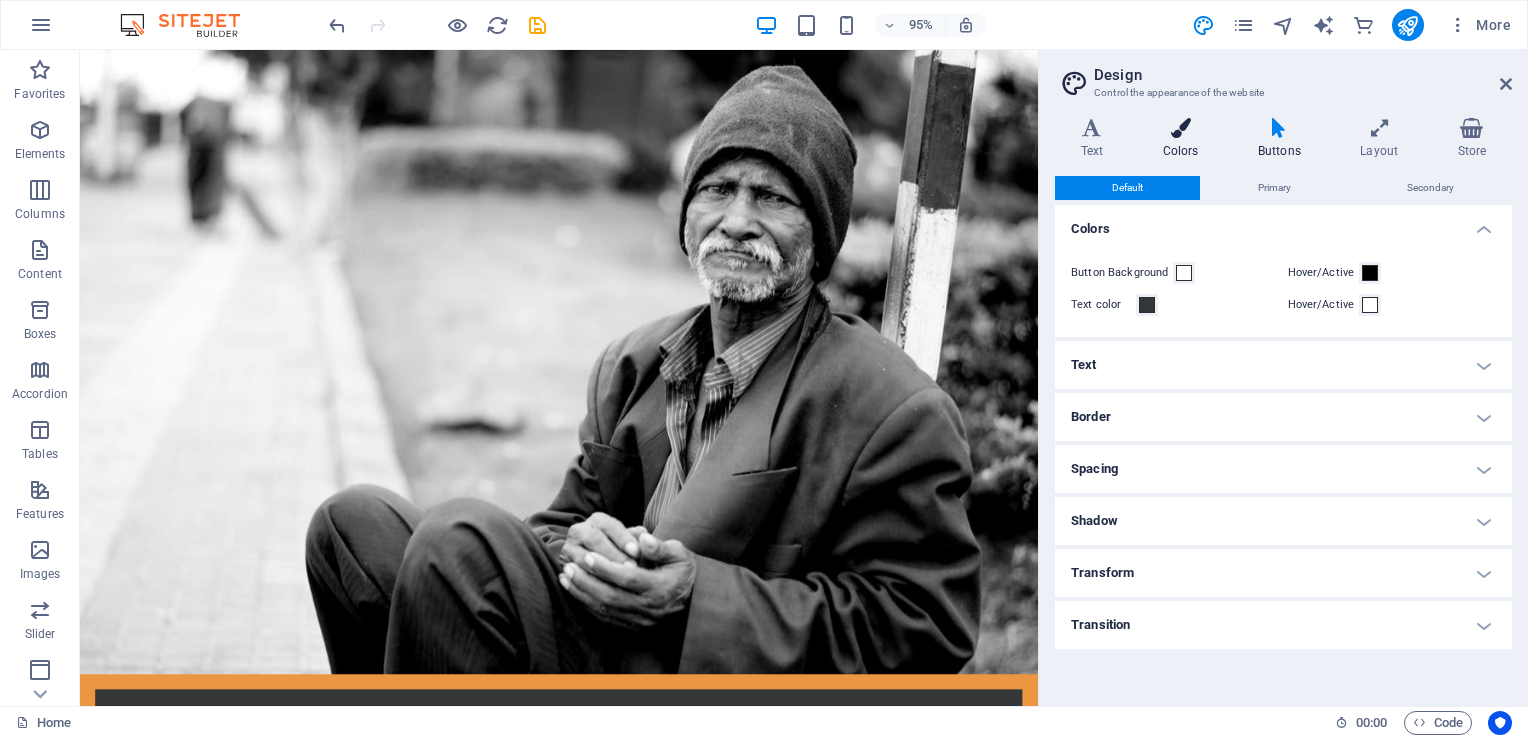click on "Colors" at bounding box center (1184, 139) 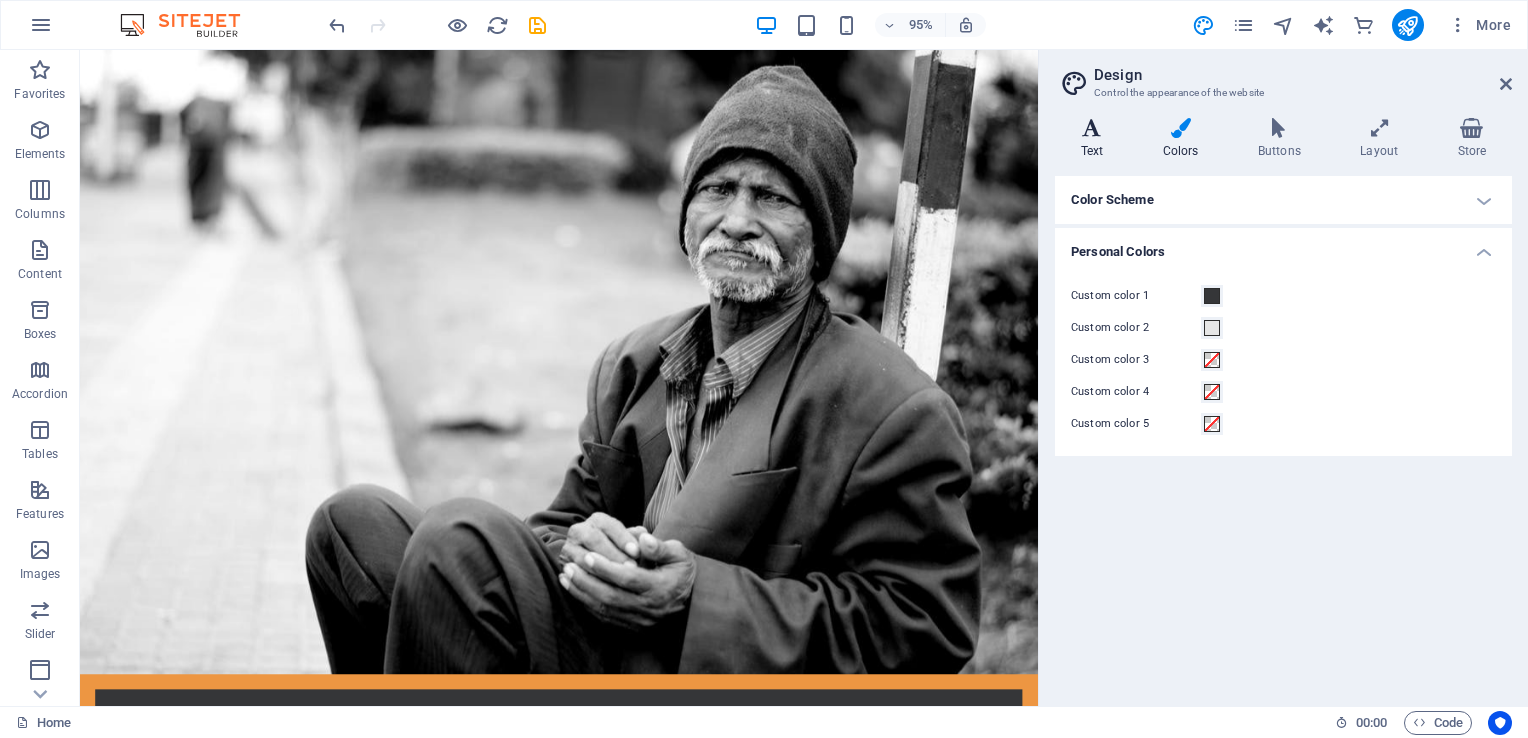 click at bounding box center [1092, 128] 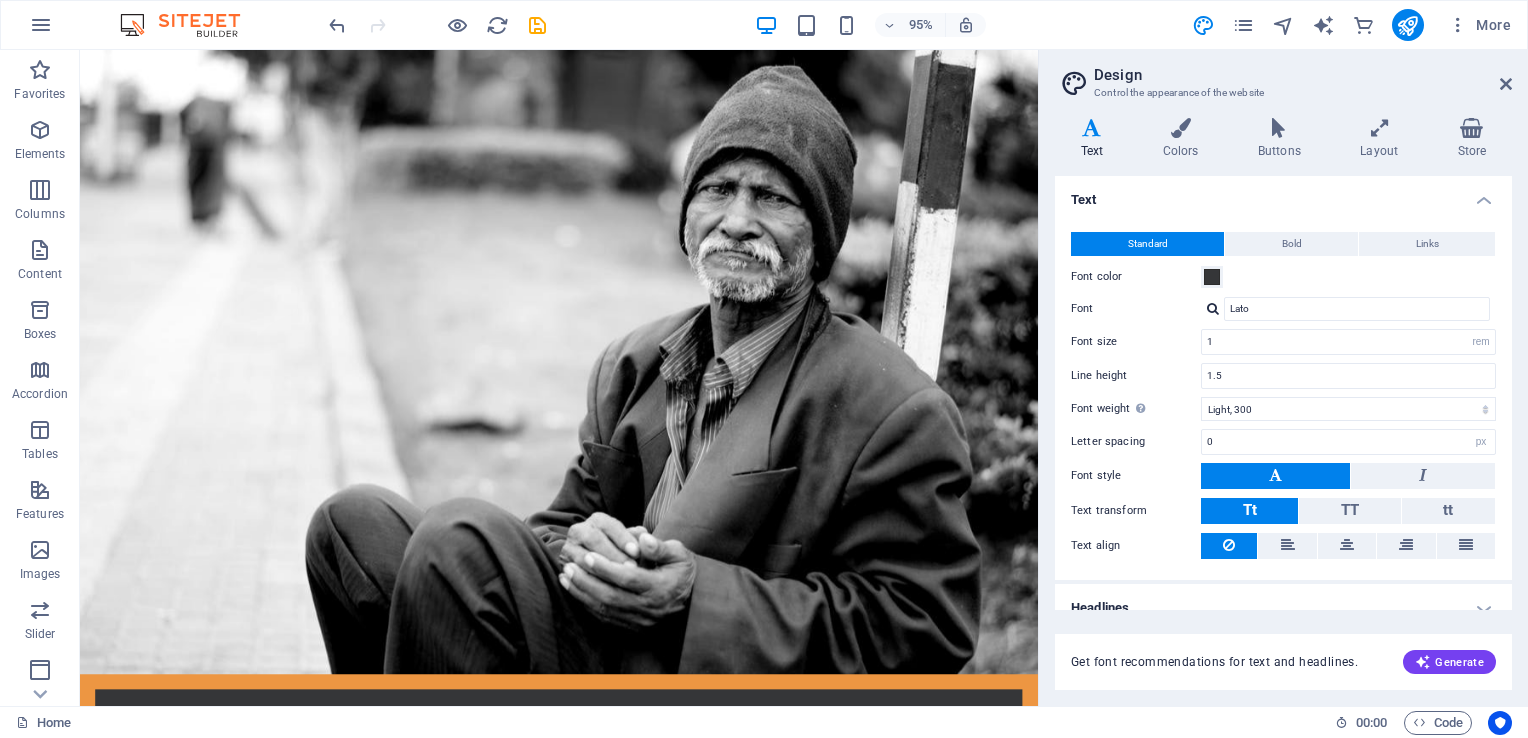 click at bounding box center [1092, 128] 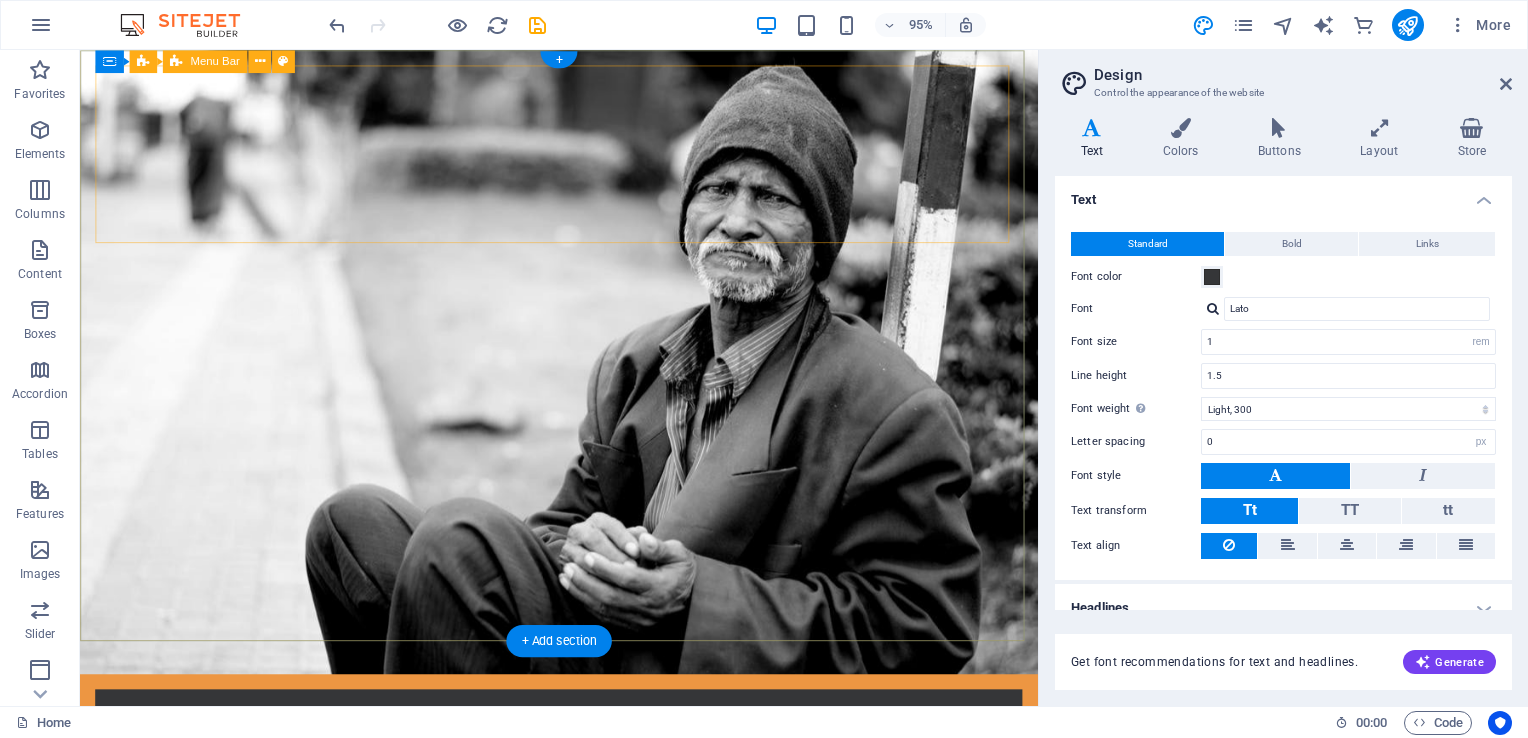 click on "New text element New headline Home About us What we do Projects Volunteers Donate" at bounding box center (584, 841) 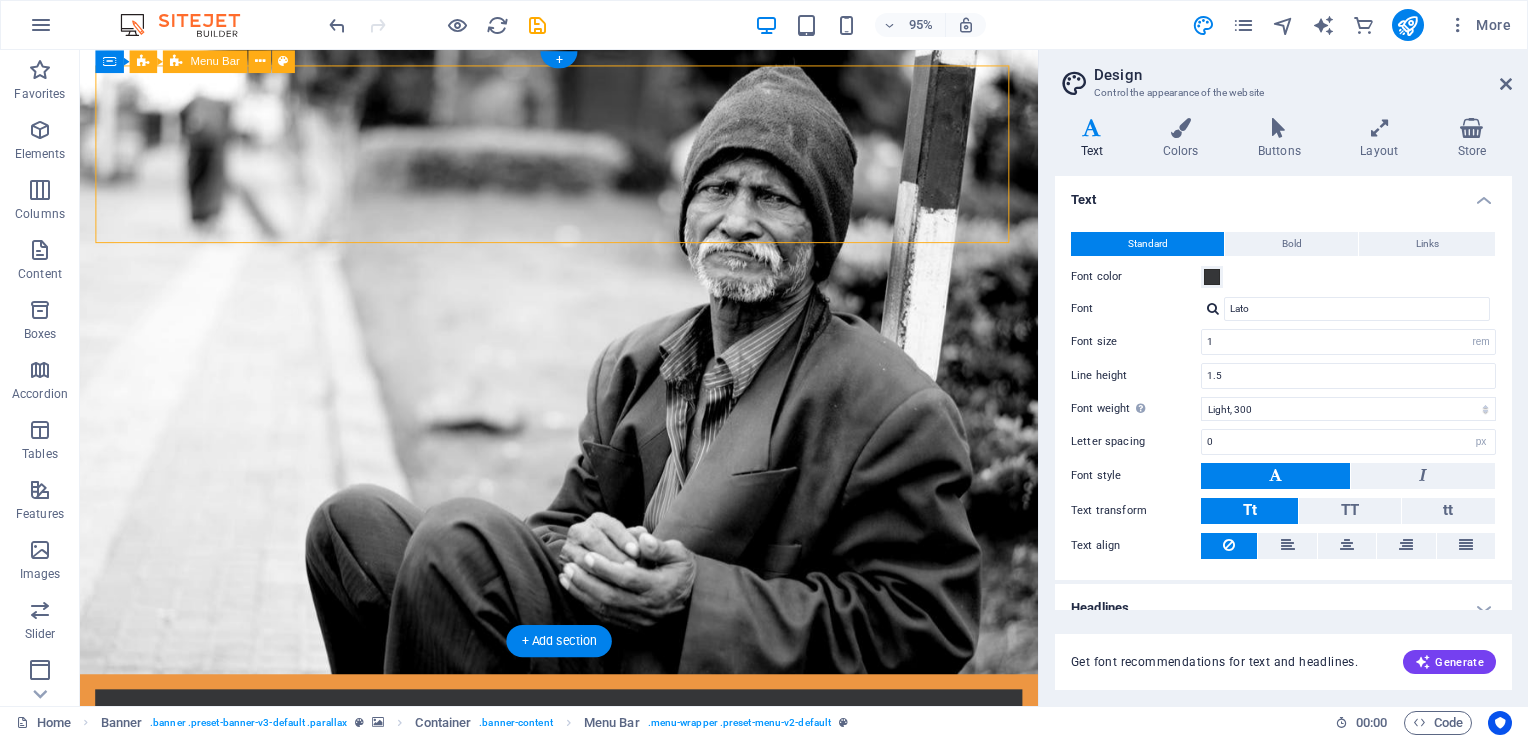 click on "New text element New headline Home About us What we do Projects Volunteers Donate" at bounding box center [584, 841] 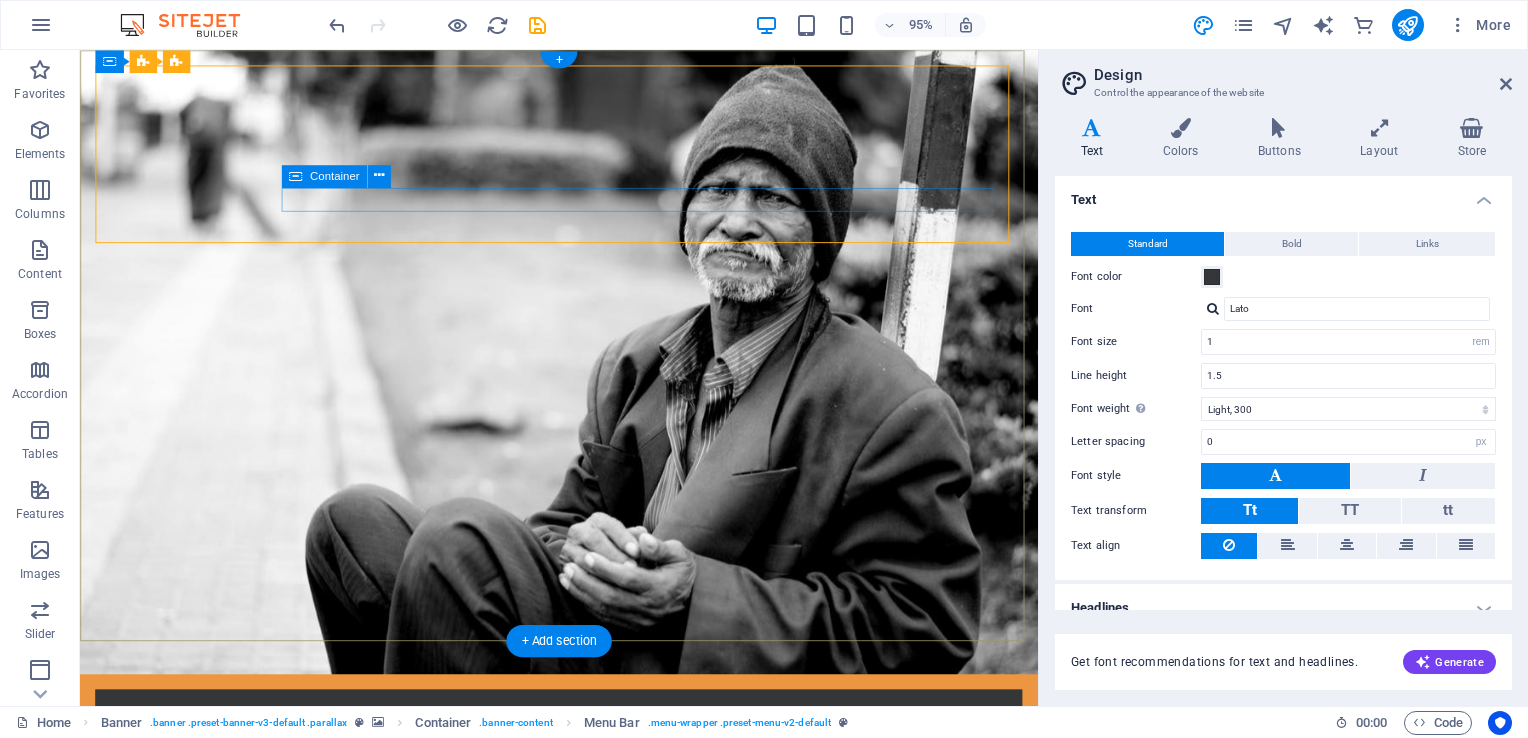 click at bounding box center (584, 919) 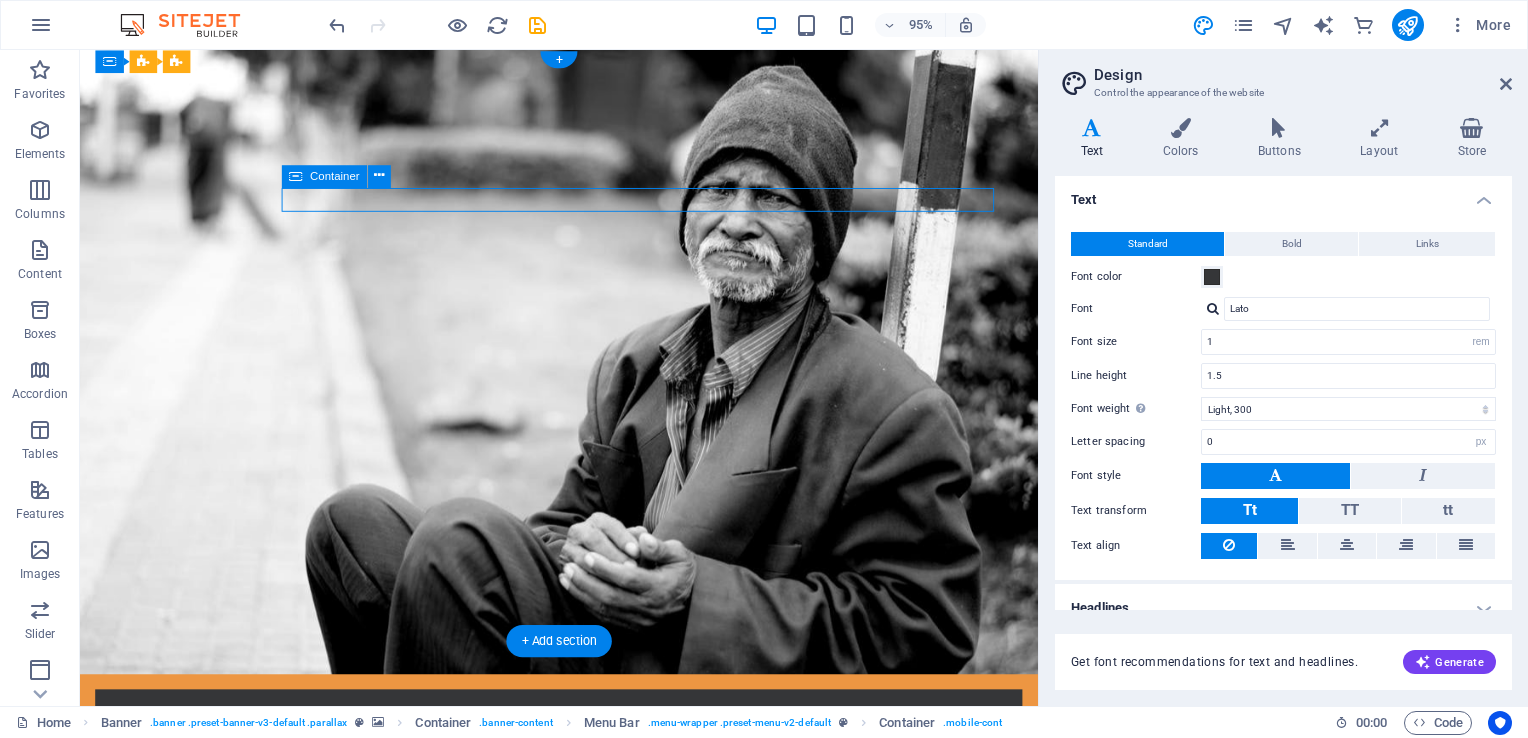 click at bounding box center [584, 919] 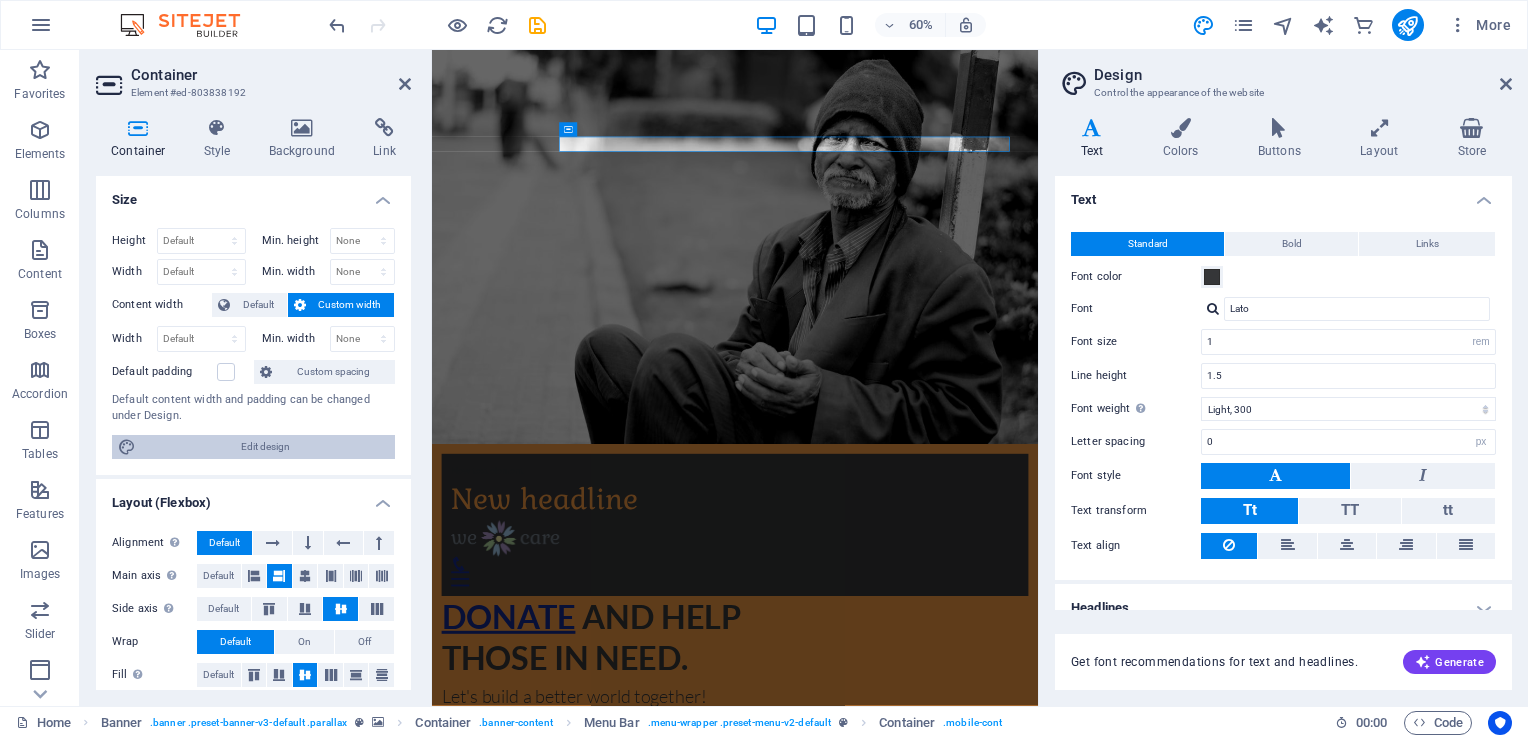 click on "Edit design" at bounding box center [265, 447] 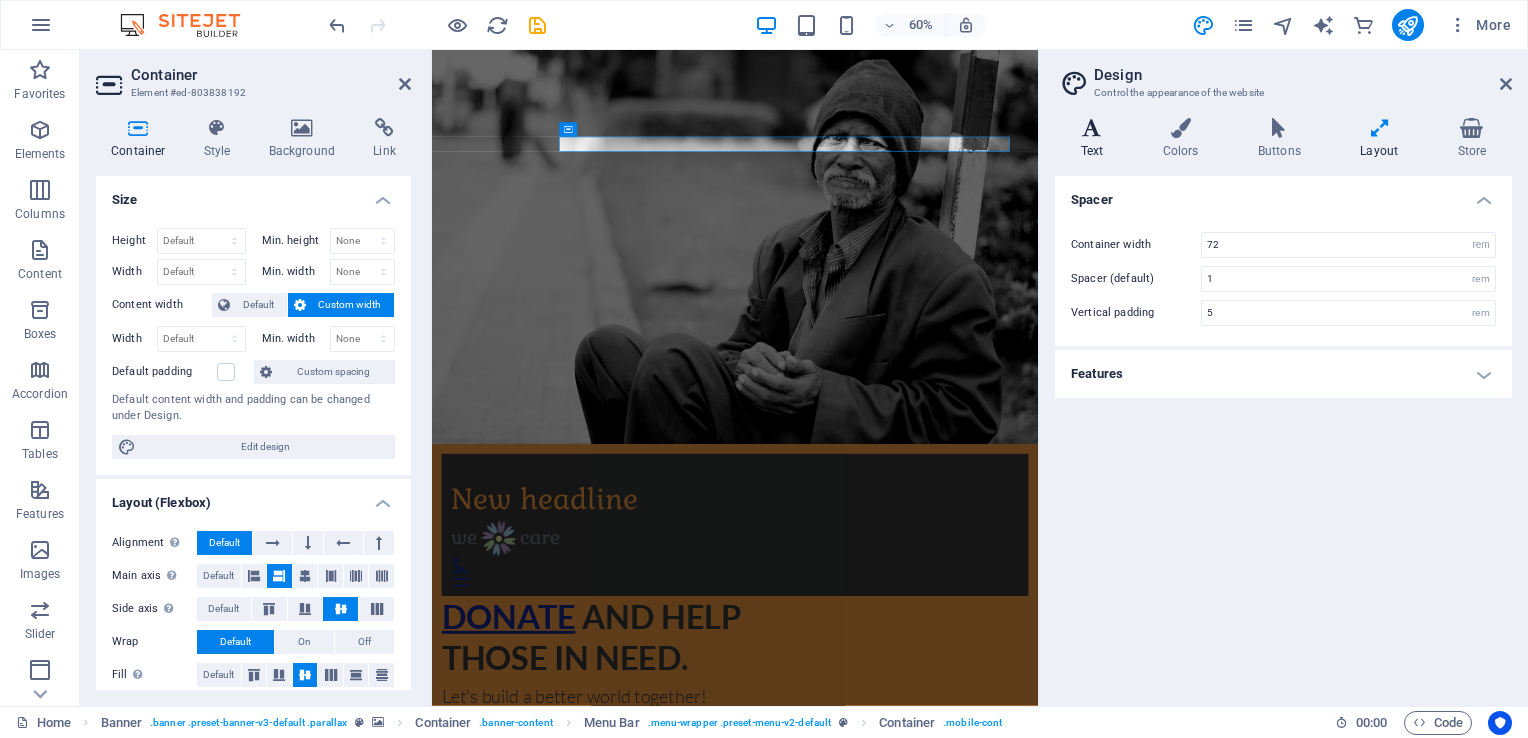 click on "Text" at bounding box center (1096, 139) 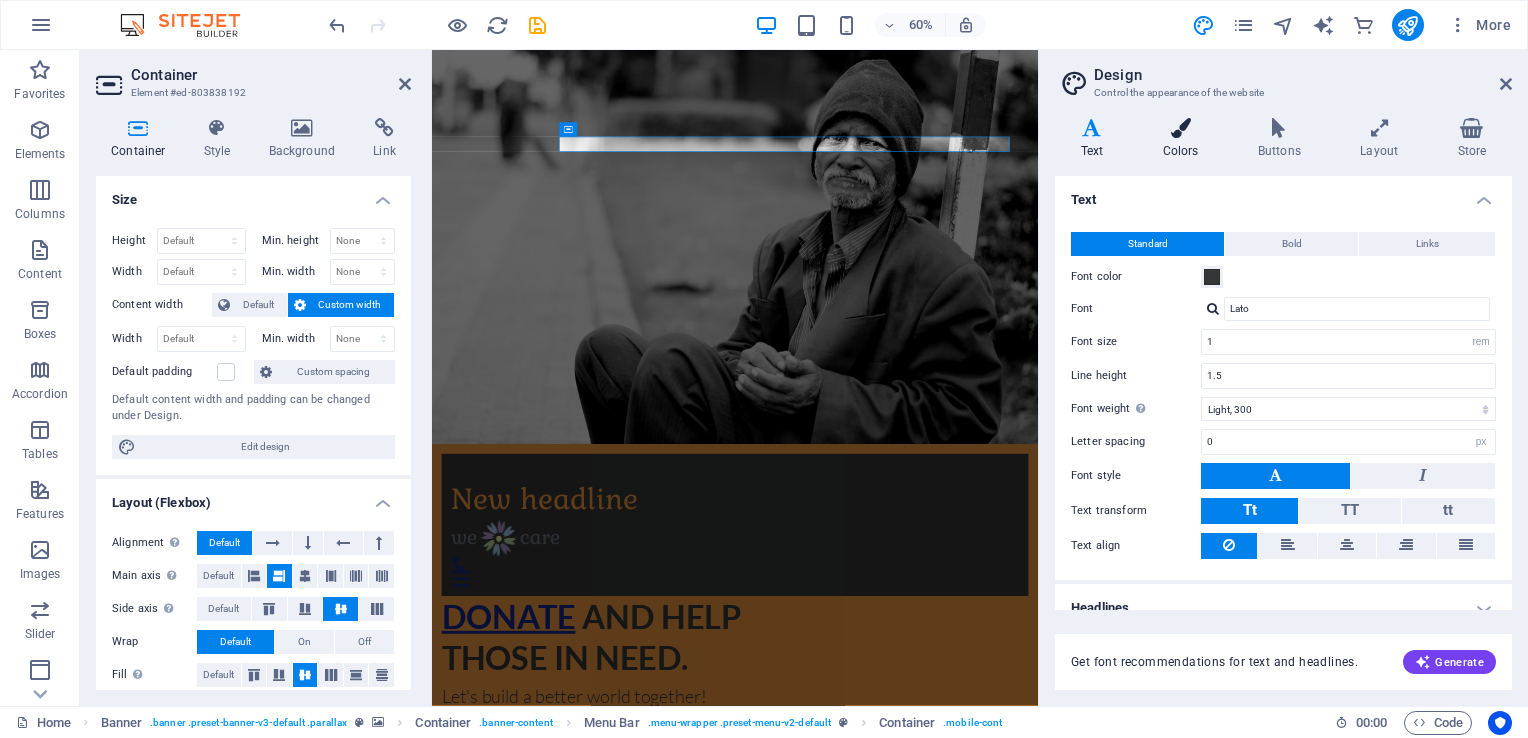click on "Colors" at bounding box center (1184, 139) 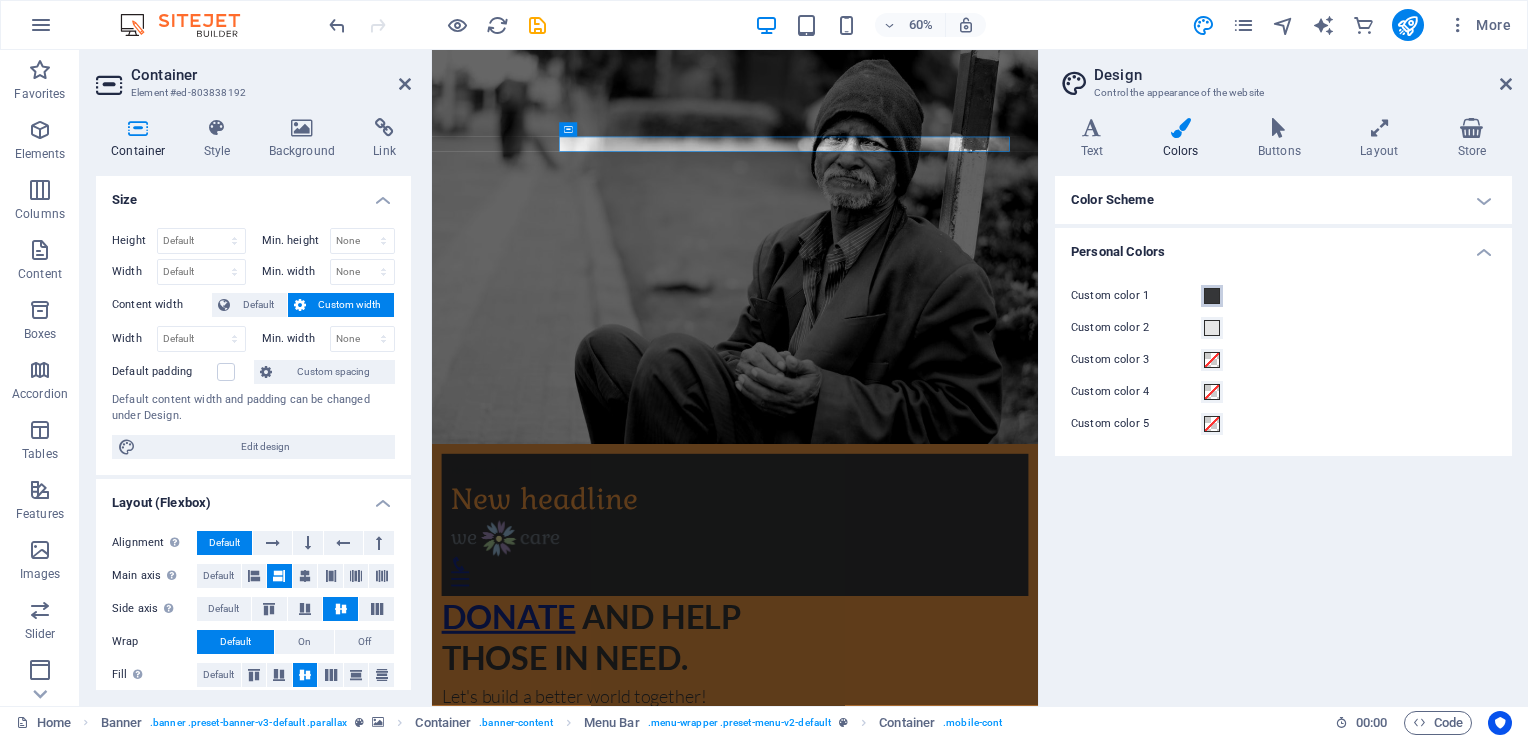 click at bounding box center [1212, 296] 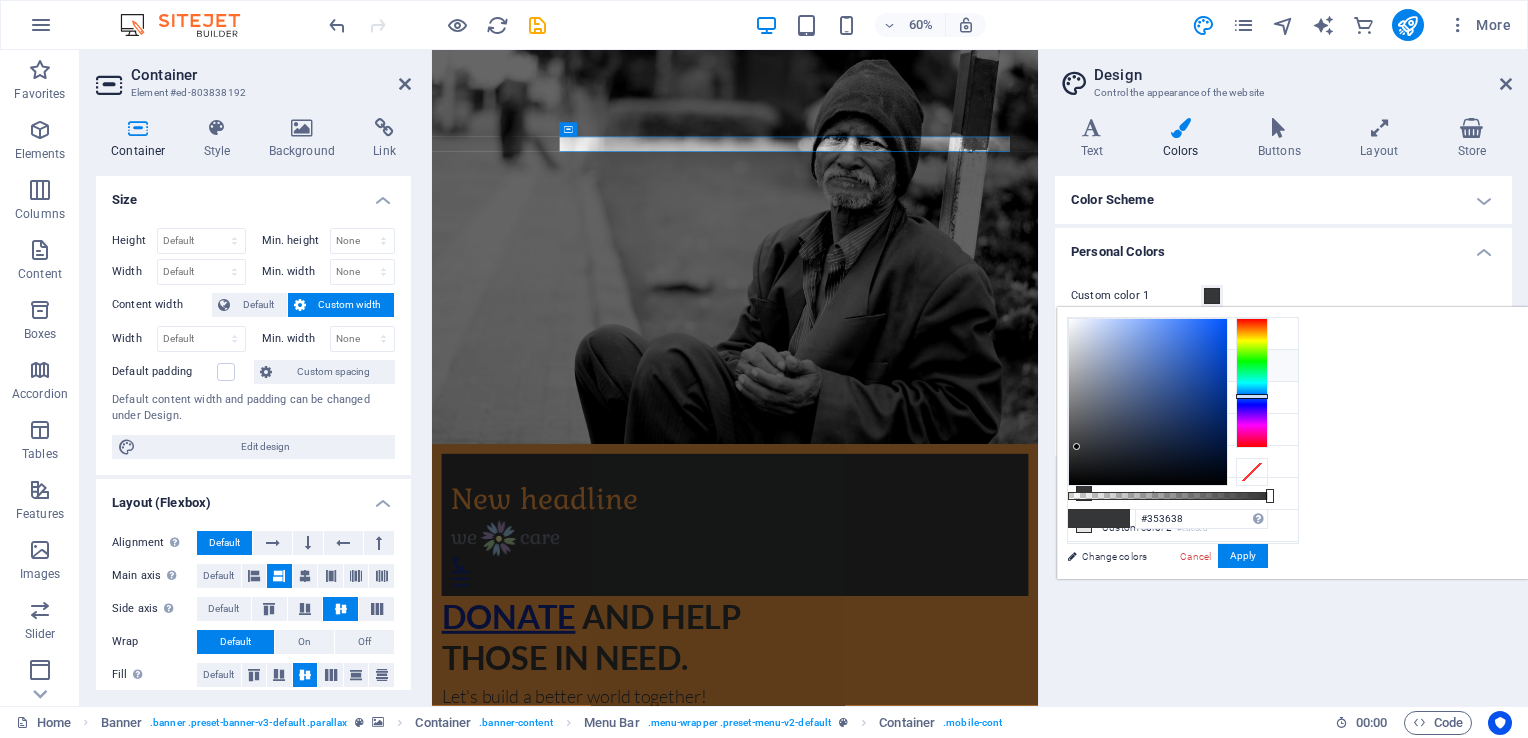 click on "Primary color
#16298b" at bounding box center [1183, 366] 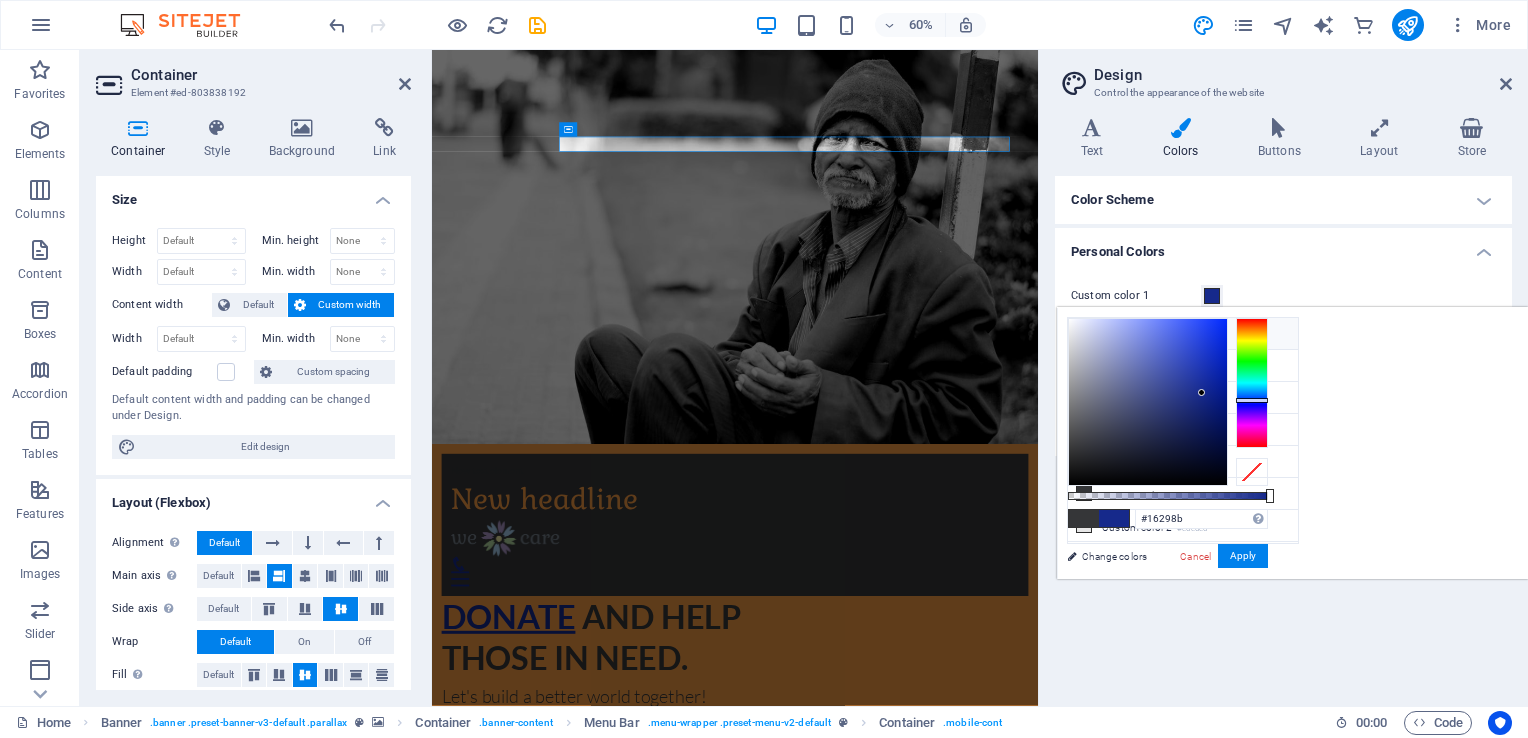 drag, startPoint x: 1082, startPoint y: 344, endPoint x: 1080, endPoint y: 325, distance: 19.104973 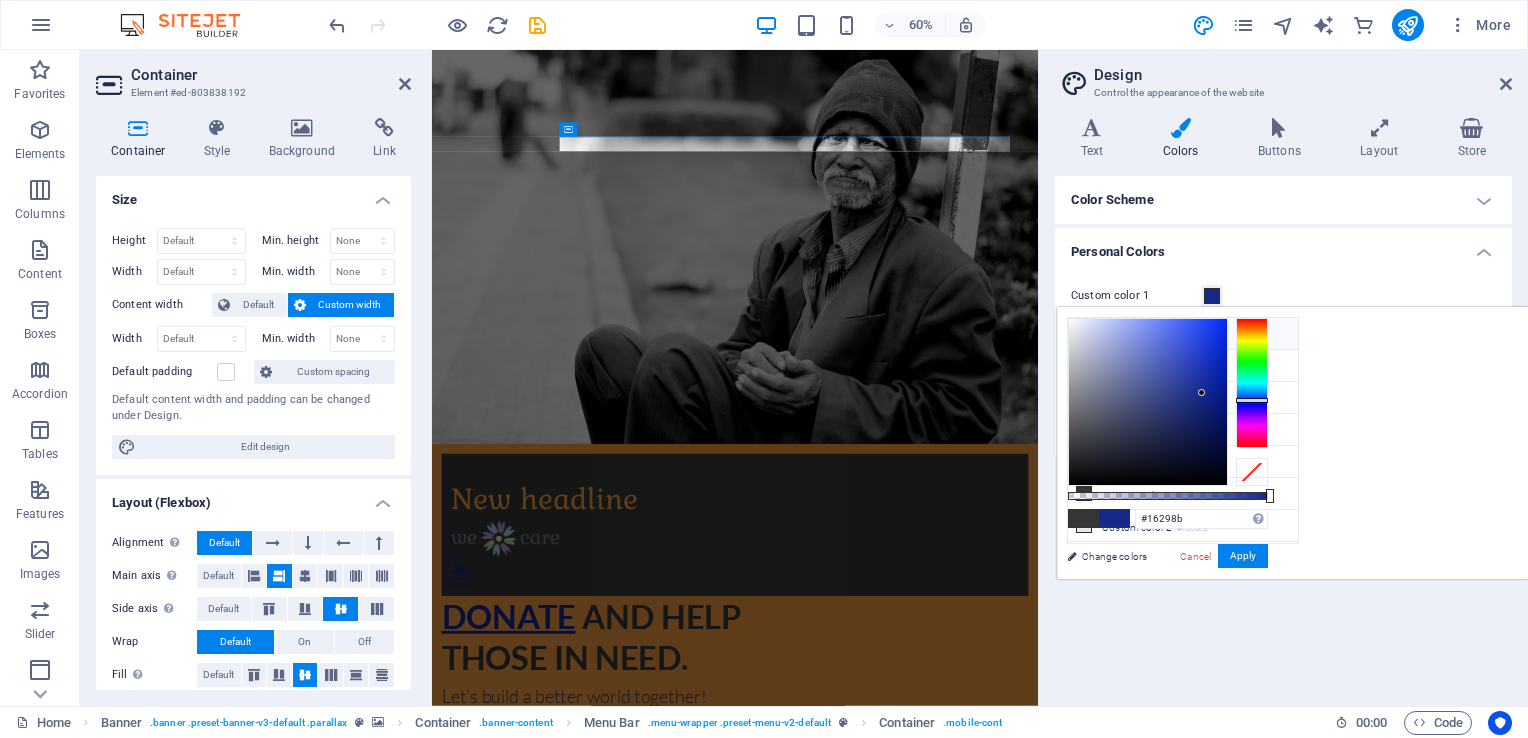 click on "Background color
#ed9642" at bounding box center [1183, 334] 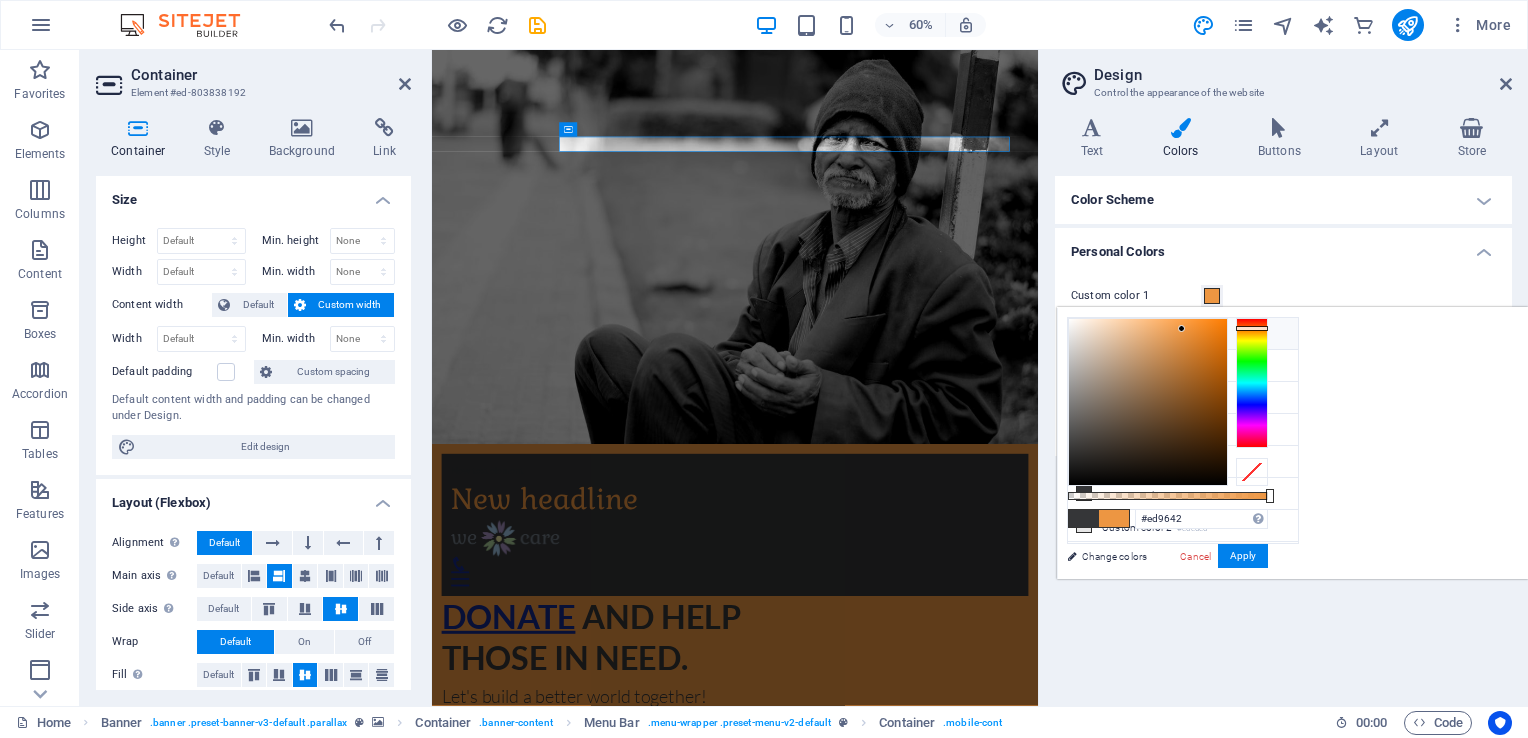click at bounding box center [1084, 333] 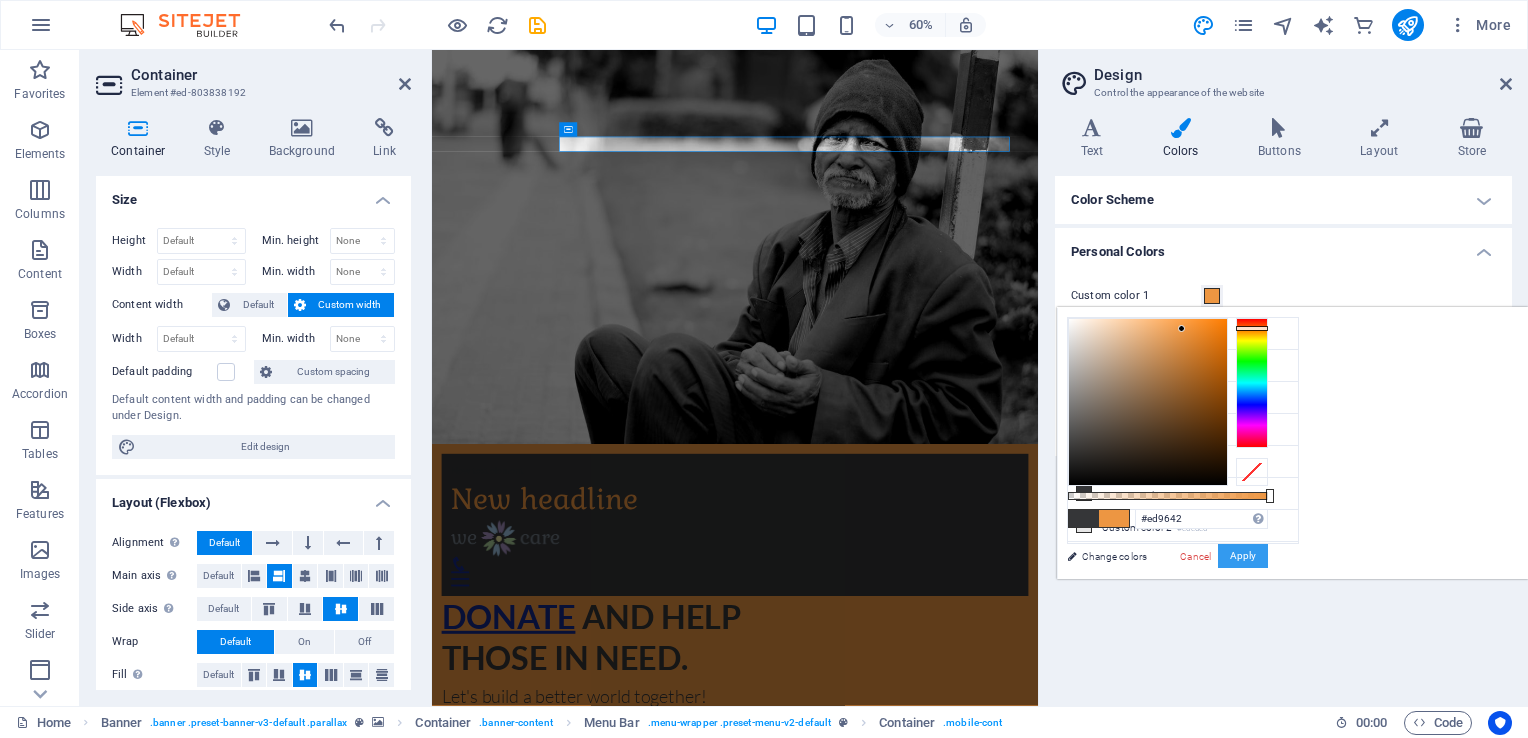 click on "Apply" at bounding box center (1243, 556) 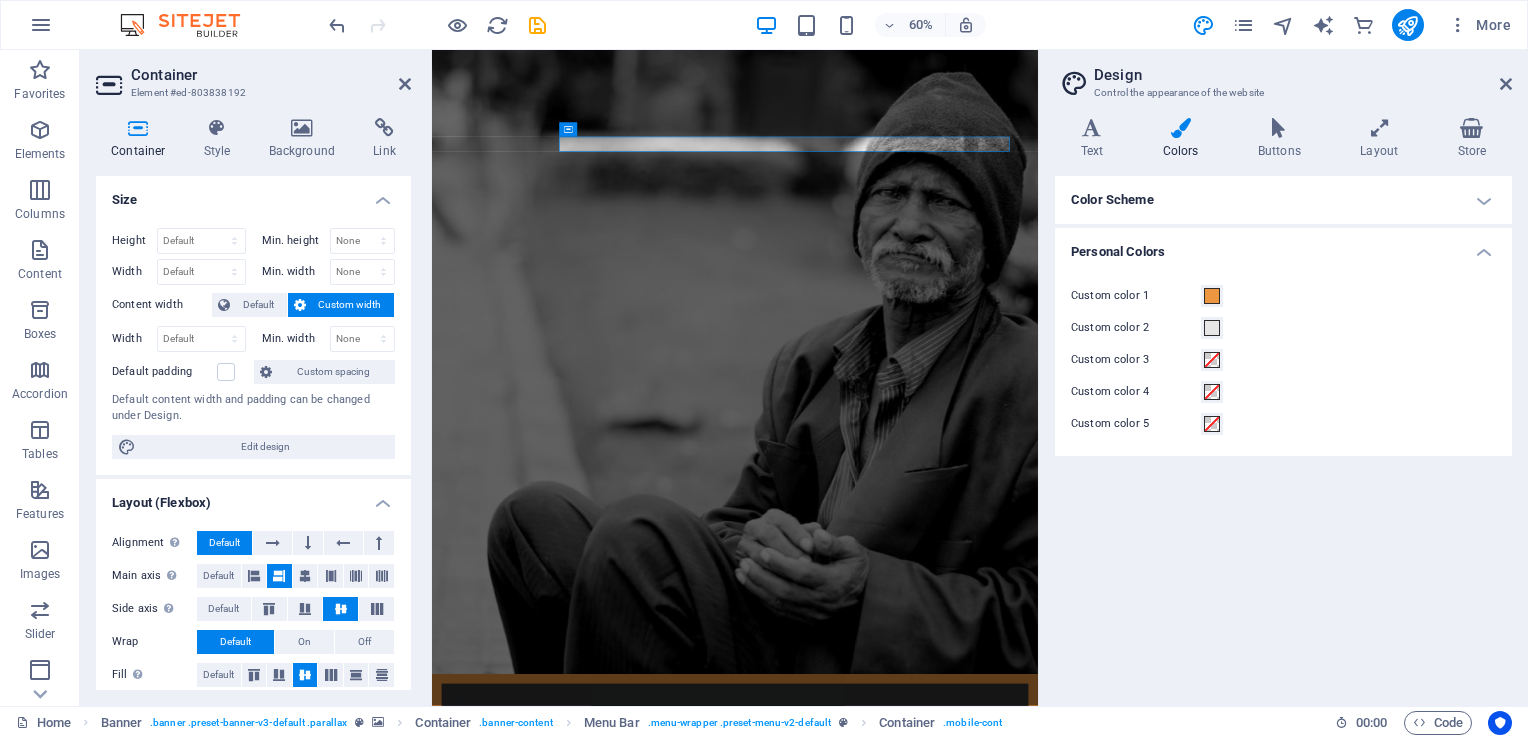 click on "Color Scheme The color scheme for this website, which will be transferred to all colorpickers. Background color Only visible if it is not covered by other backgrounds. Primary color Secondary color Font color Generate Personal Colors Custom color 1 Custom color 2 Custom color 3 Custom color 4 Custom color 5" at bounding box center [1283, 433] 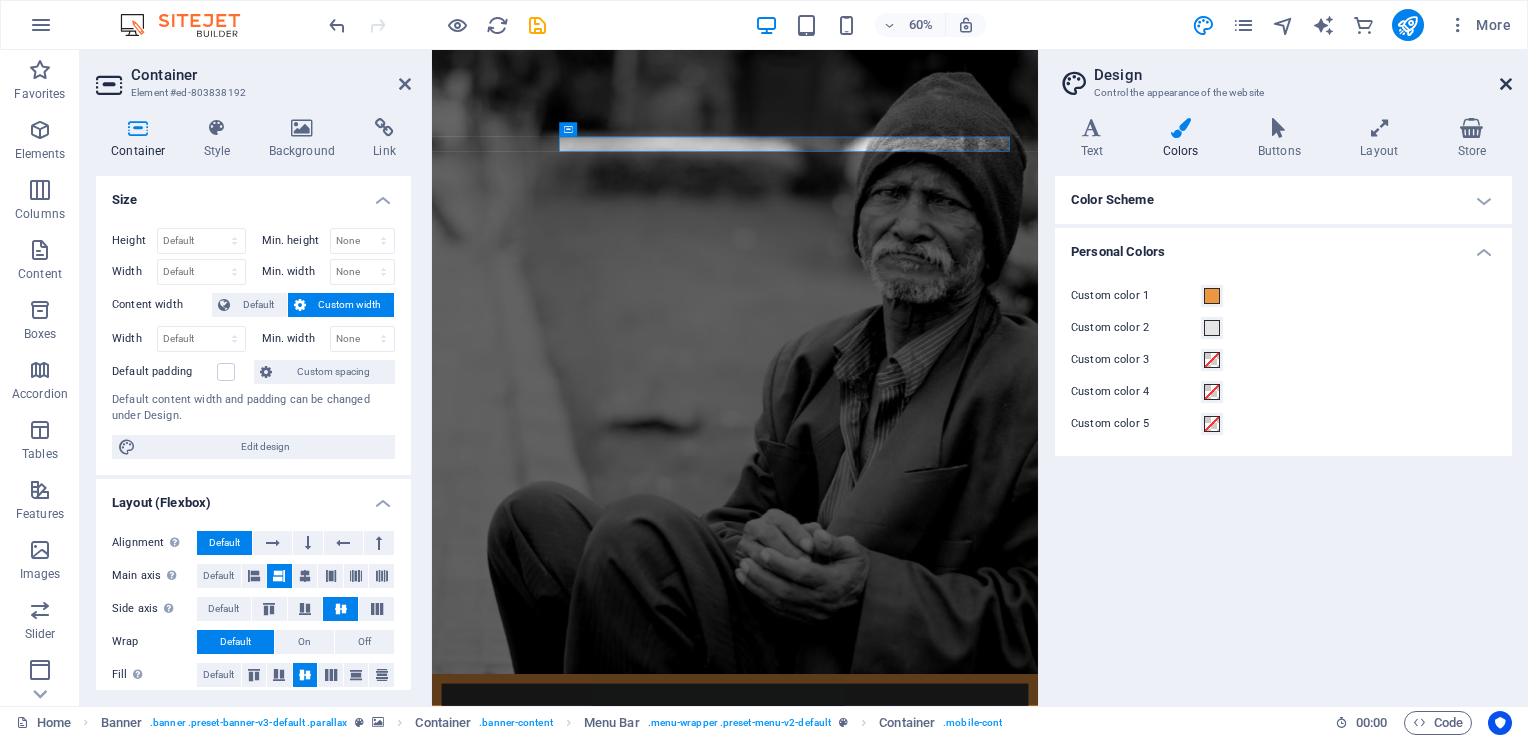 click at bounding box center [1506, 84] 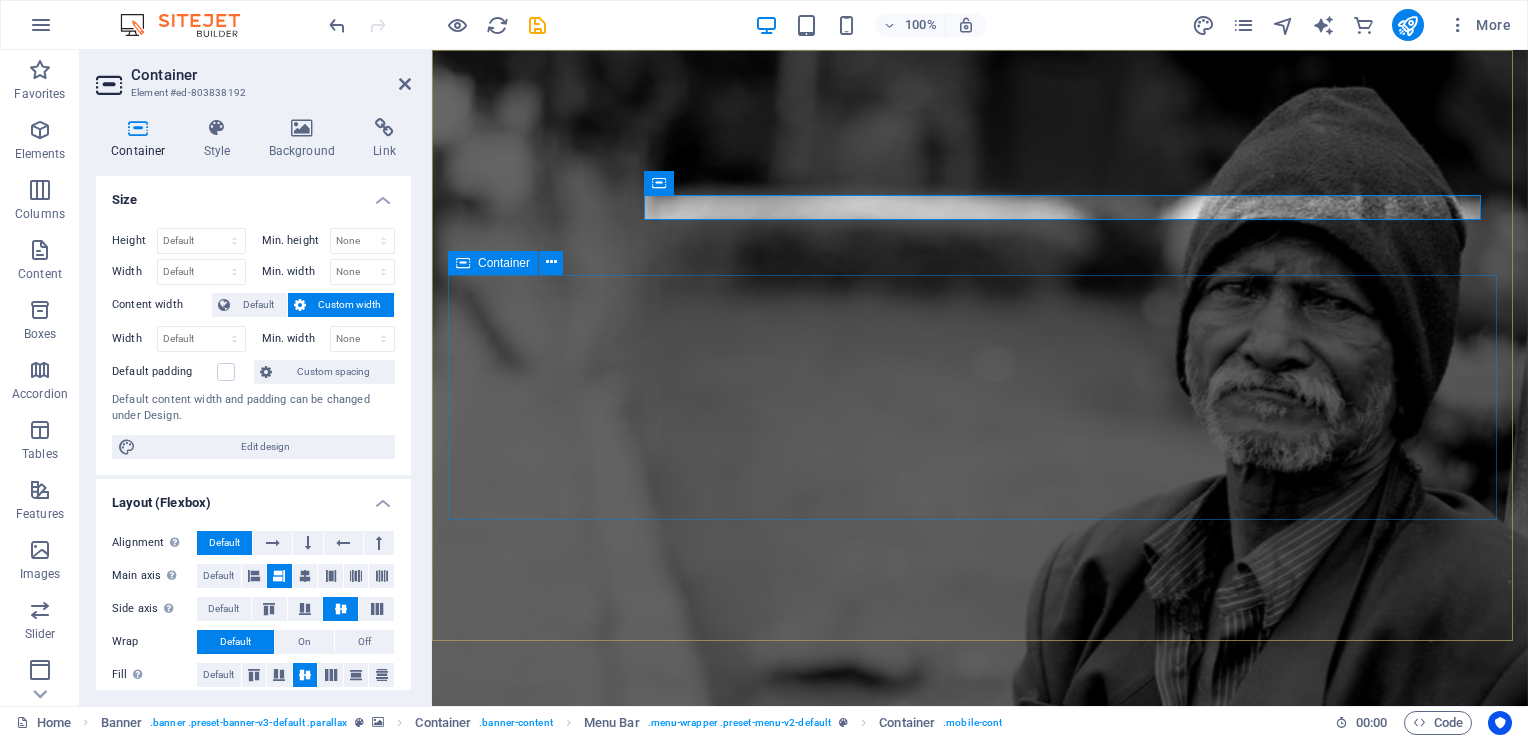 click on "Donate   and Help those in need. Let's build a better world together! Learn more" at bounding box center (980, 1466) 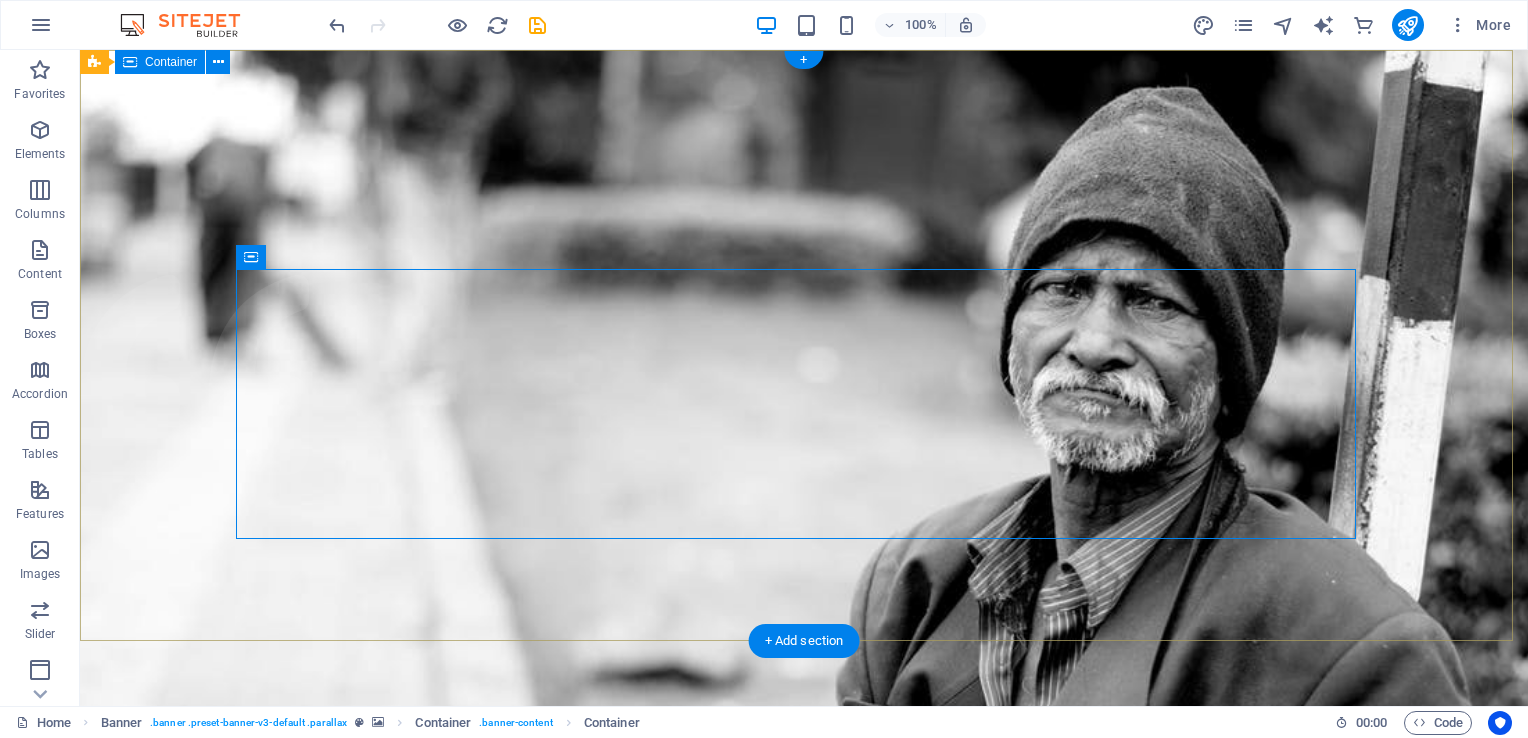 click on "New text element New headline Home About us What we do Projects Volunteers Donate Donate   and Help those in need. Let's build a better world together! Learn more" at bounding box center [804, 1409] 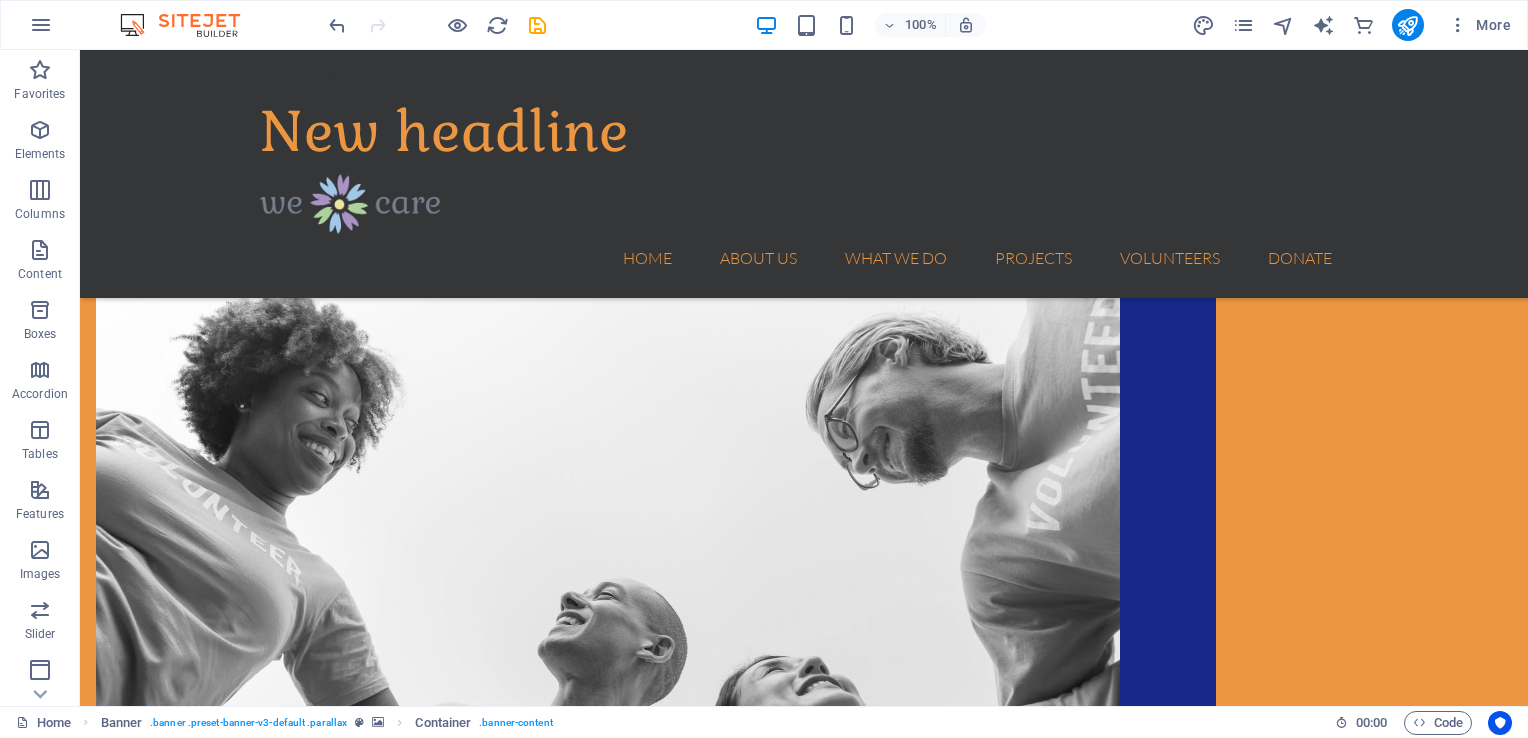 scroll, scrollTop: 1150, scrollLeft: 0, axis: vertical 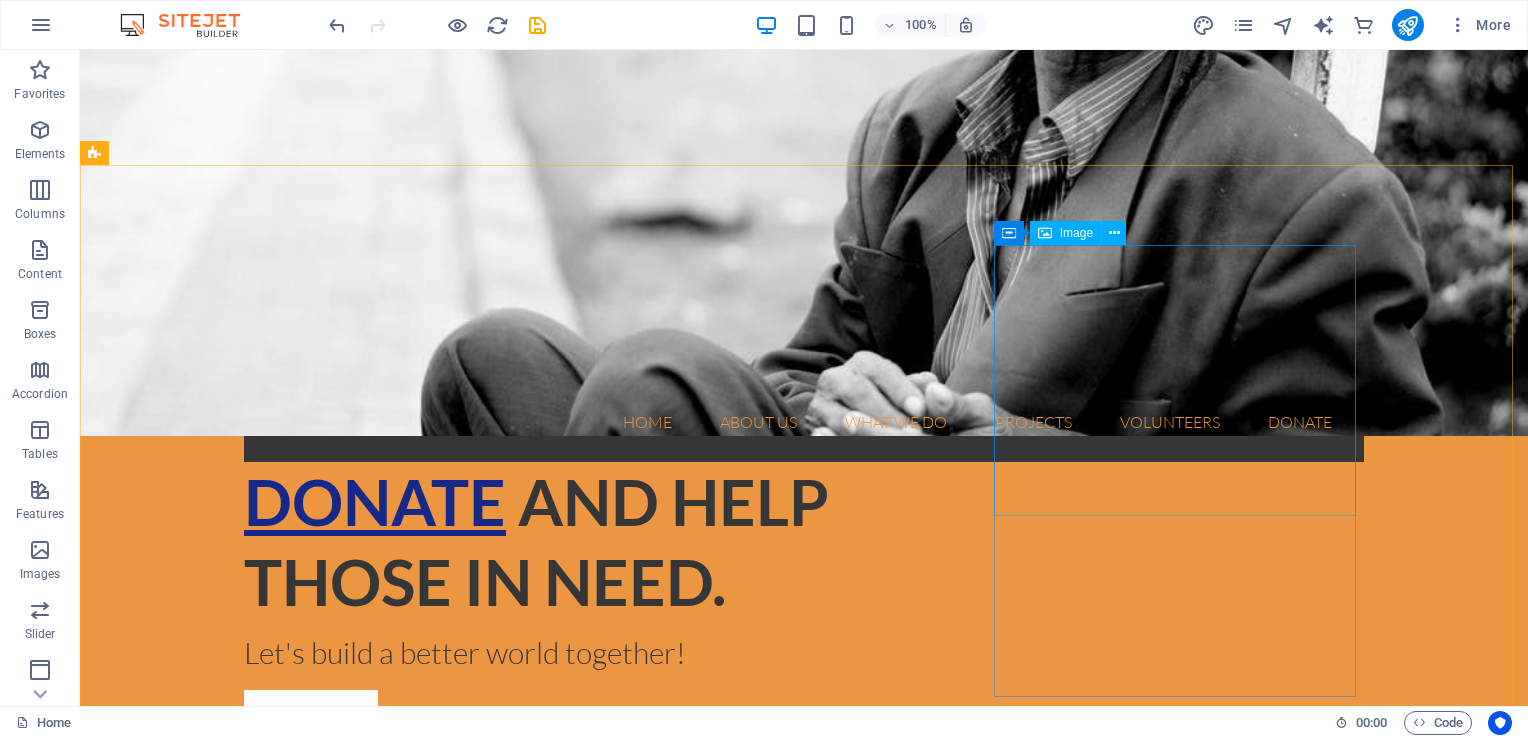 click on "Image" at bounding box center [1076, 233] 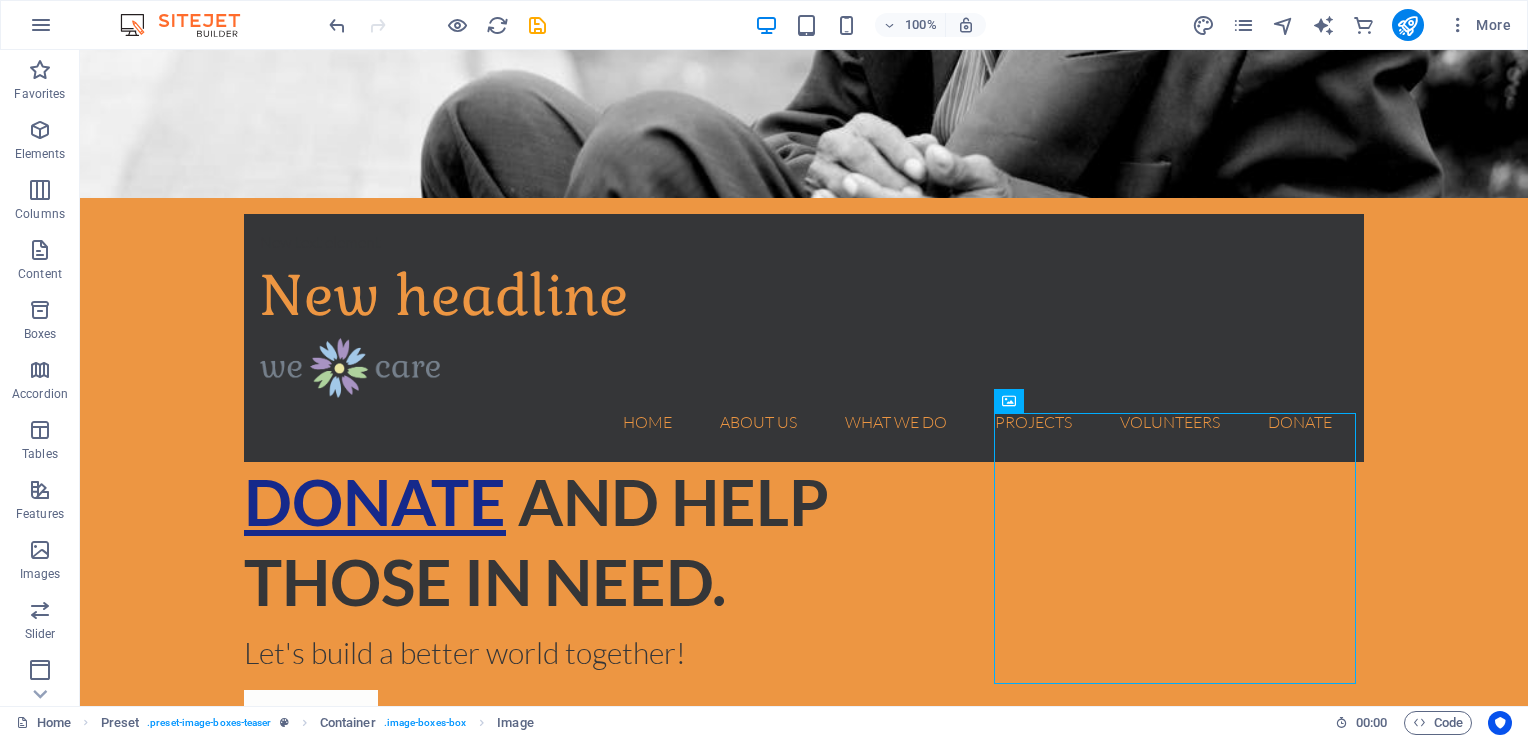 scroll, scrollTop: 0, scrollLeft: 0, axis: both 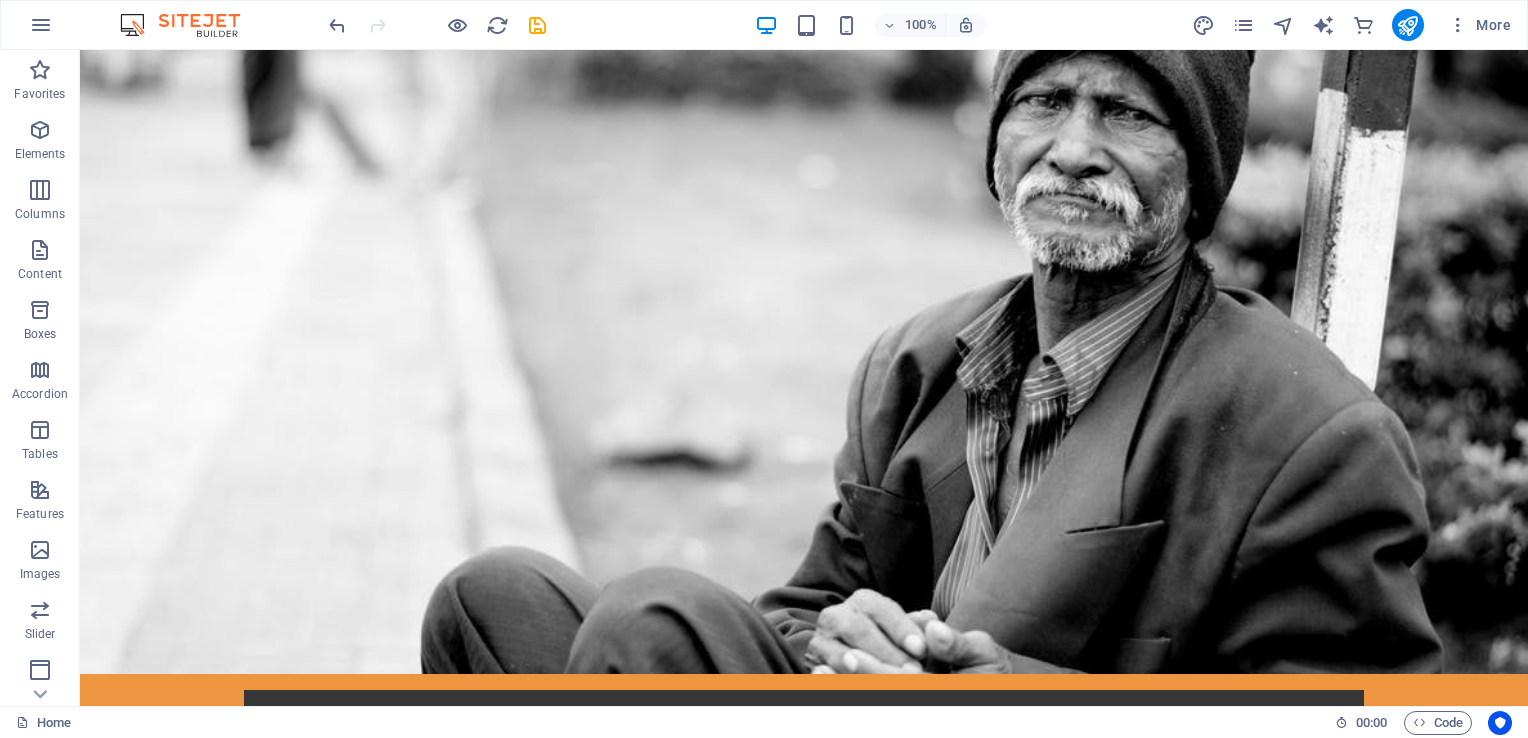 drag, startPoint x: 1524, startPoint y: 100, endPoint x: 1607, endPoint y: 77, distance: 86.127815 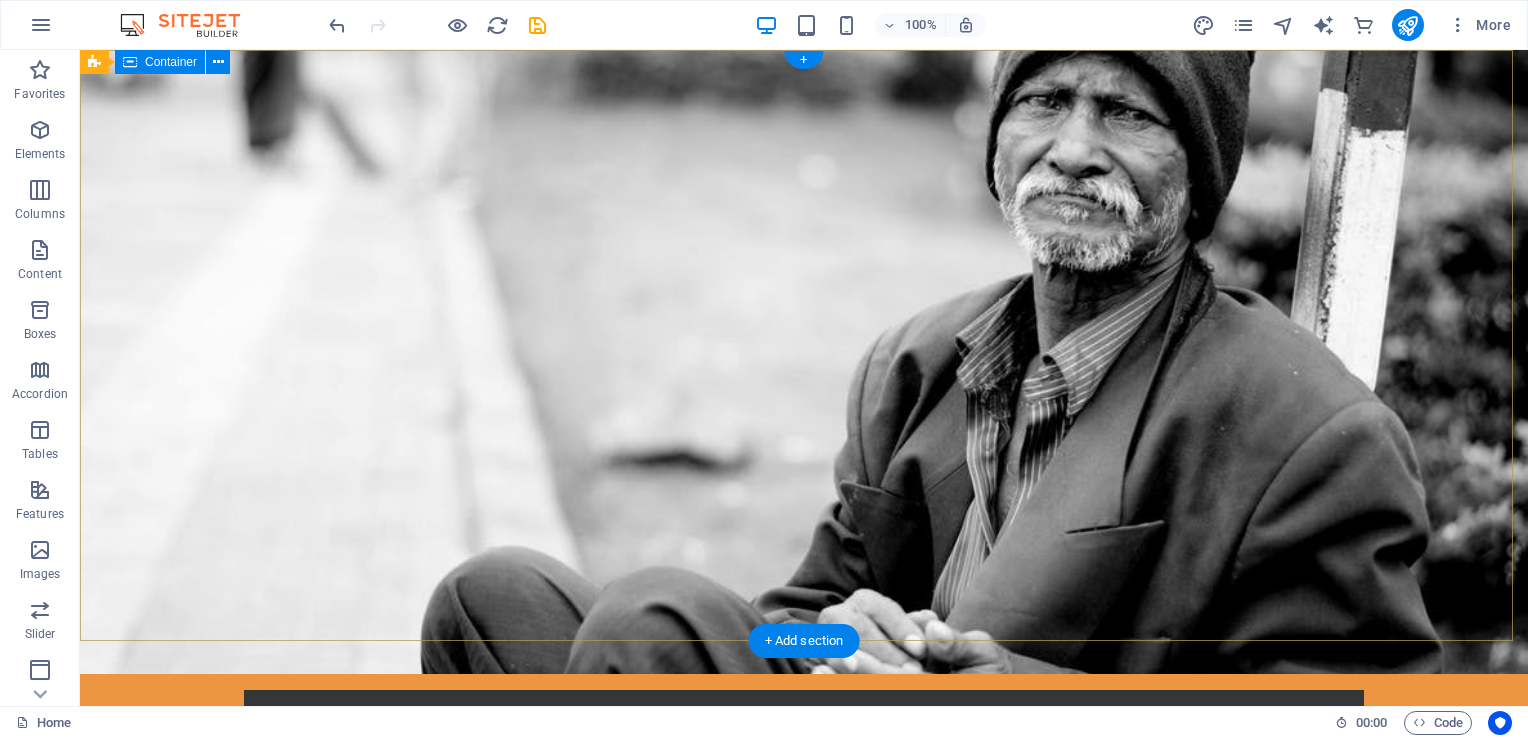 click on "New text element New headline Home About us What we do Projects Volunteers Donate Donate   and Help those in need. Let's build a better world together! Learn more" at bounding box center (804, 993) 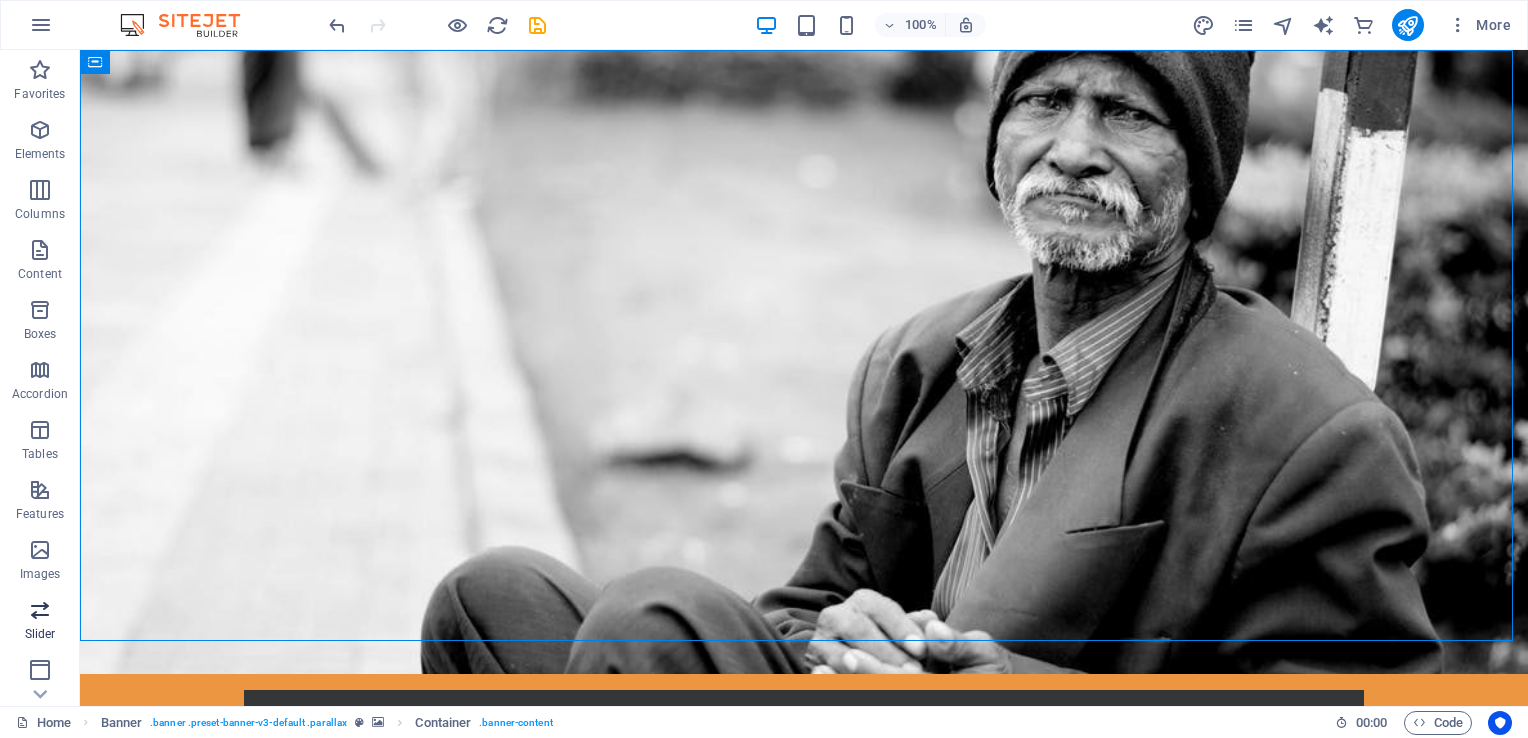 click at bounding box center (40, 610) 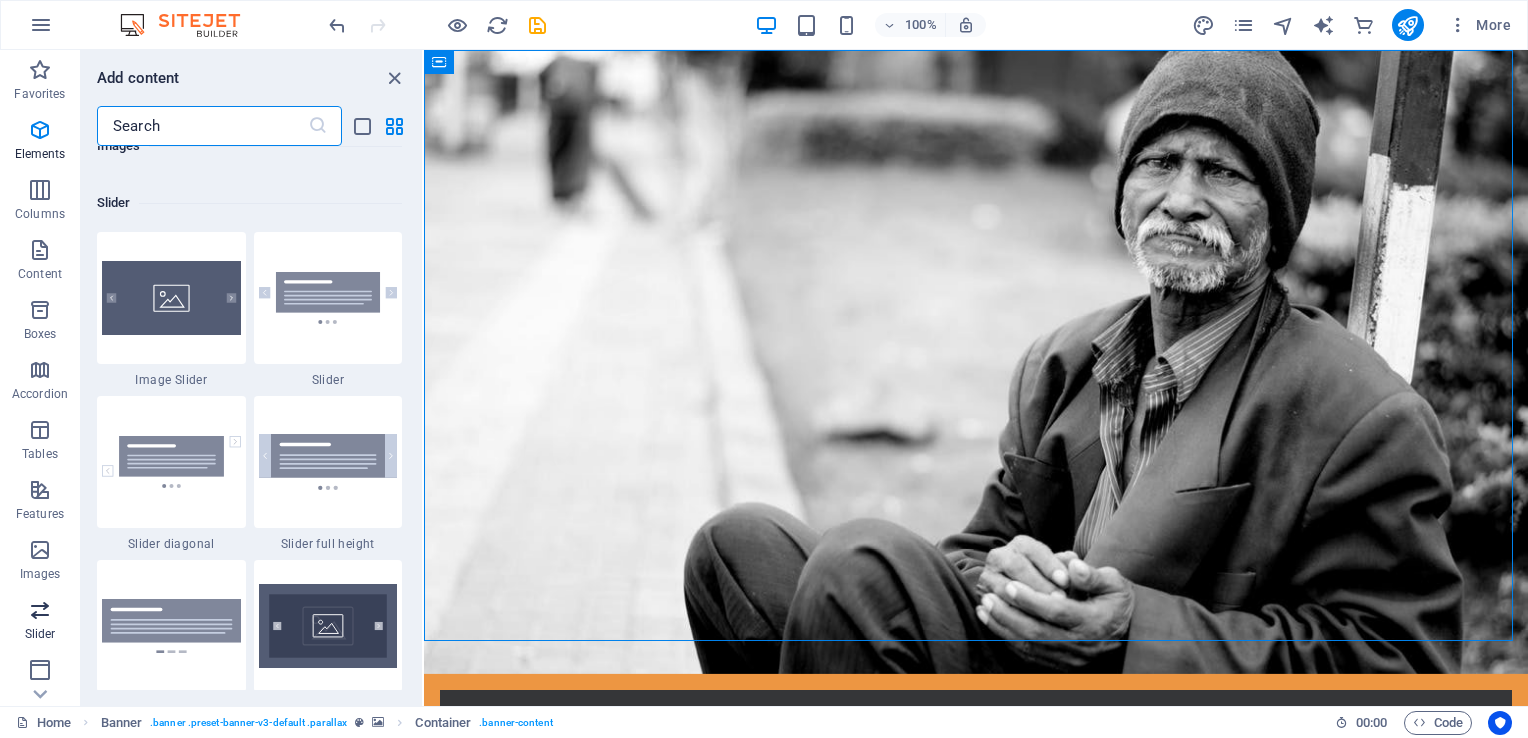 scroll, scrollTop: 11336, scrollLeft: 0, axis: vertical 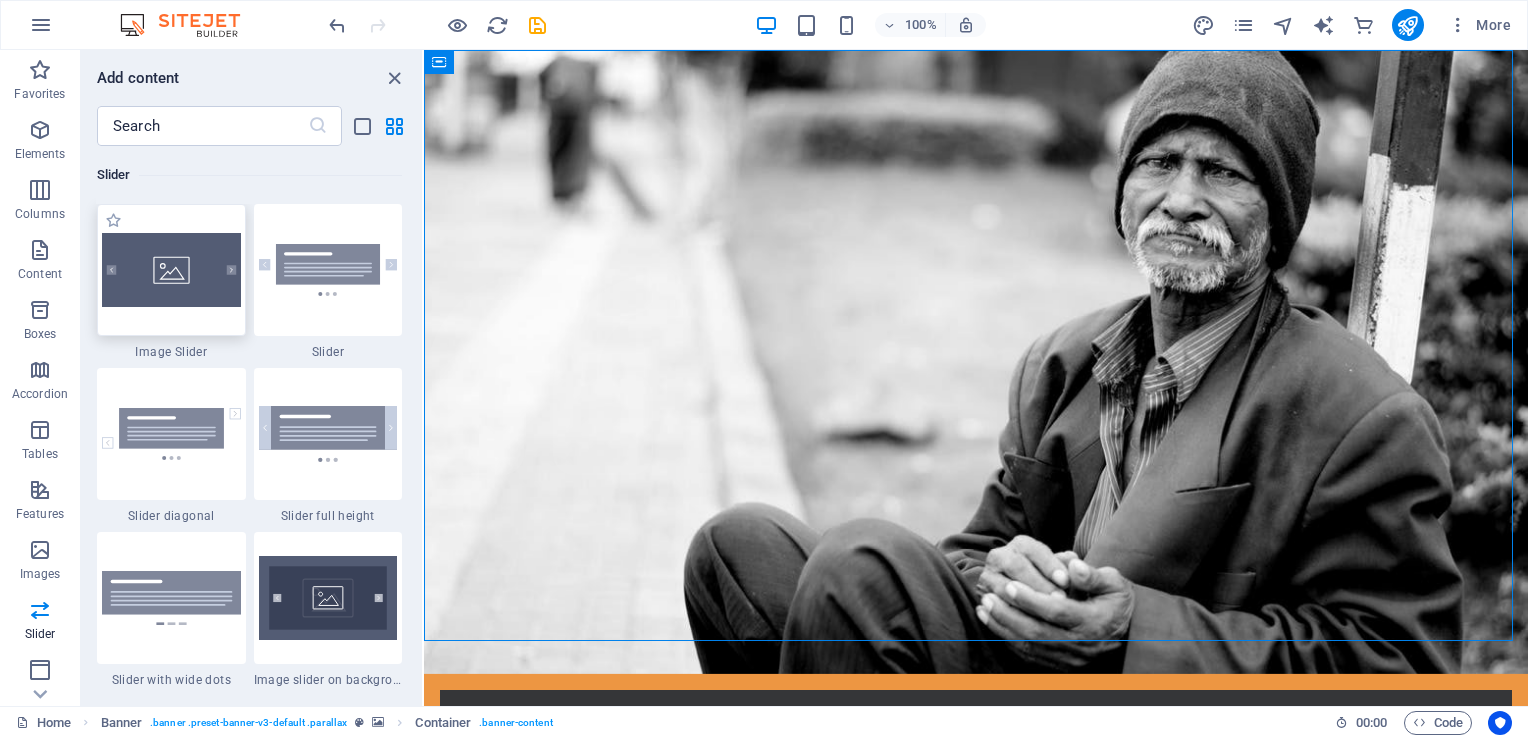 click at bounding box center (171, 270) 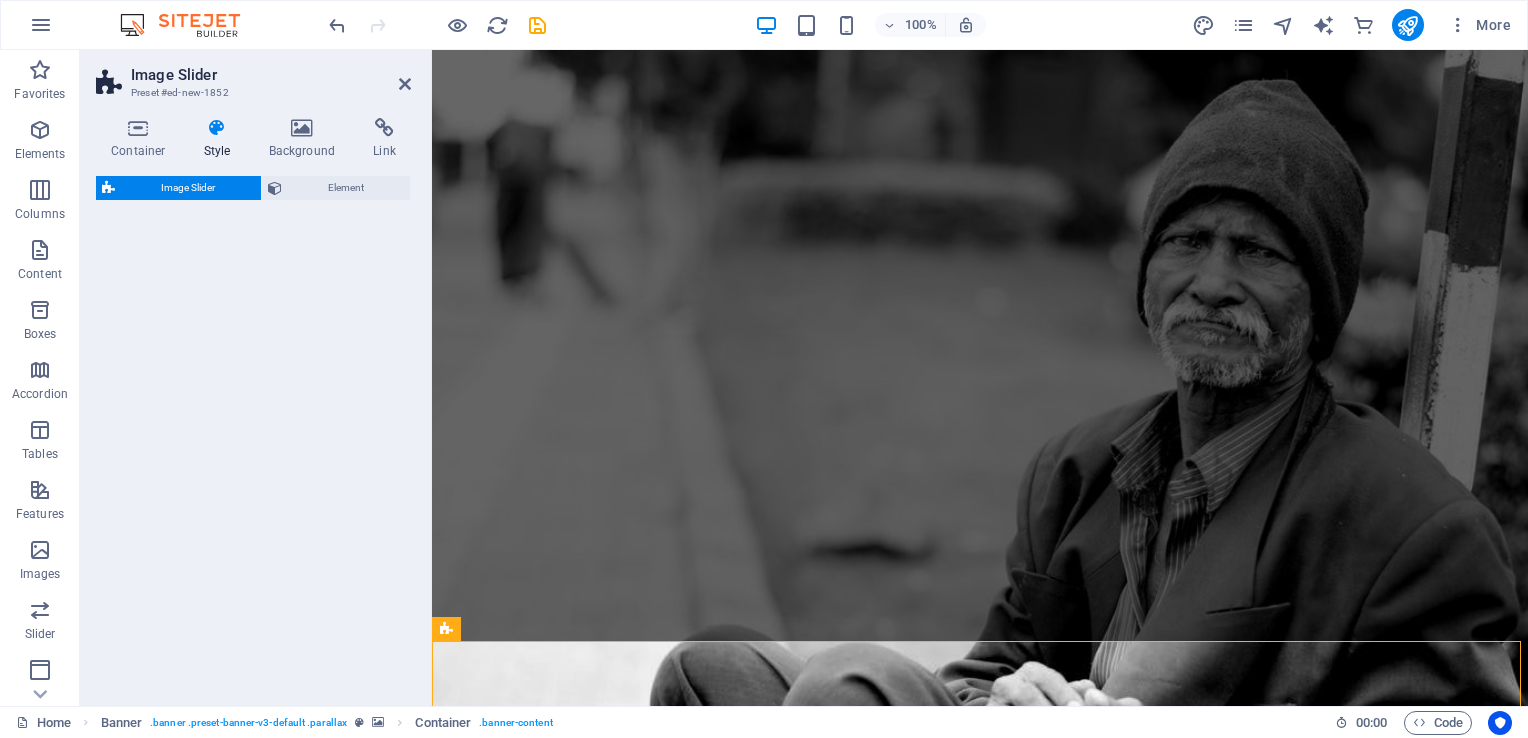 select on "rem" 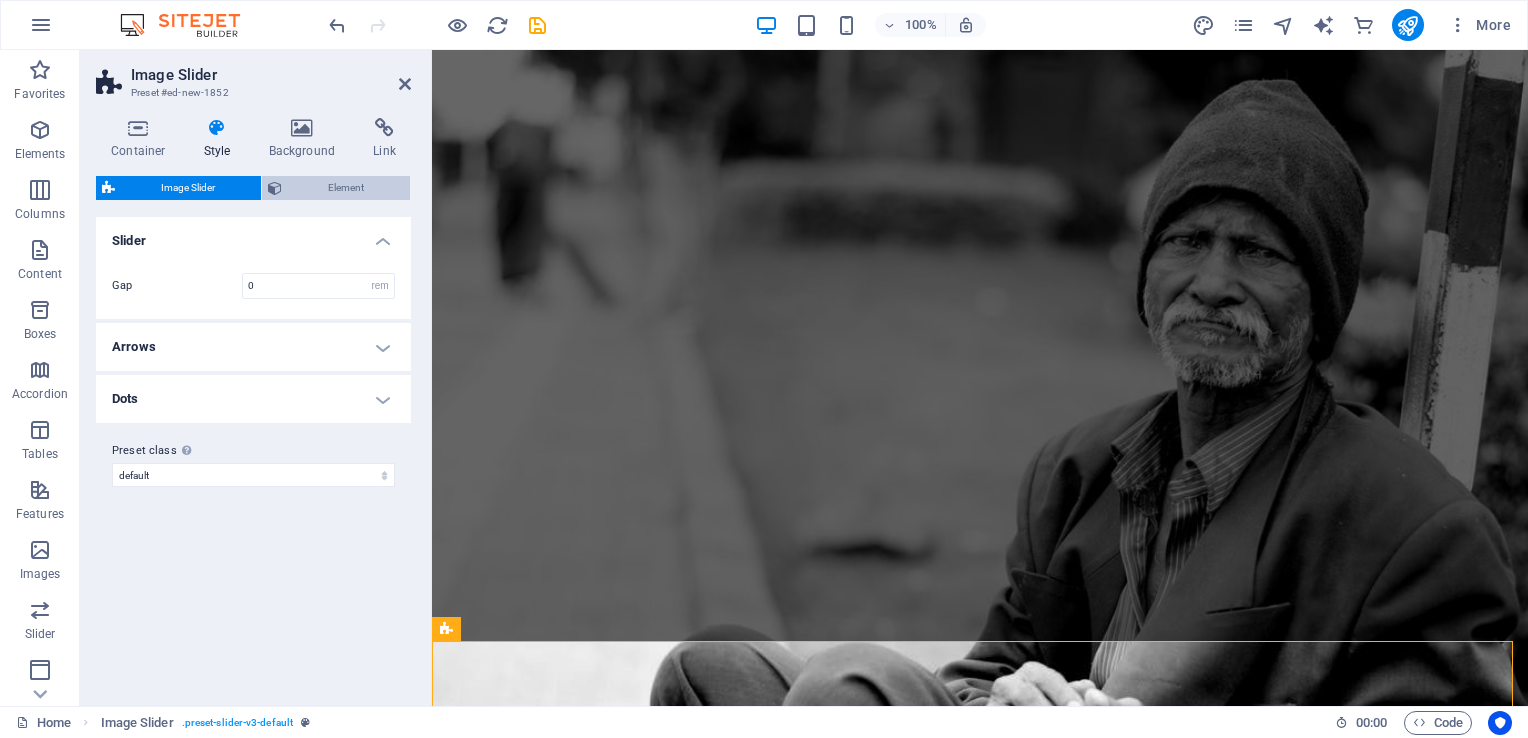 click on "Element" at bounding box center (346, 188) 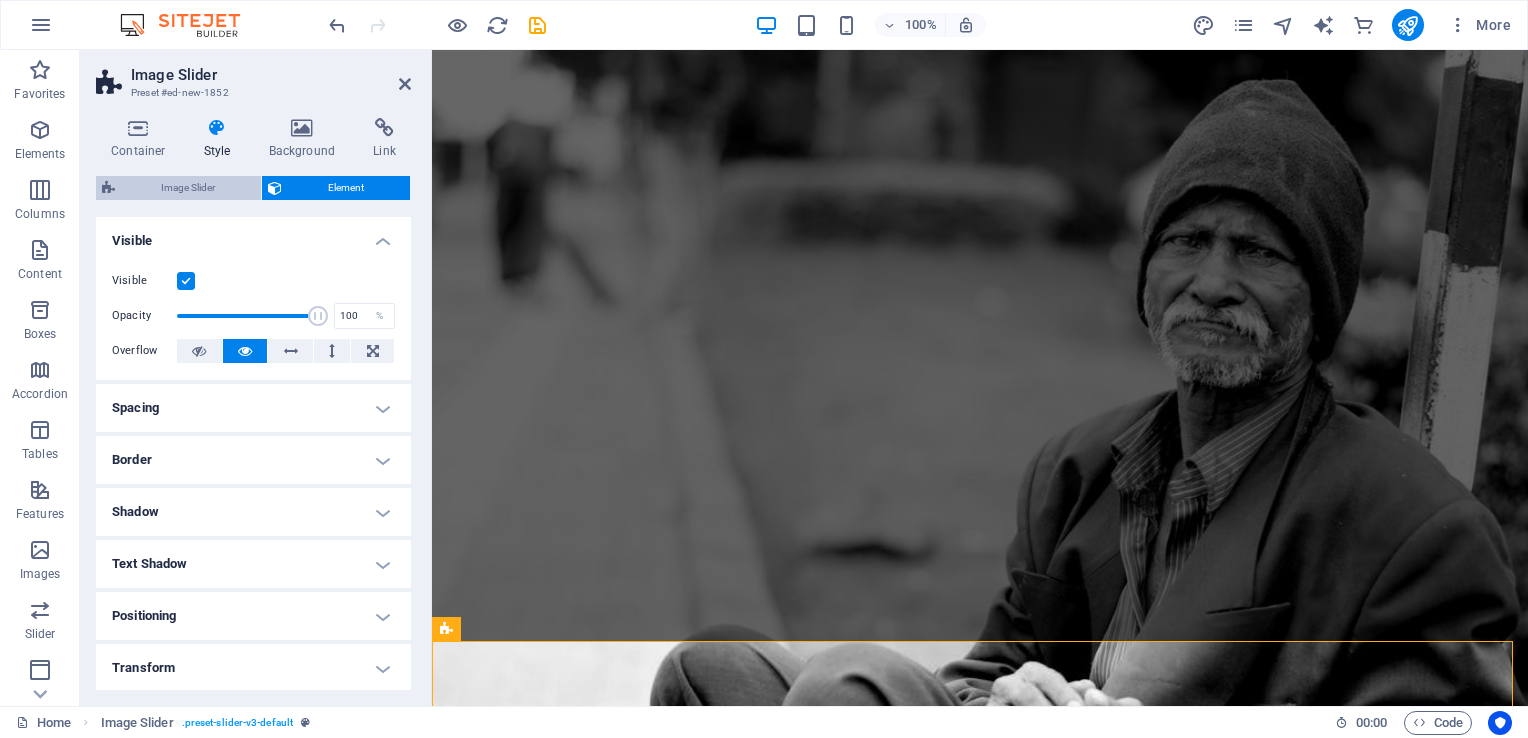 click on "Image Slider" at bounding box center (188, 188) 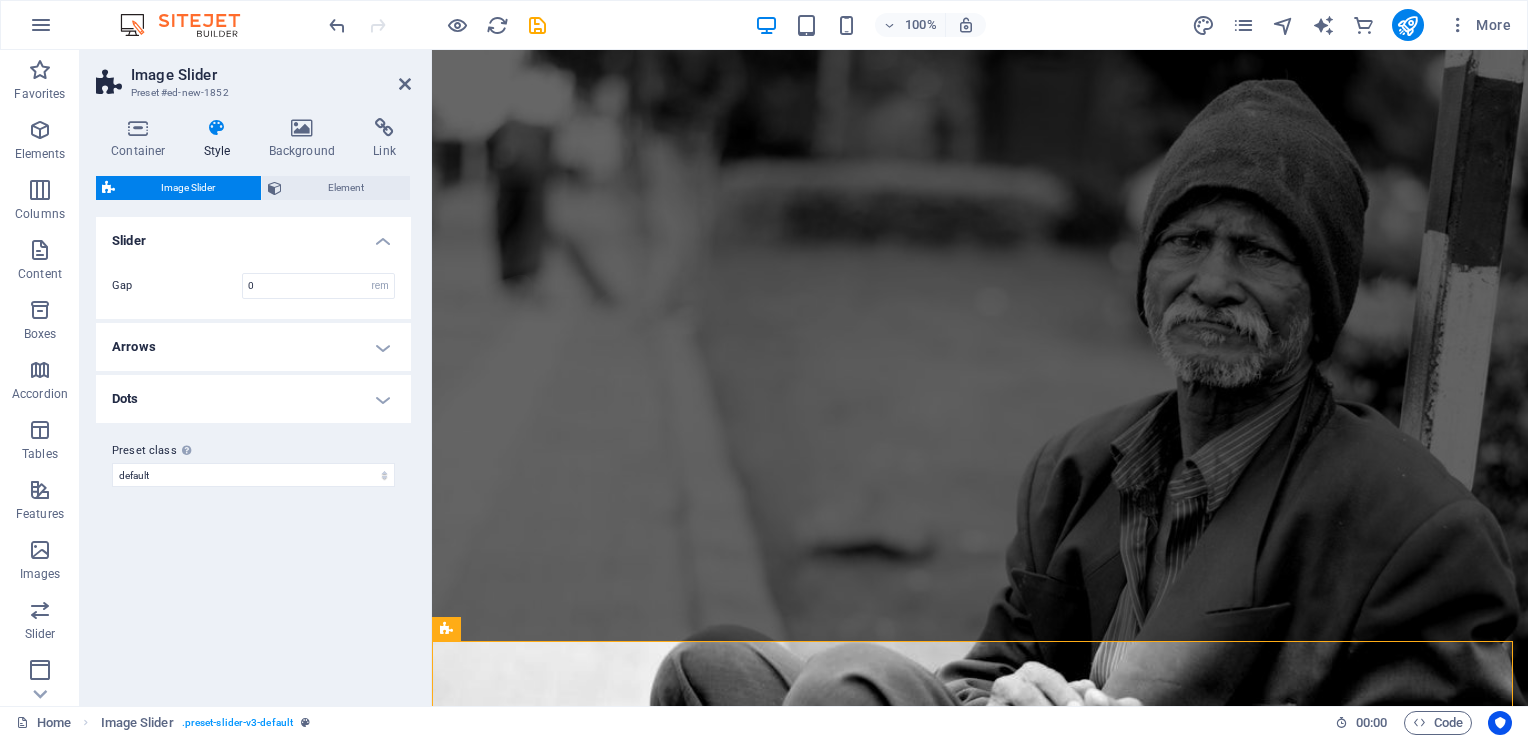 click on "Slider" at bounding box center [253, 235] 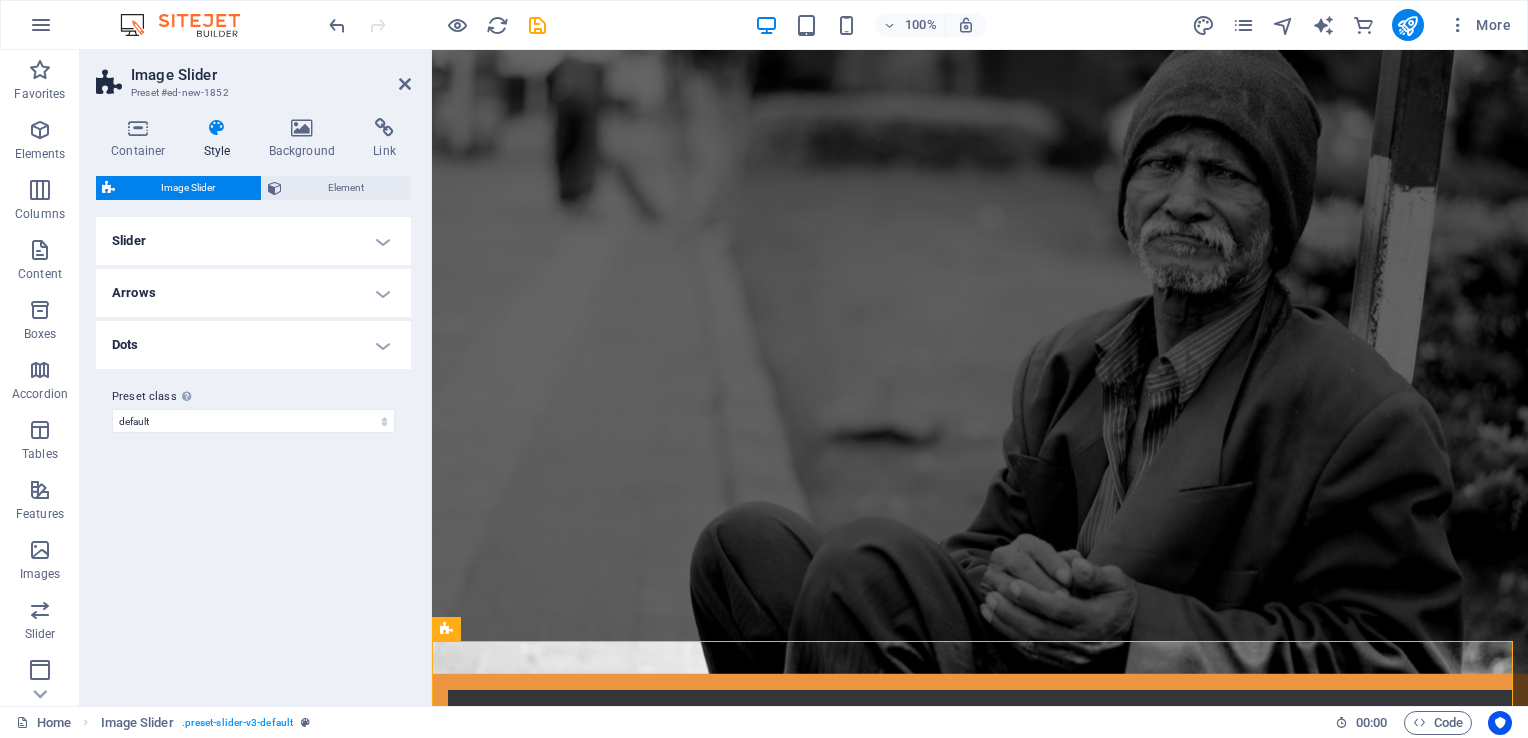 click on "Arrows" at bounding box center (253, 293) 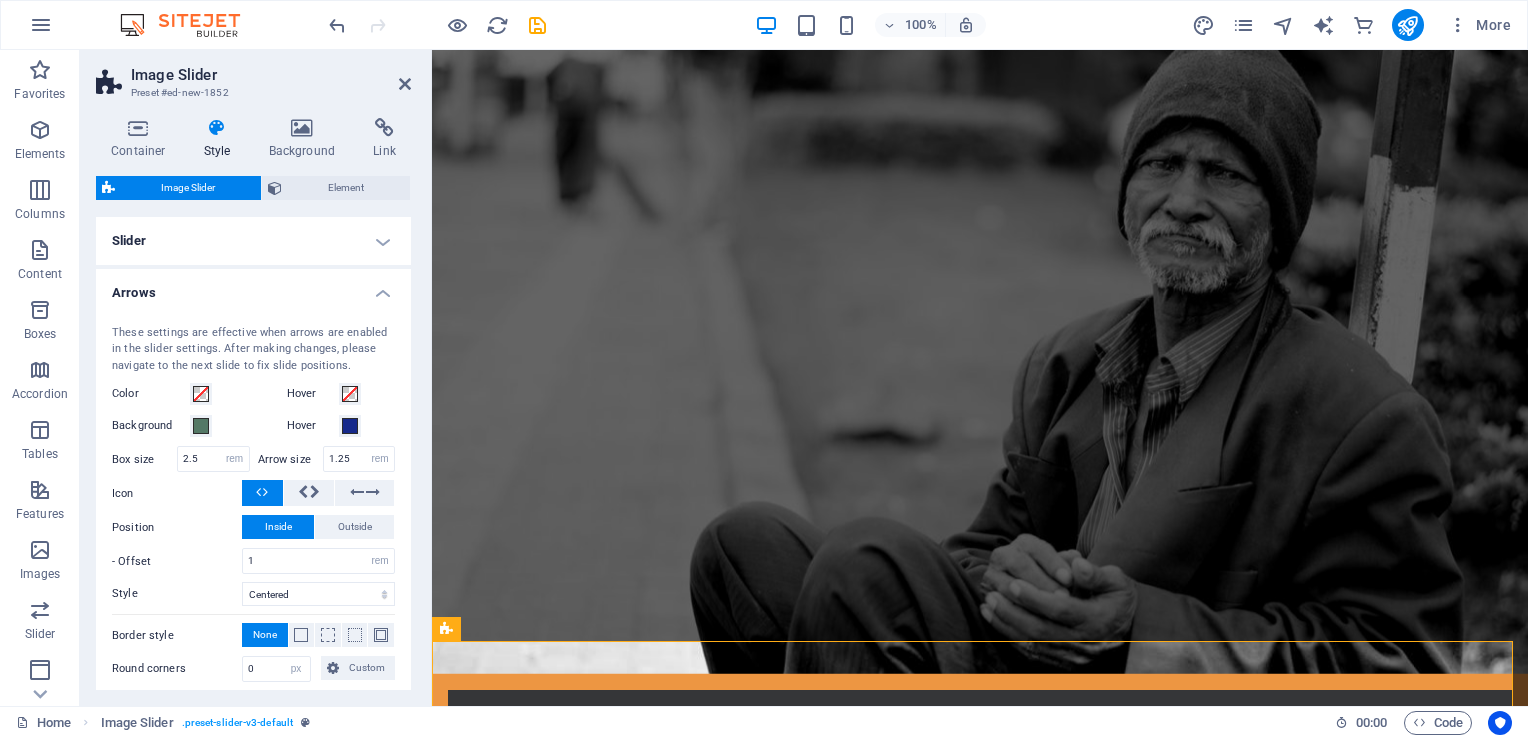 click on "Slider" at bounding box center (253, 241) 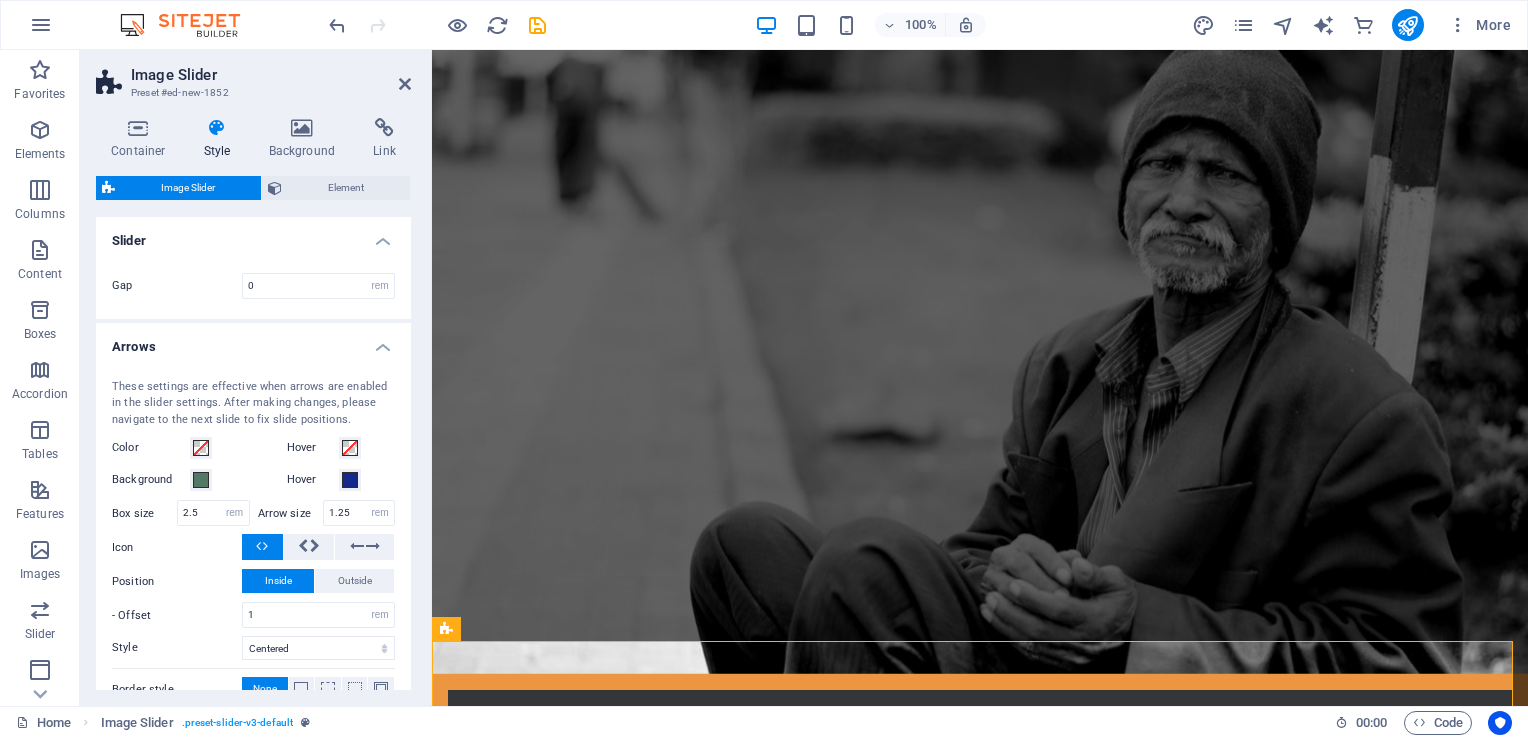 drag, startPoint x: 405, startPoint y: 347, endPoint x: 407, endPoint y: 478, distance: 131.01526 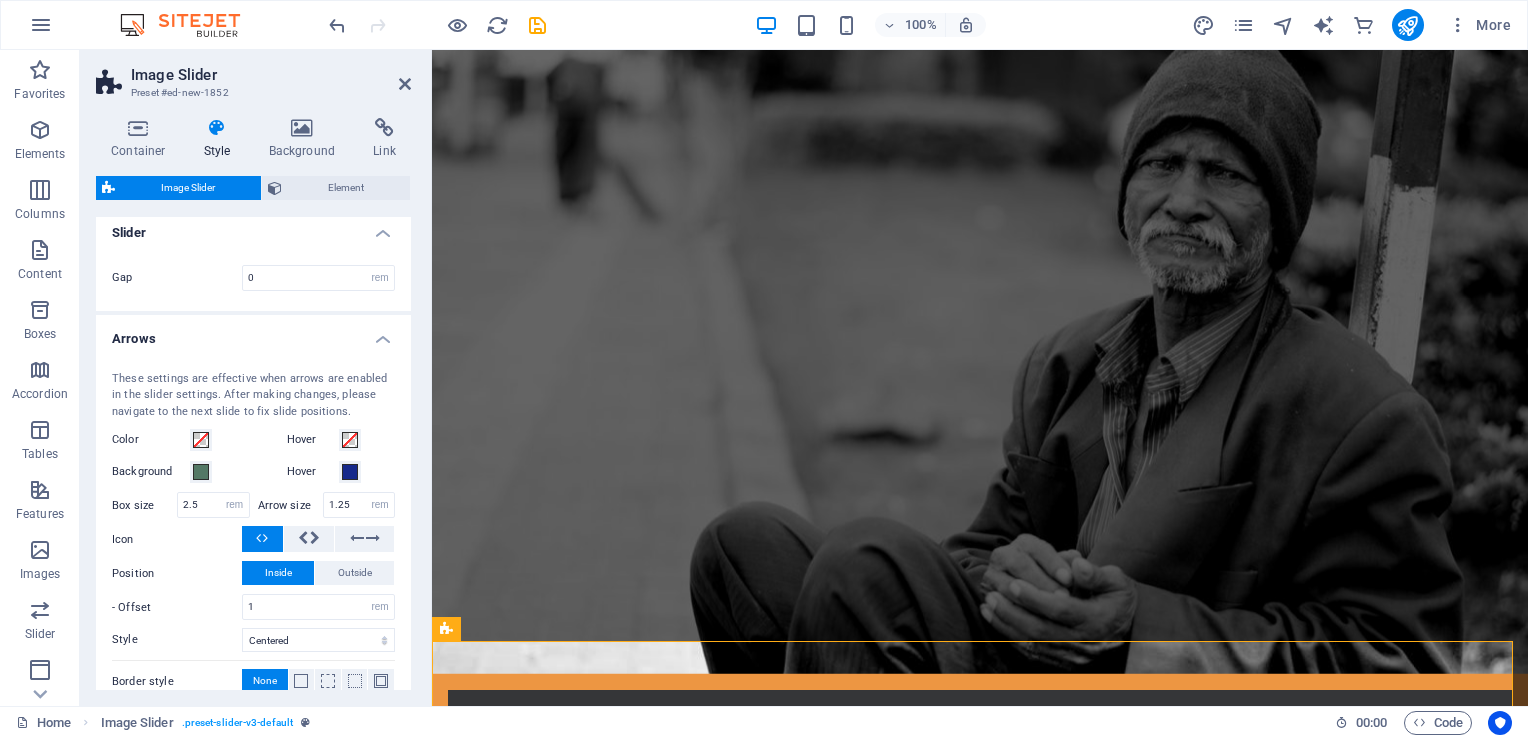scroll, scrollTop: 0, scrollLeft: 0, axis: both 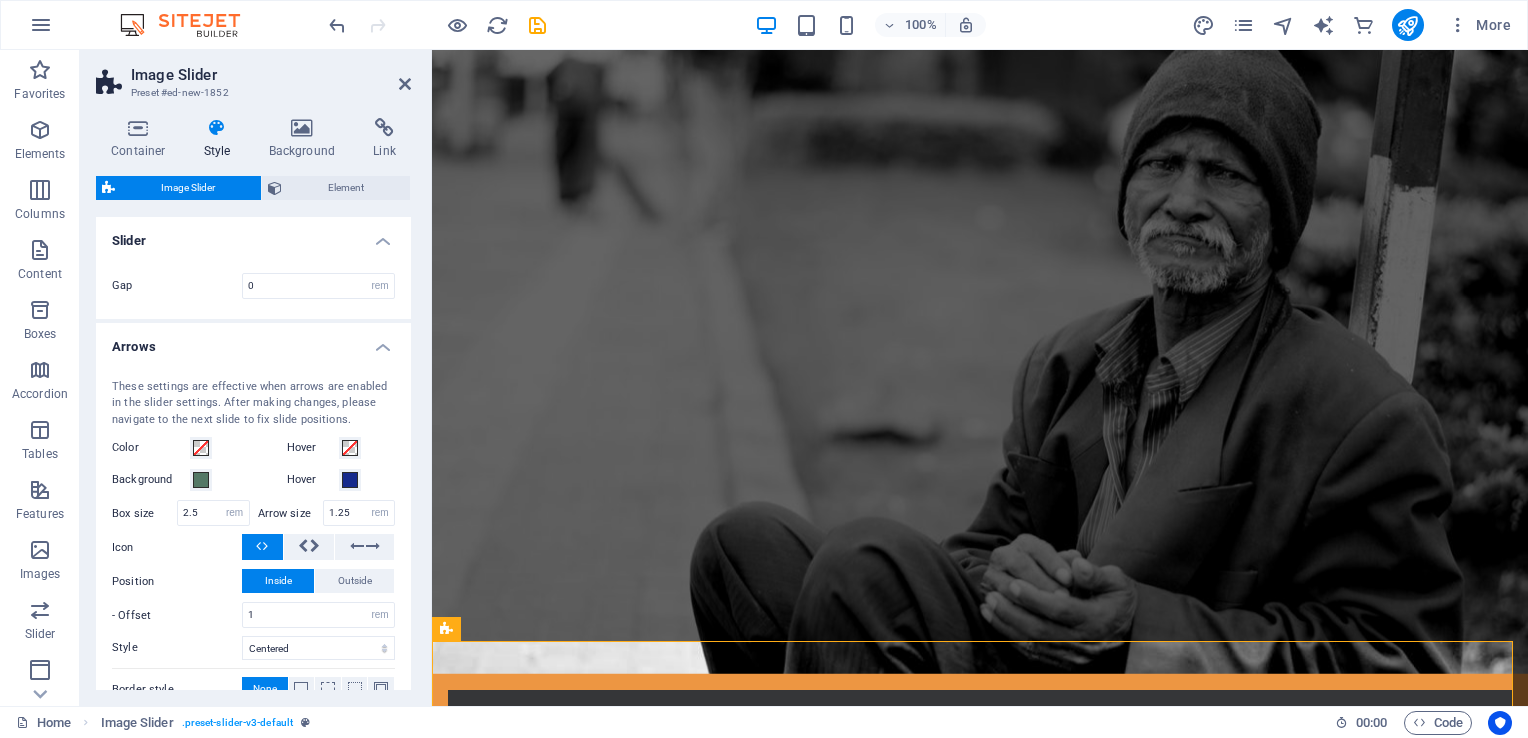 click on "Arrows" at bounding box center [253, 341] 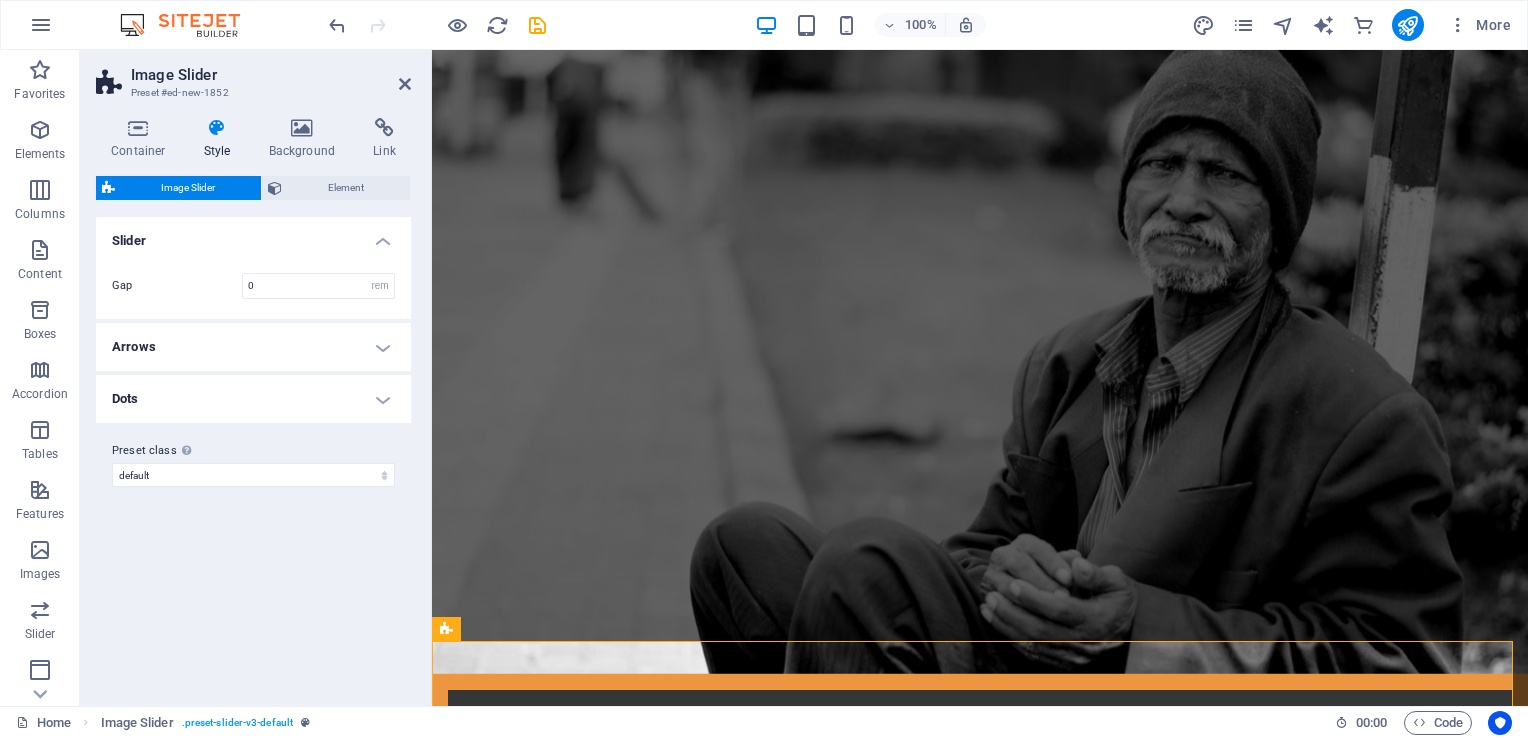 click on "Slider" at bounding box center [253, 235] 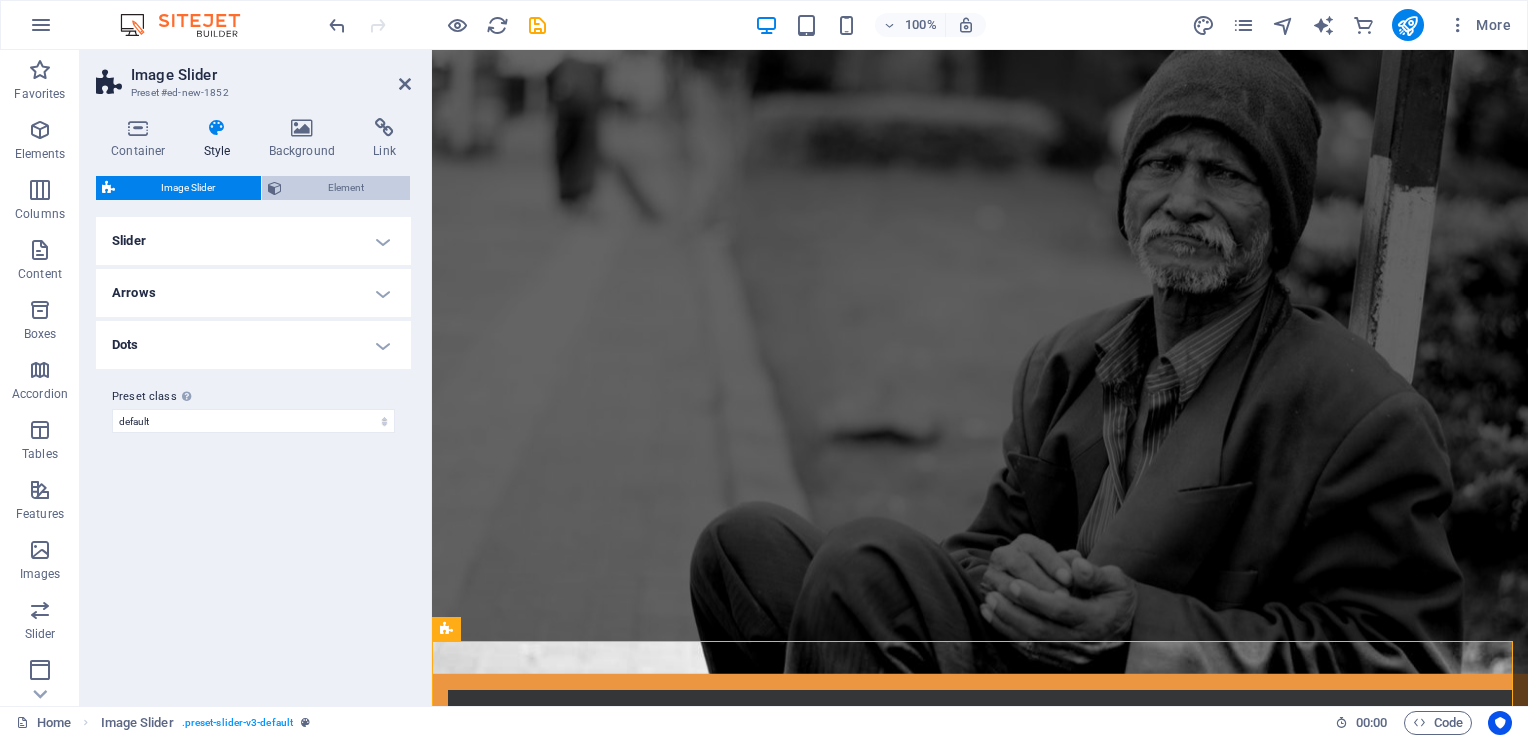 click on "Element" at bounding box center [346, 188] 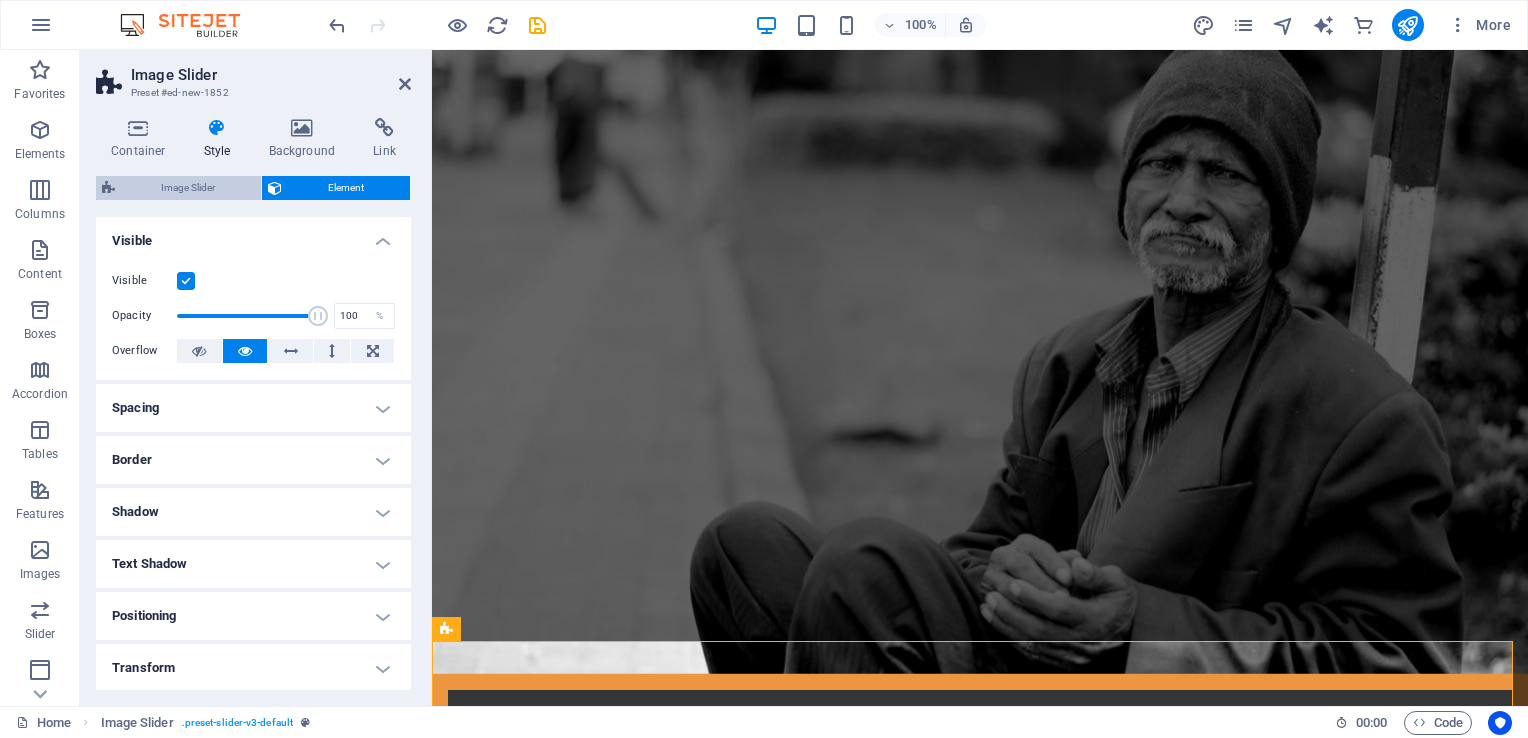 click on "Image Slider" at bounding box center (188, 188) 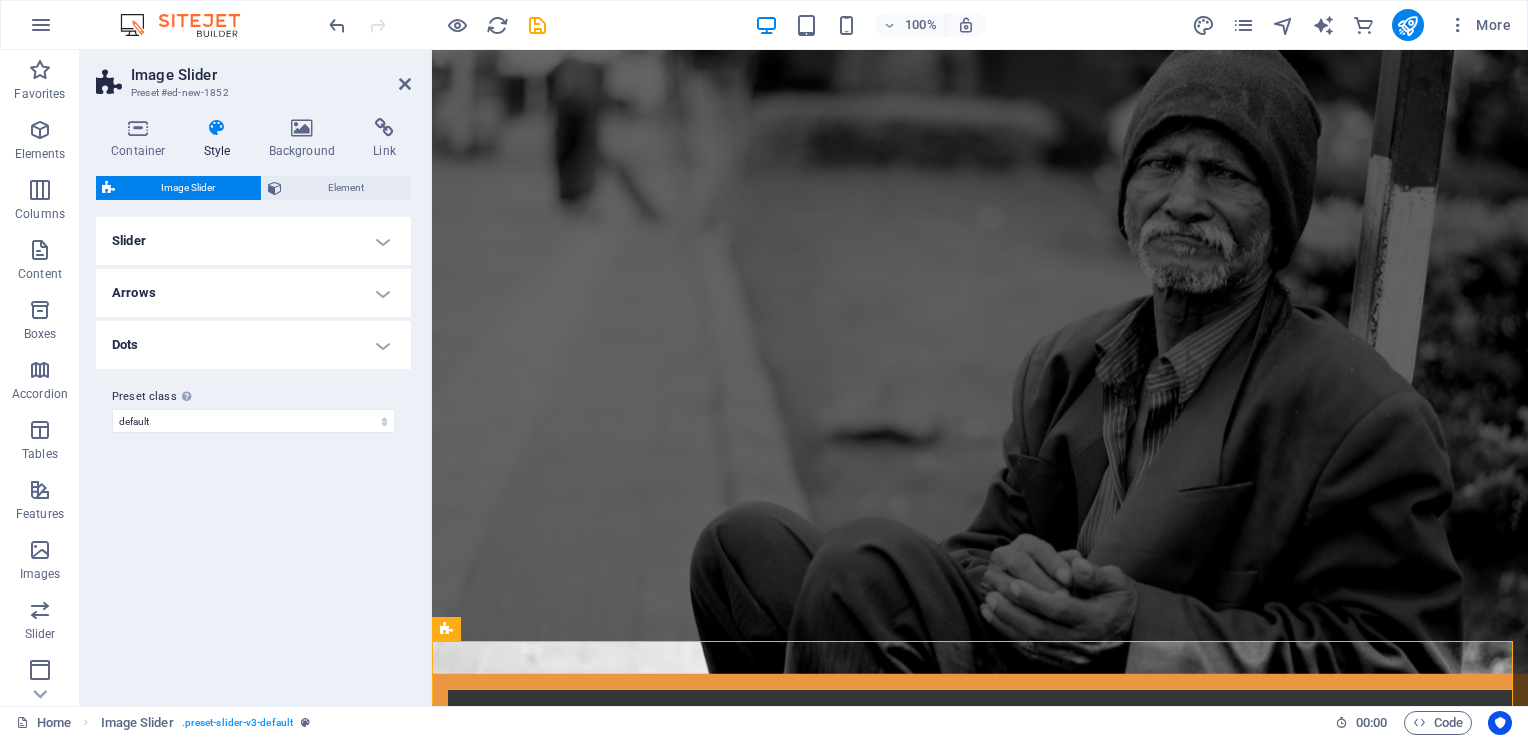 click on "Arrows" at bounding box center (253, 293) 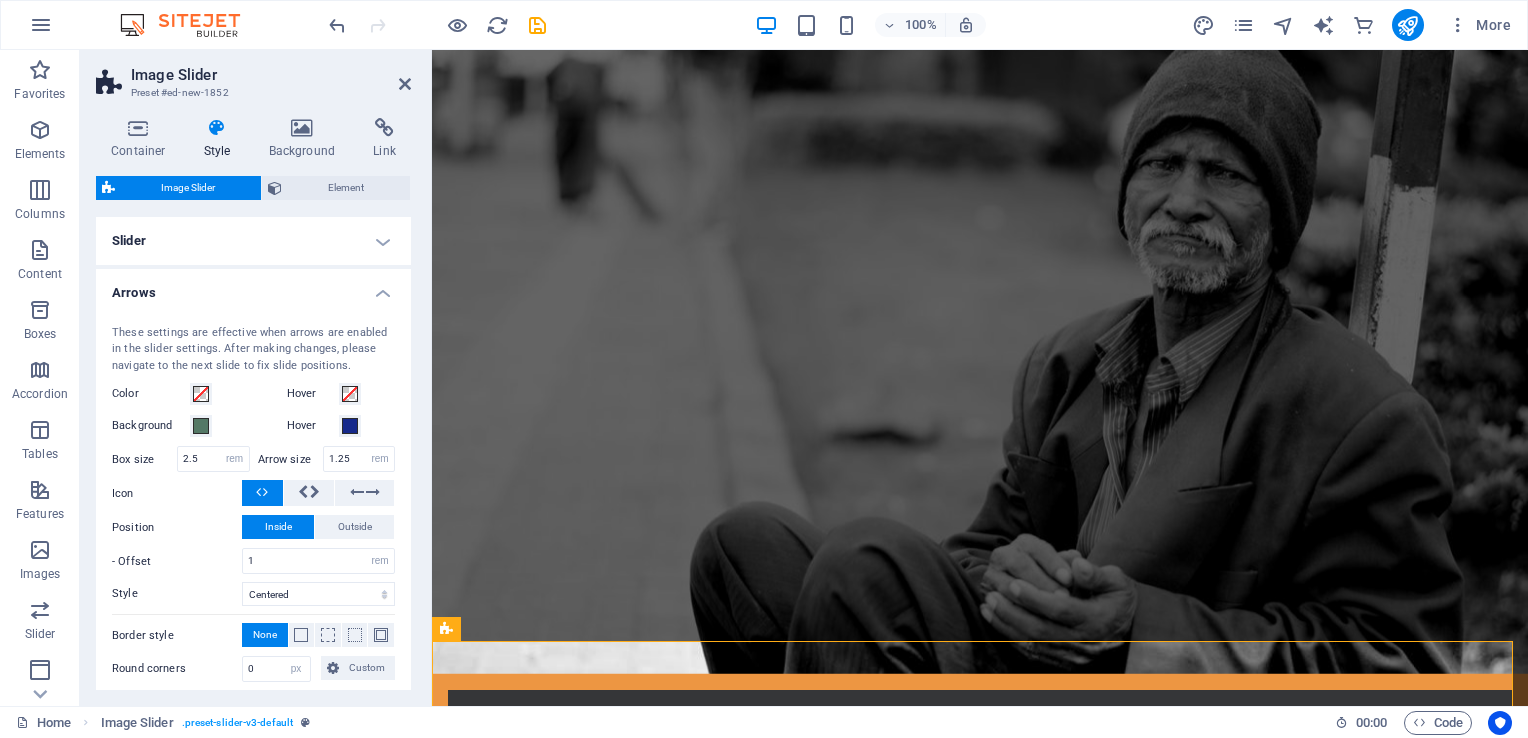click on "Arrows" at bounding box center [253, 287] 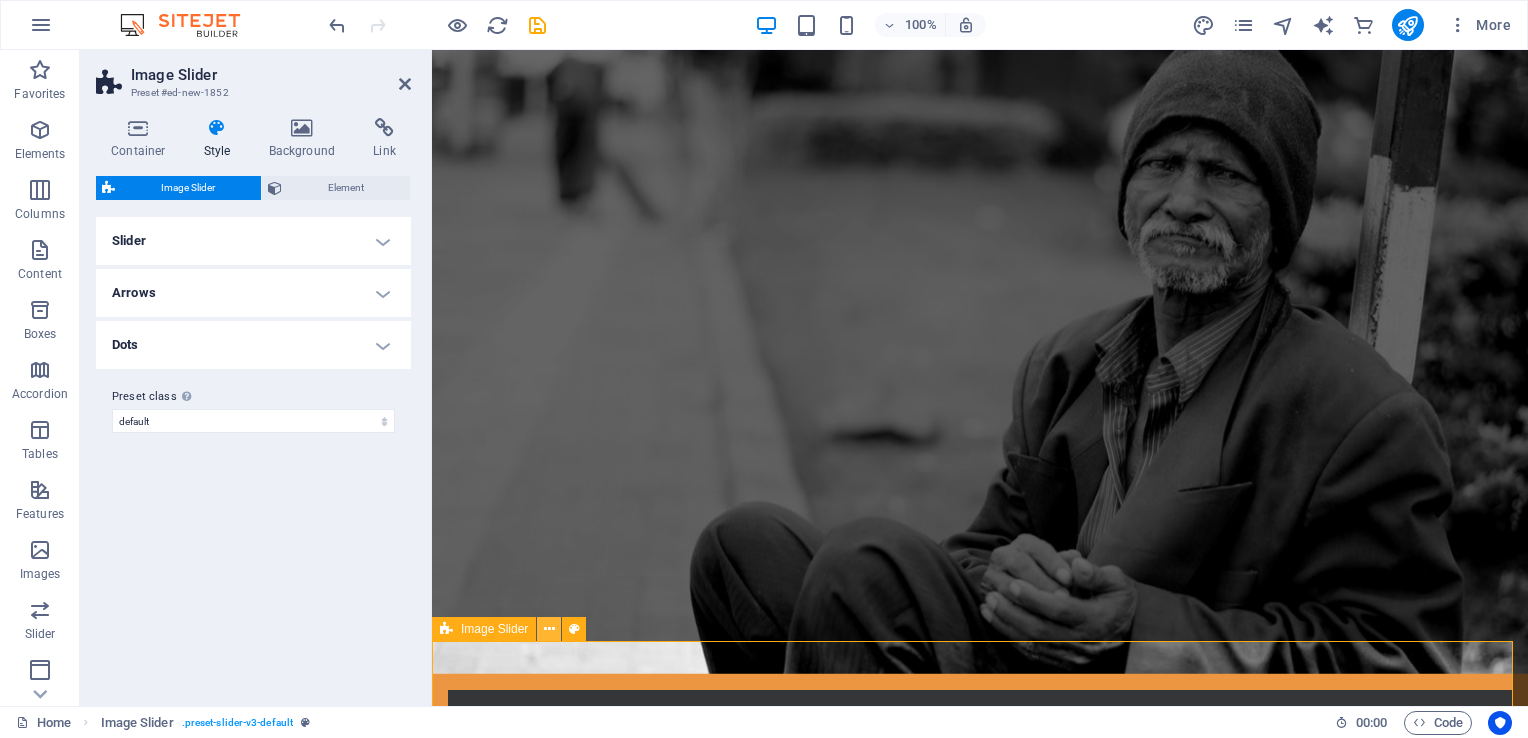 click at bounding box center (549, 629) 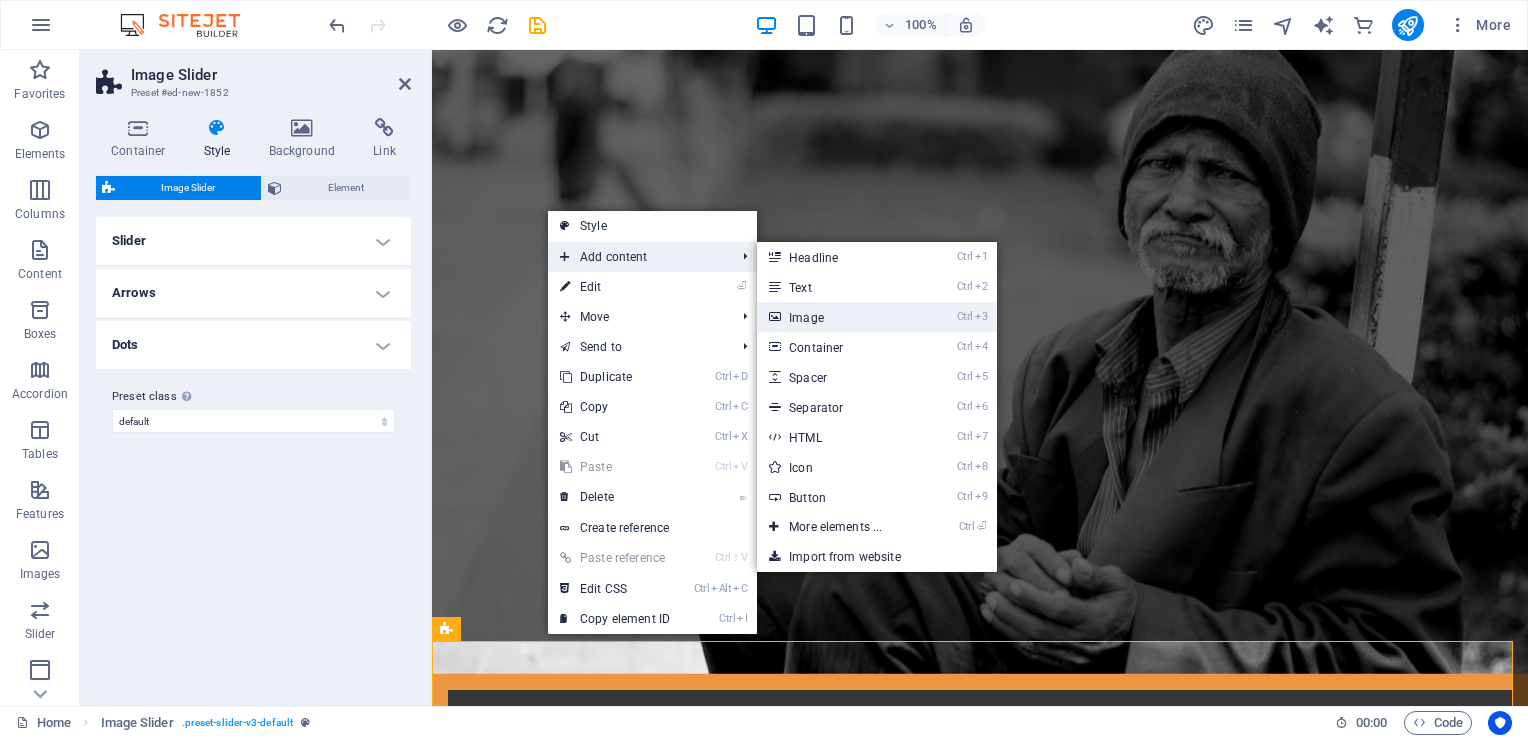 click on "Ctrl 3  Image" at bounding box center (839, 317) 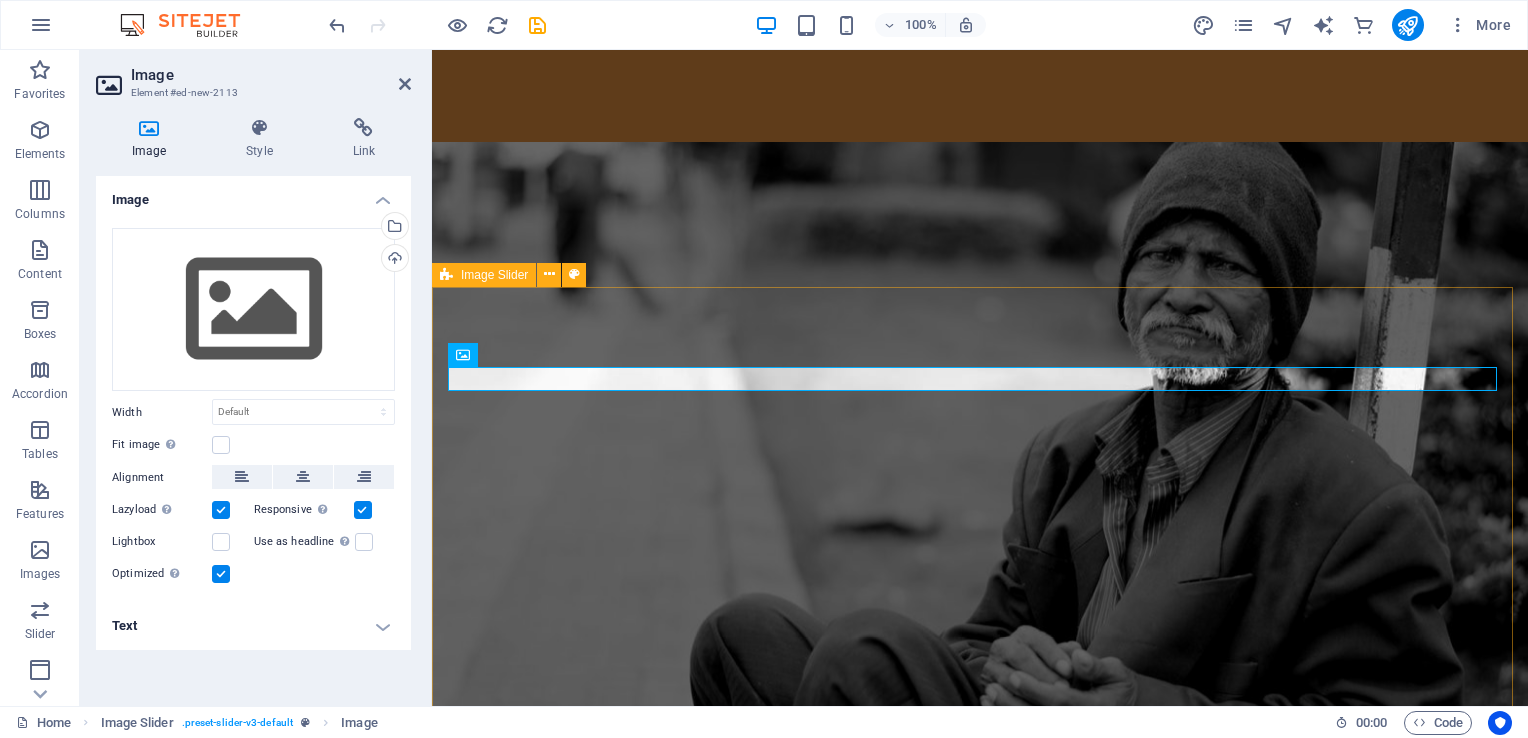 scroll, scrollTop: 354, scrollLeft: 0, axis: vertical 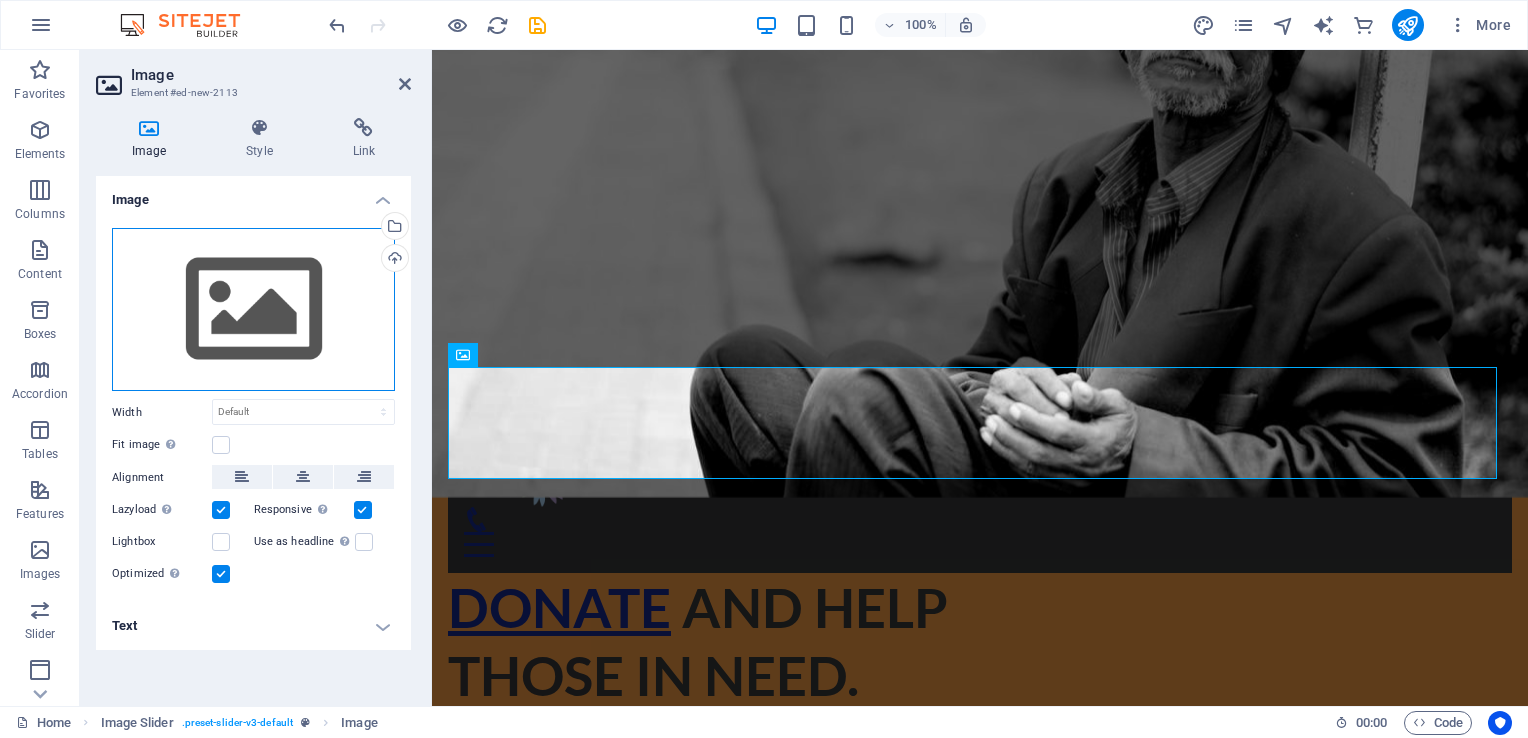 click on "Drag files here, click to choose files or select files from Files or our free stock photos & videos" at bounding box center [253, 310] 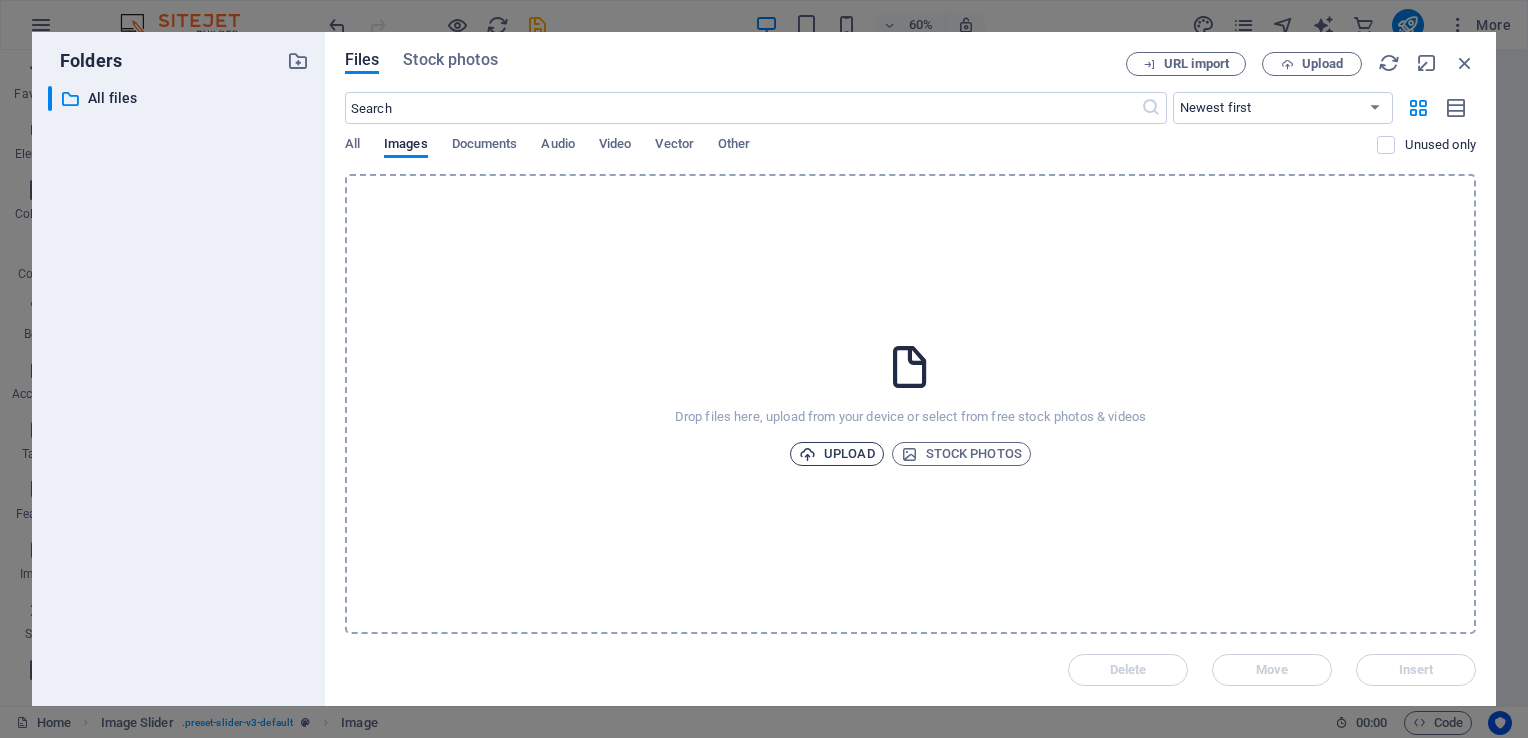 click on "Upload" at bounding box center [837, 454] 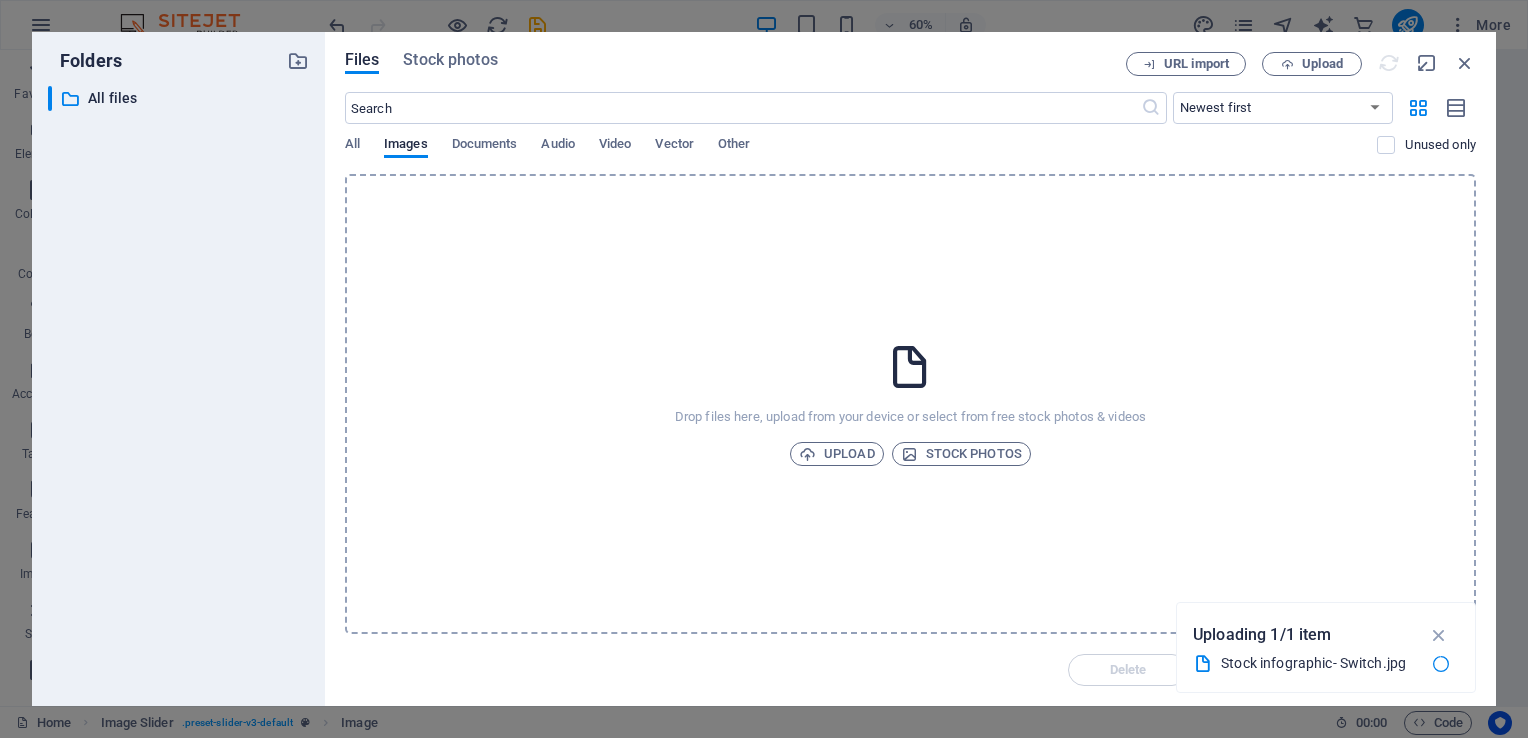click on "Drop files here, upload from your device or select from free stock photos & videos Upload Stock photos" at bounding box center (910, 404) 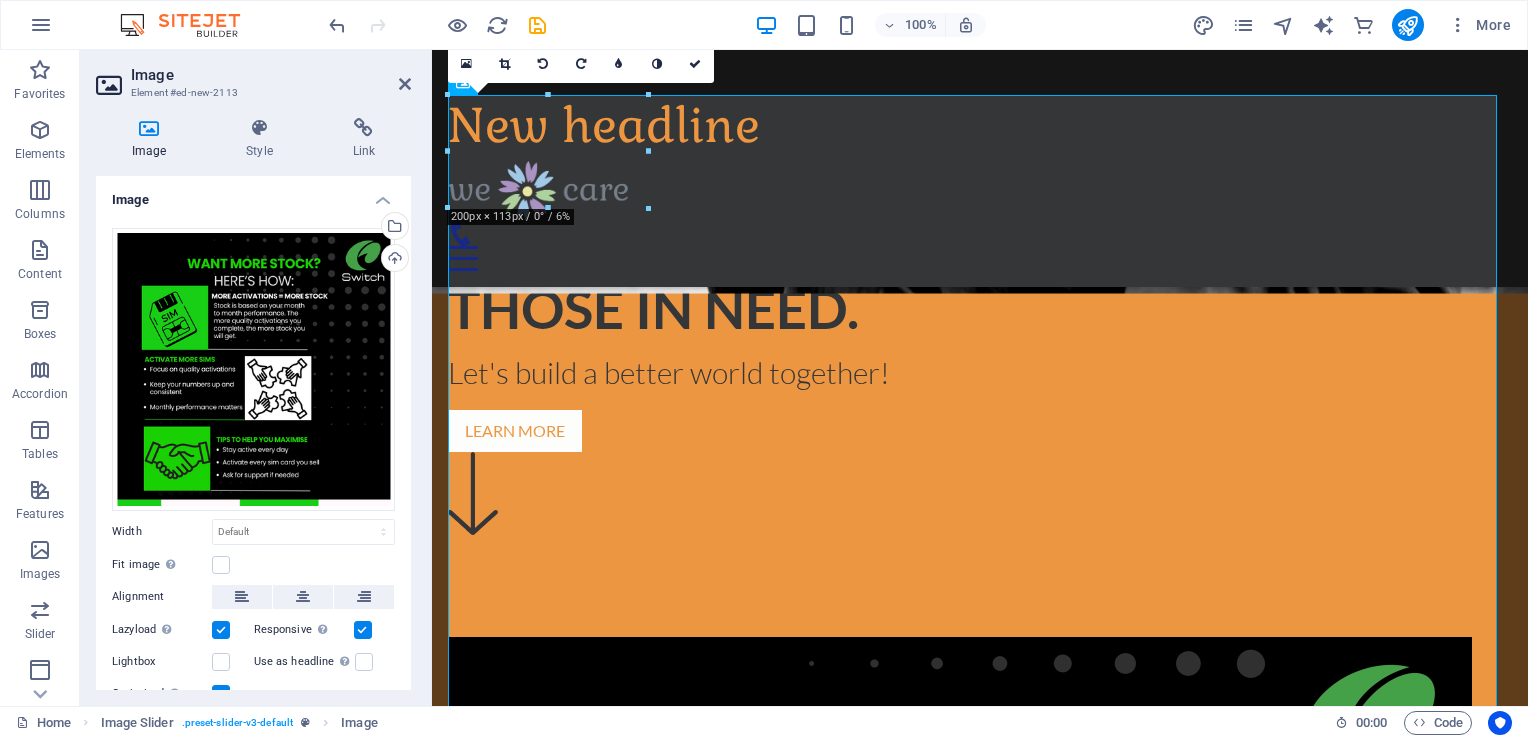scroll, scrollTop: 750, scrollLeft: 0, axis: vertical 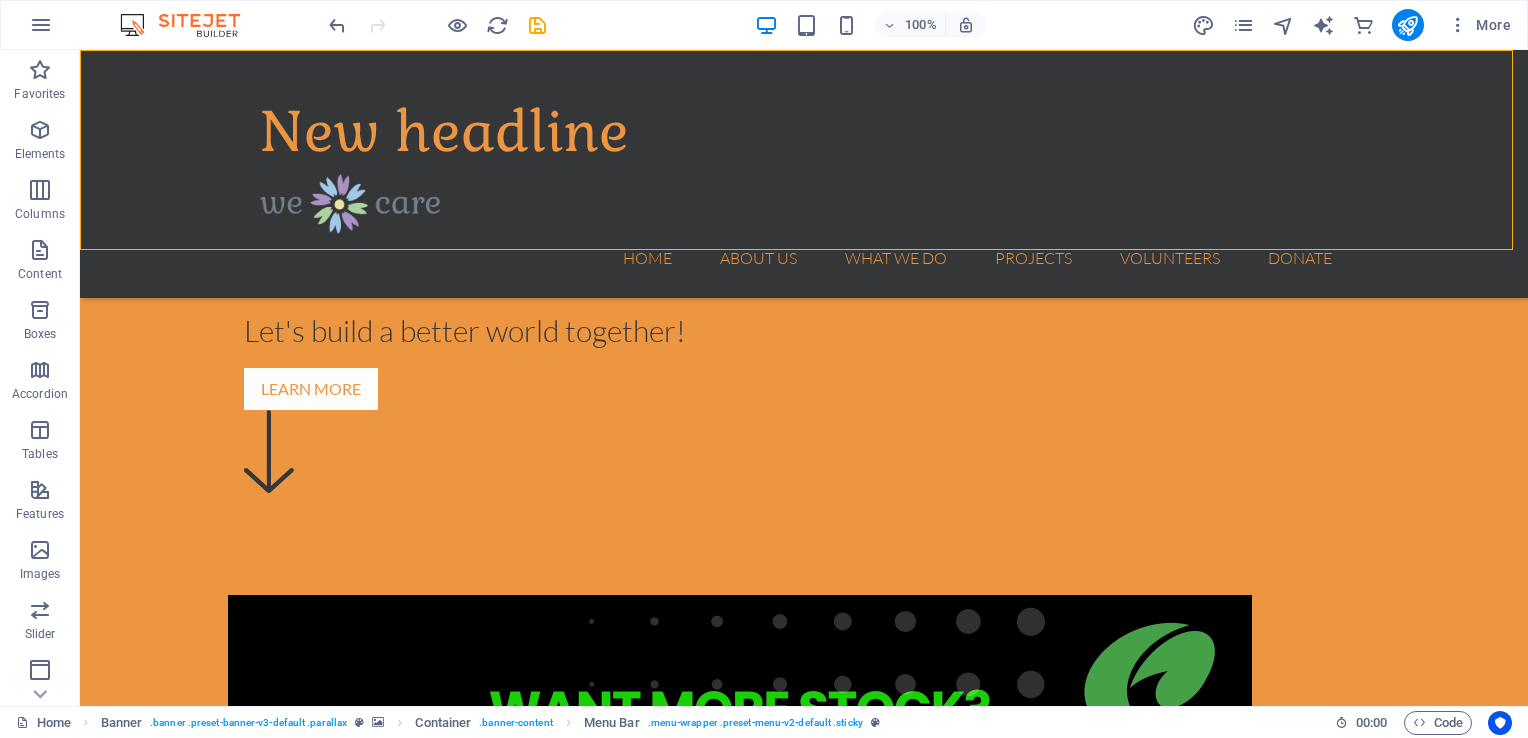drag, startPoint x: 1160, startPoint y: 225, endPoint x: 1516, endPoint y: 321, distance: 368.7167 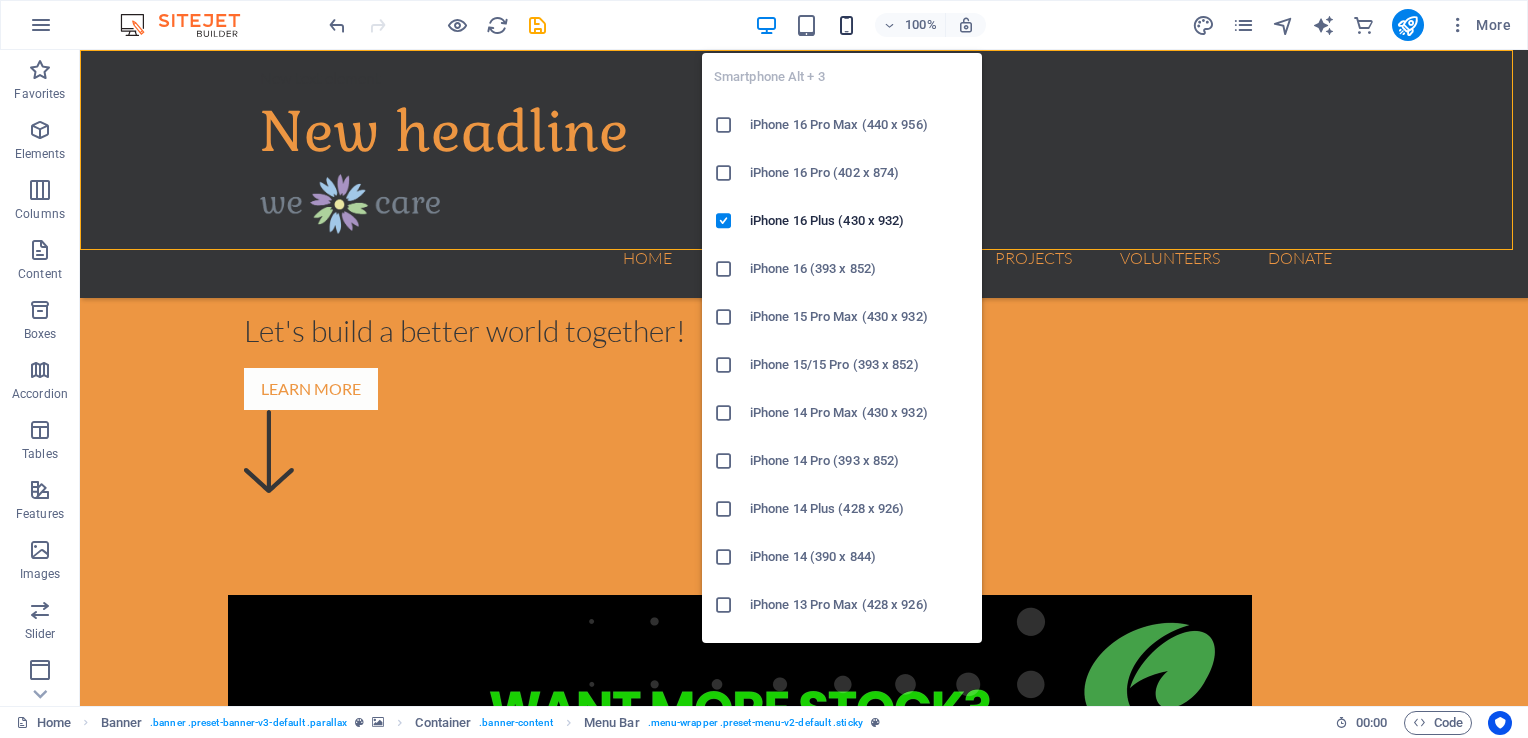 click at bounding box center [846, 25] 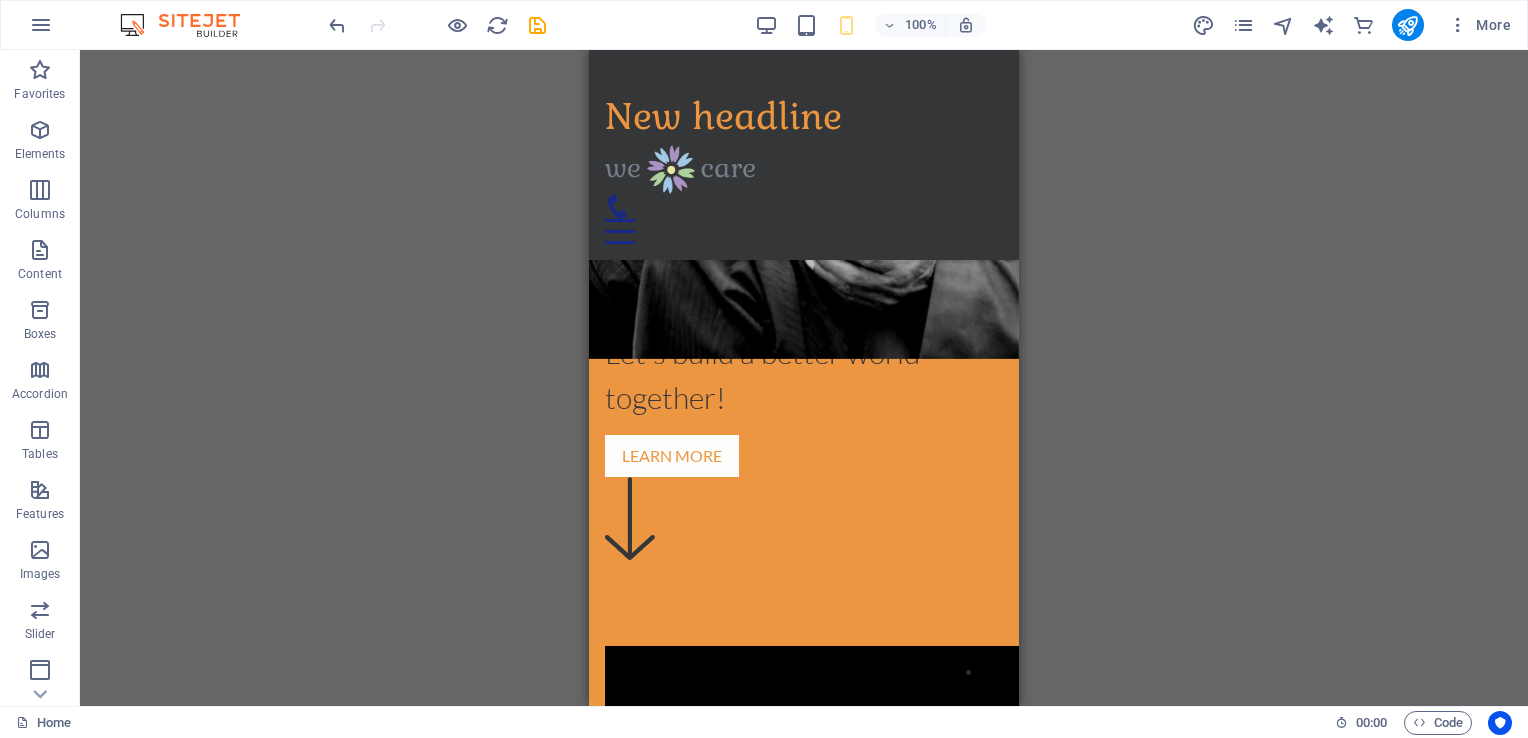 scroll, scrollTop: 0, scrollLeft: 0, axis: both 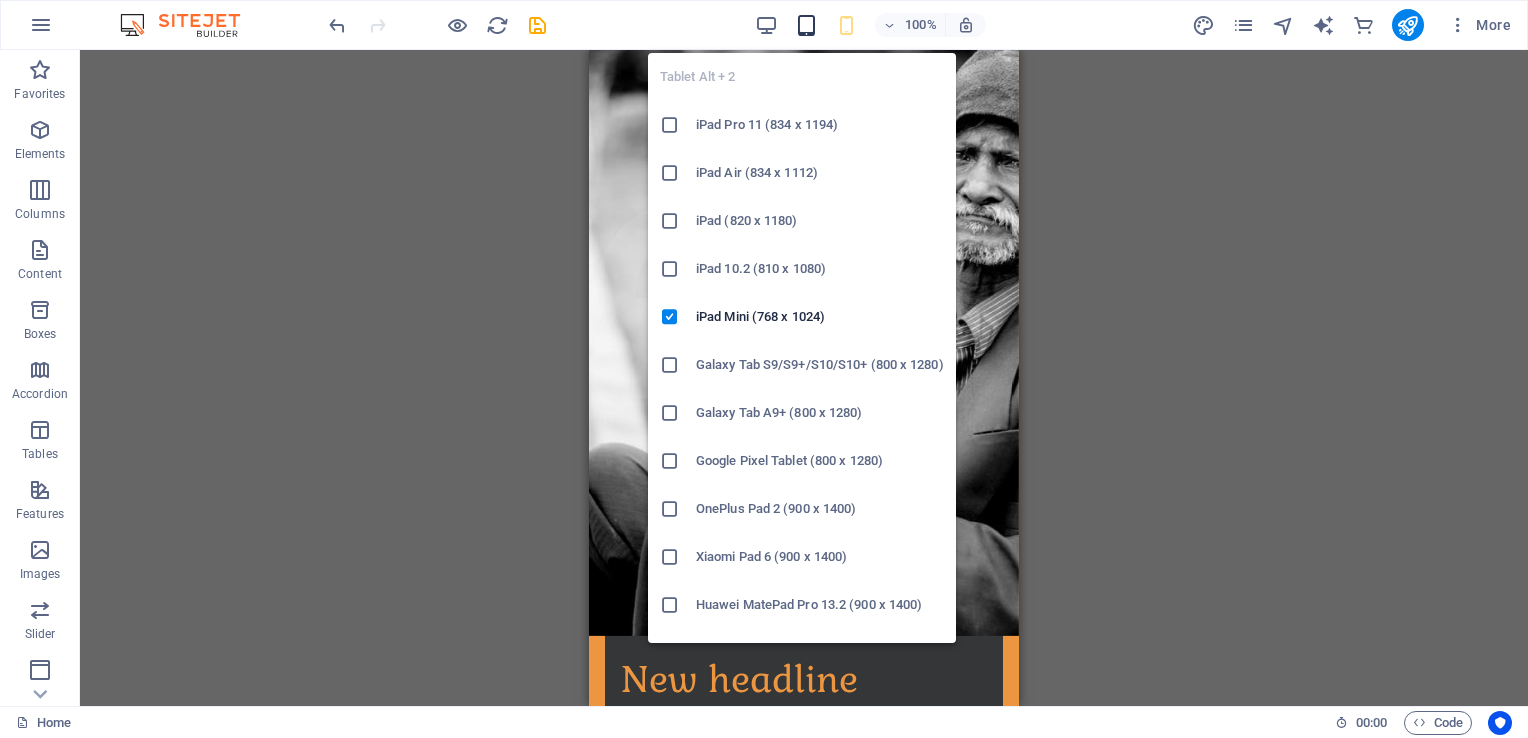 click at bounding box center (806, 25) 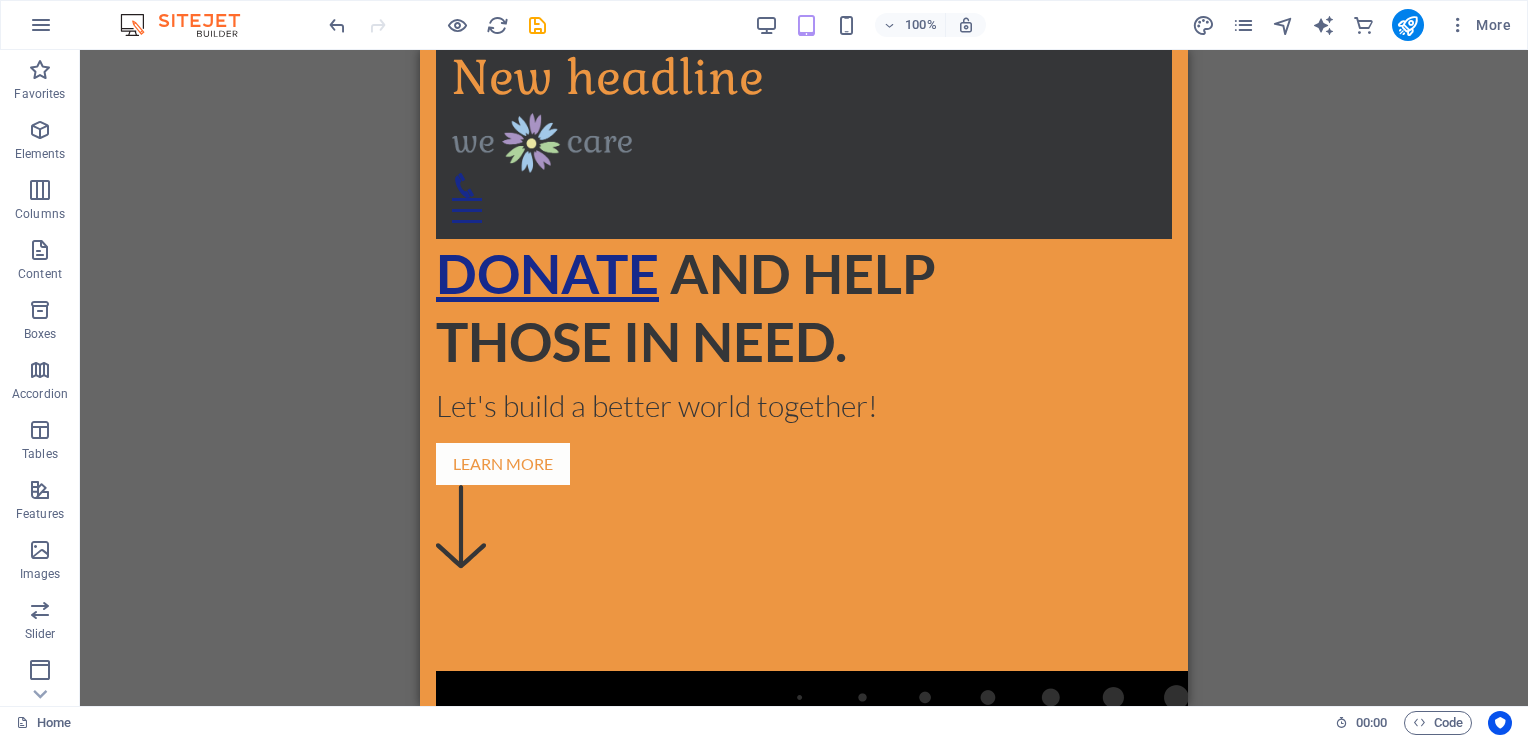 scroll, scrollTop: 0, scrollLeft: 0, axis: both 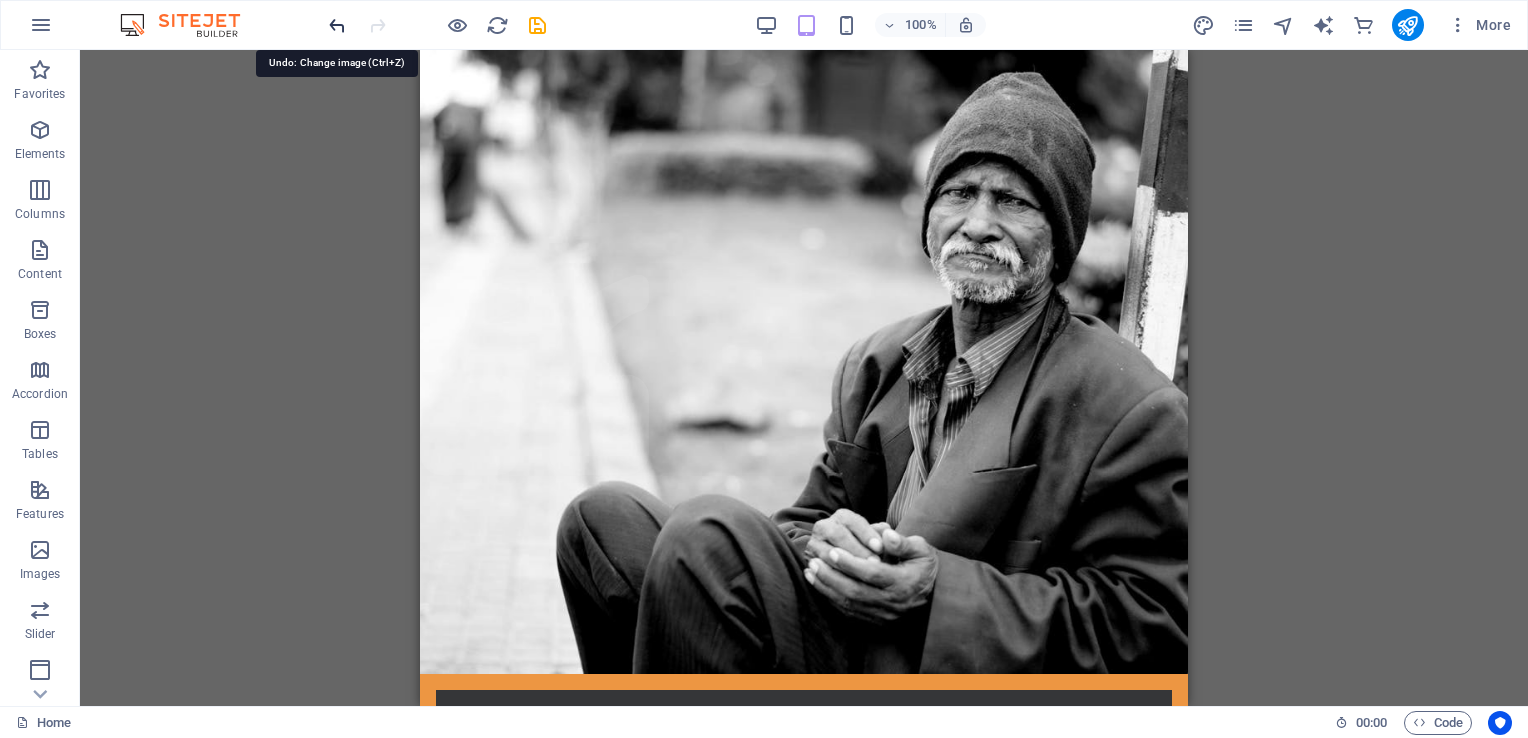 click at bounding box center (337, 25) 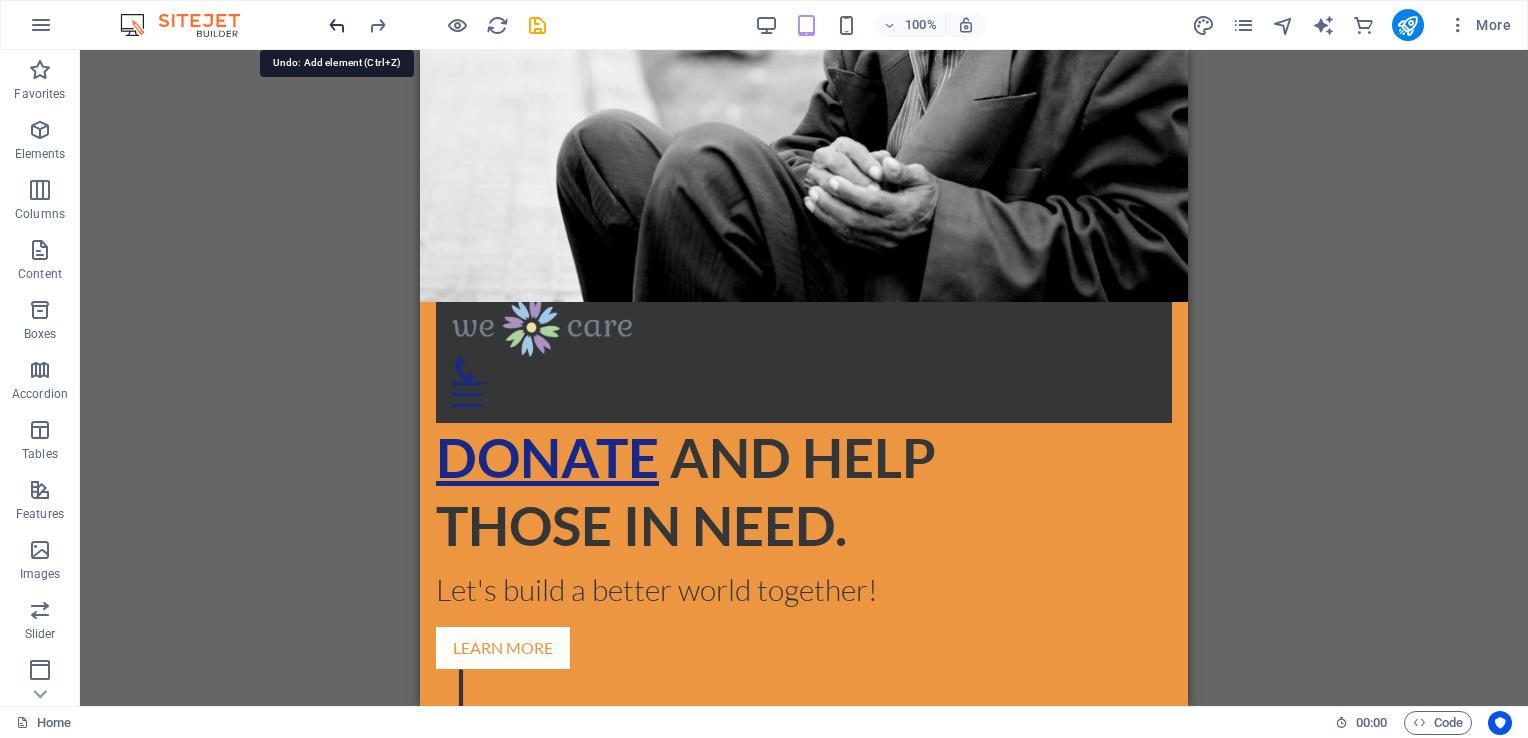 scroll, scrollTop: 703, scrollLeft: 0, axis: vertical 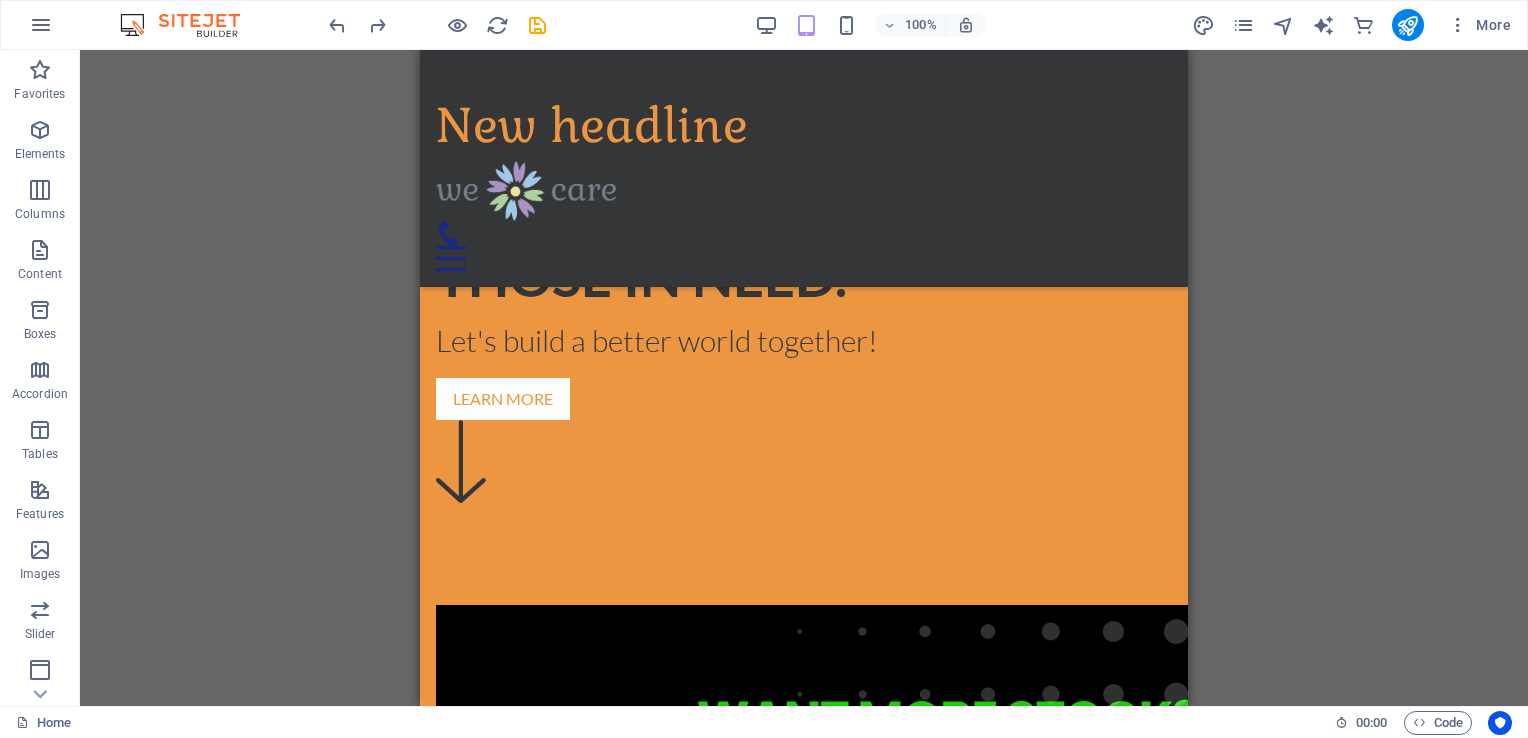 click on "100% More" at bounding box center (764, 25) 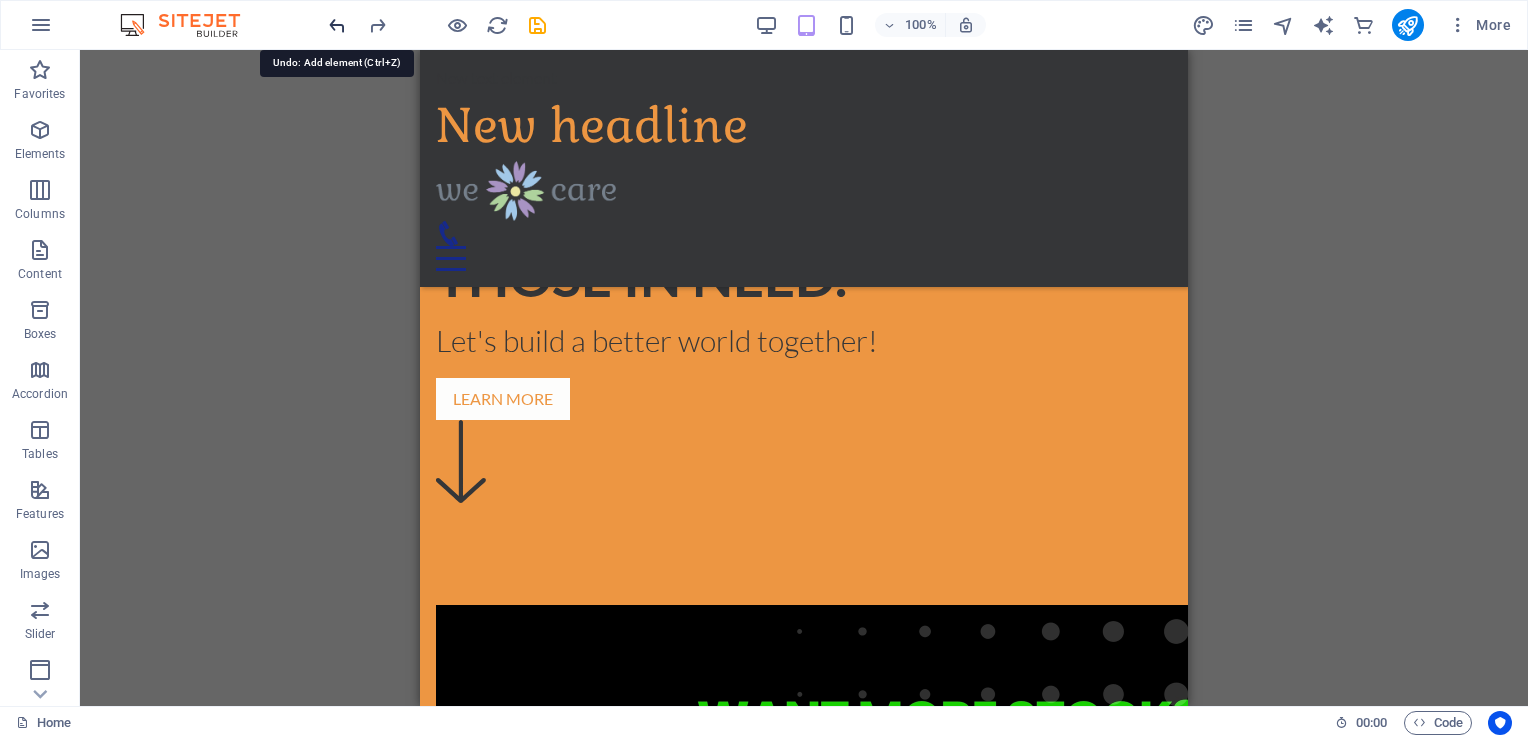 click at bounding box center (337, 25) 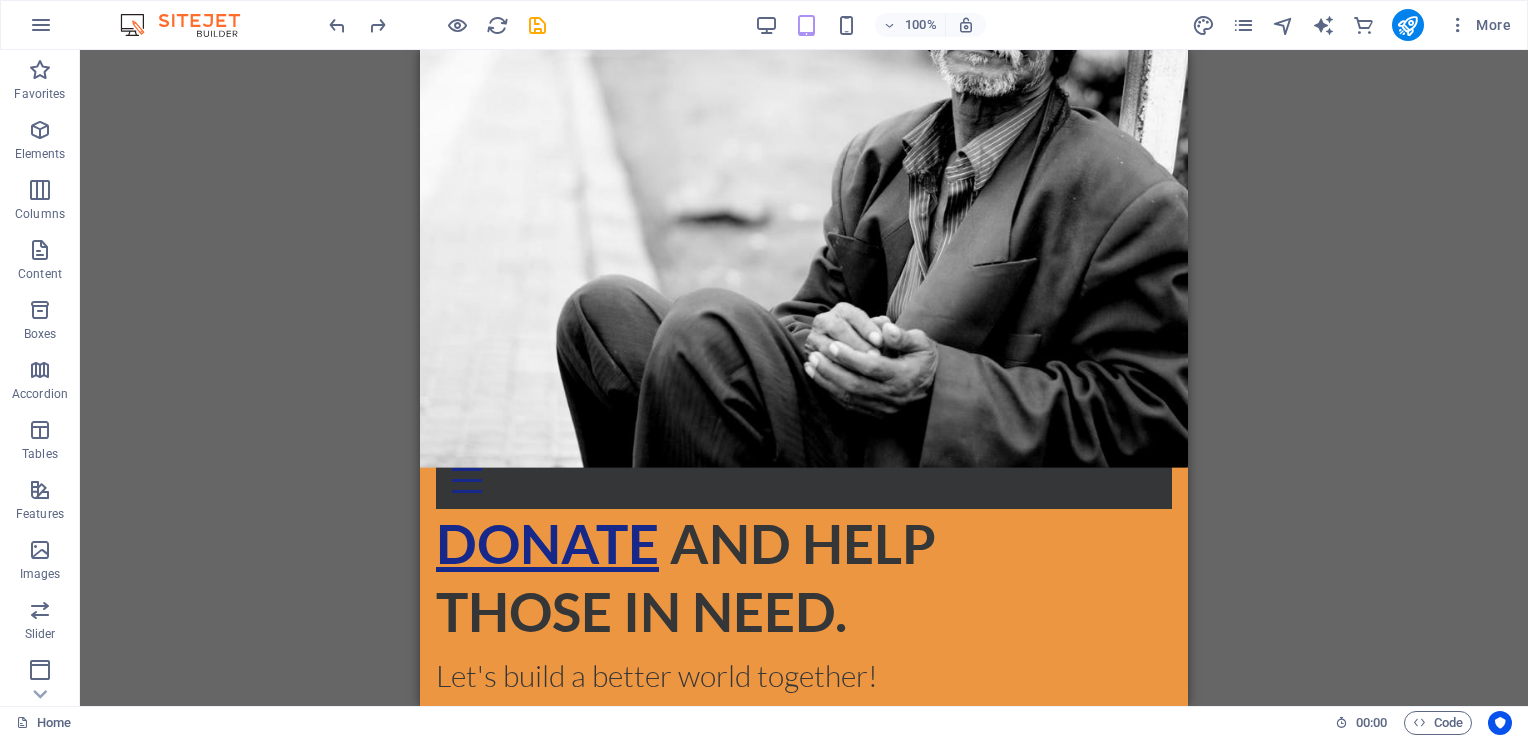scroll, scrollTop: 436, scrollLeft: 0, axis: vertical 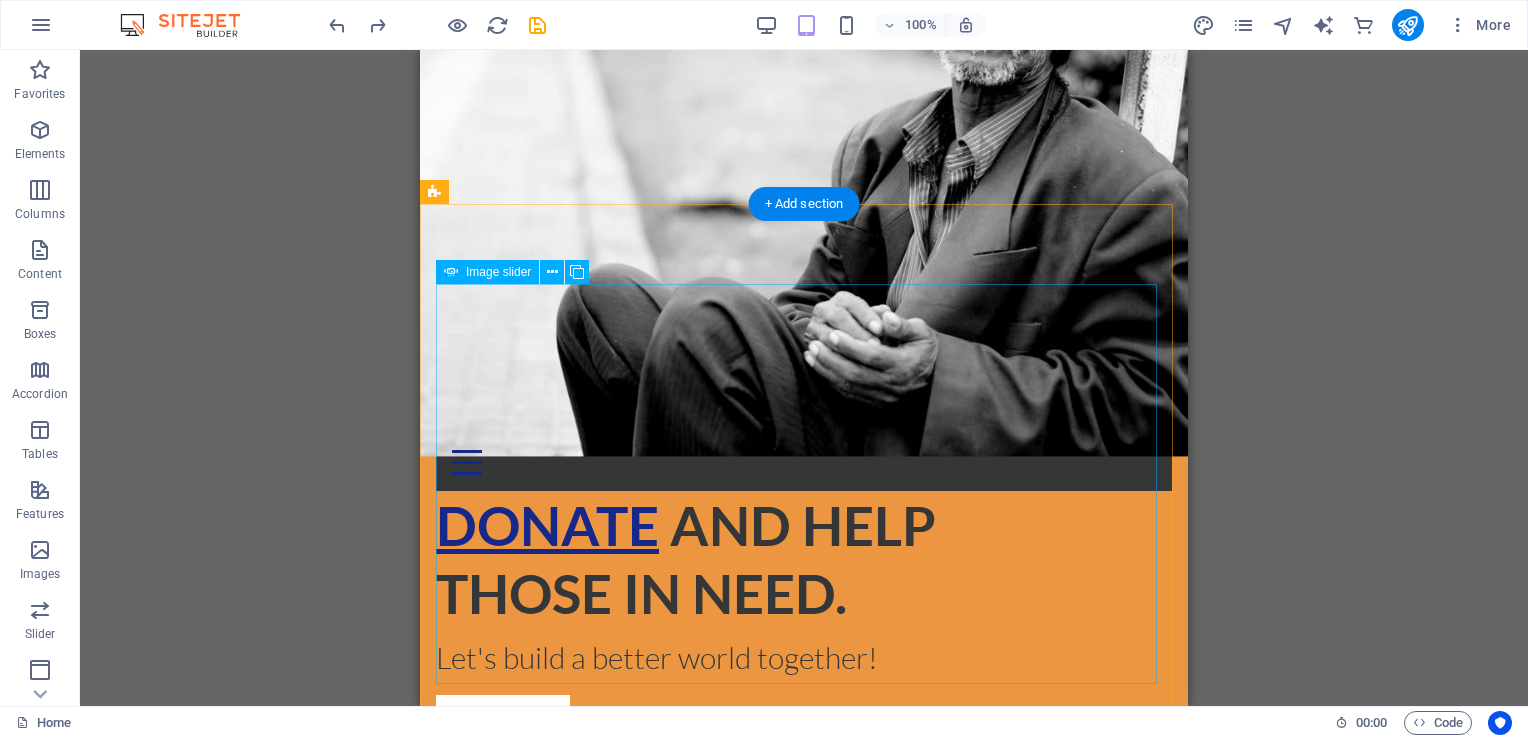 click at bounding box center (804, 2715) 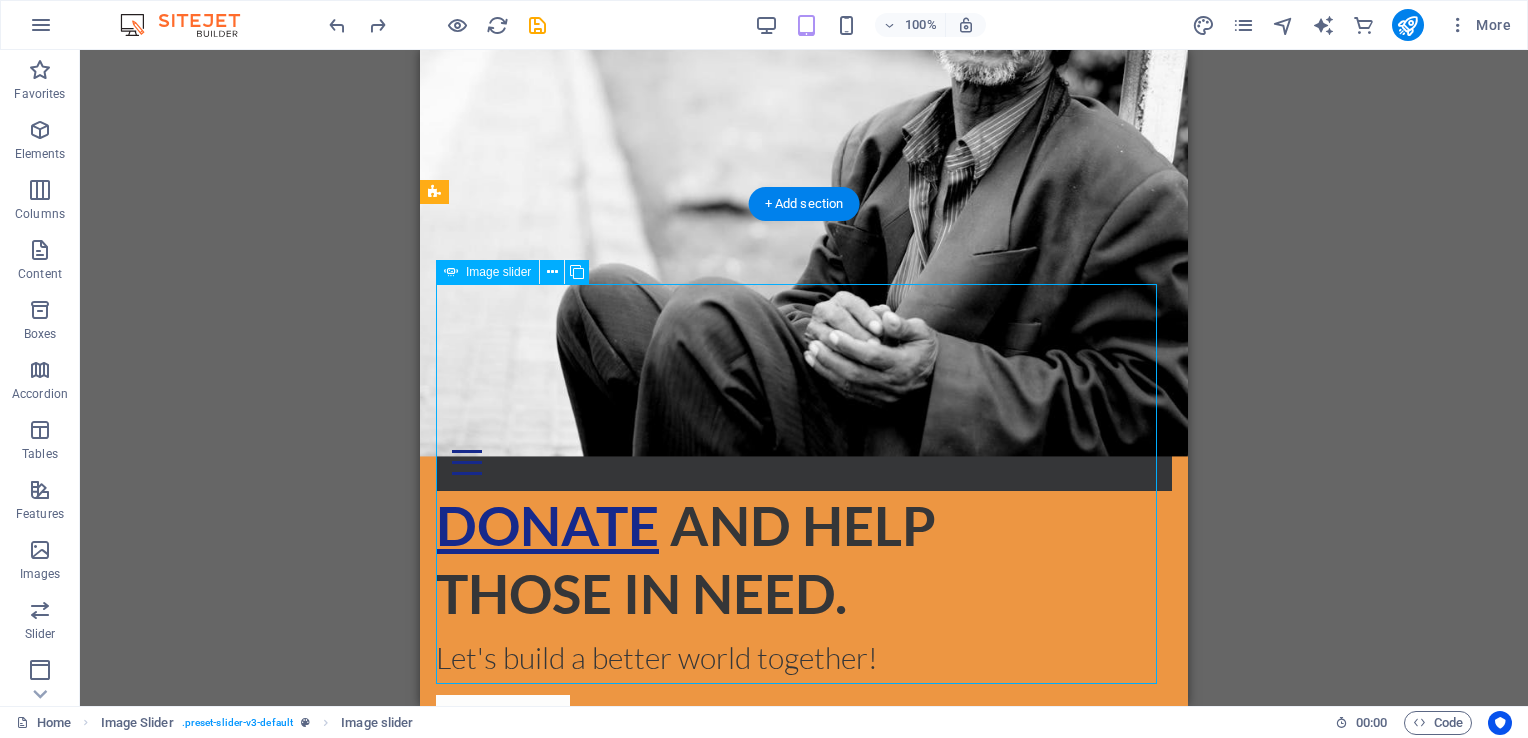 click at bounding box center [804, 2715] 